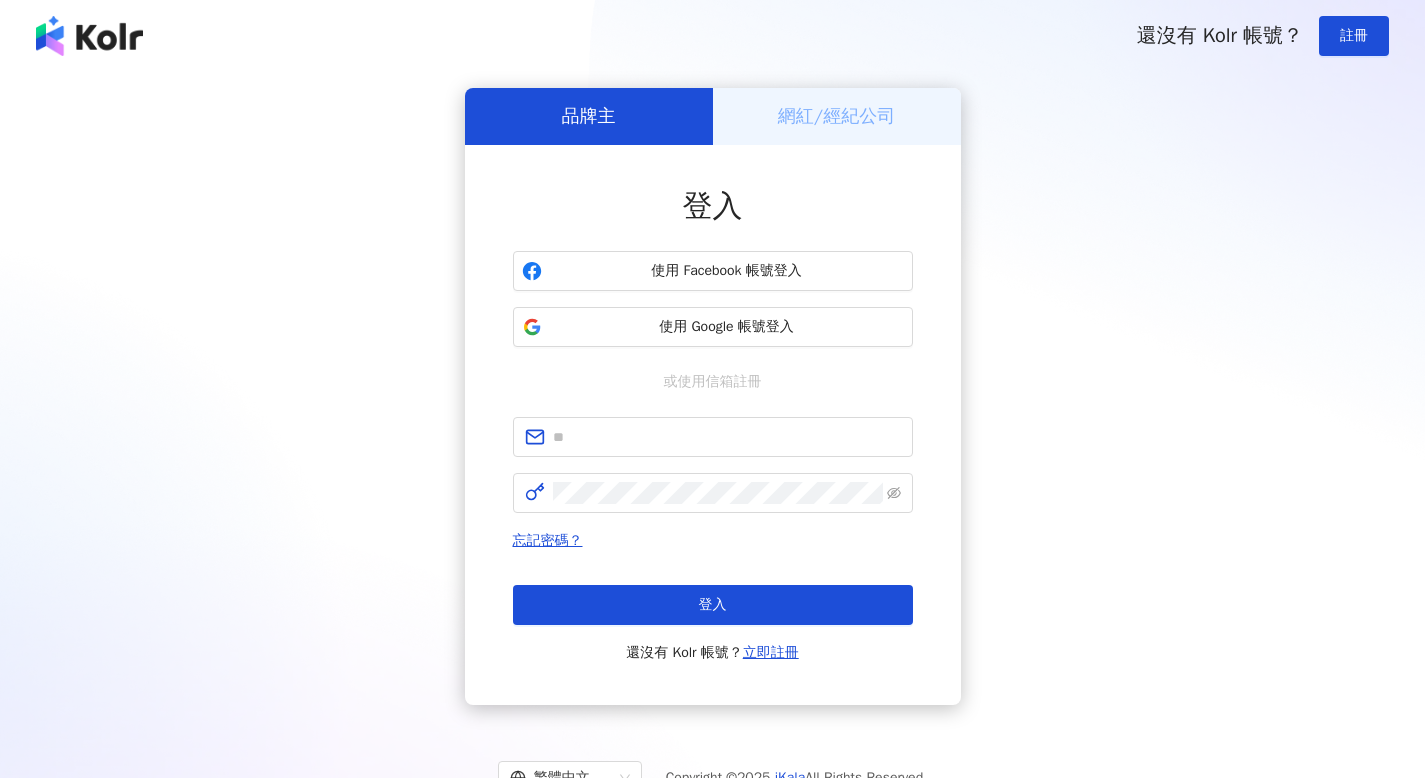 scroll, scrollTop: 0, scrollLeft: 0, axis: both 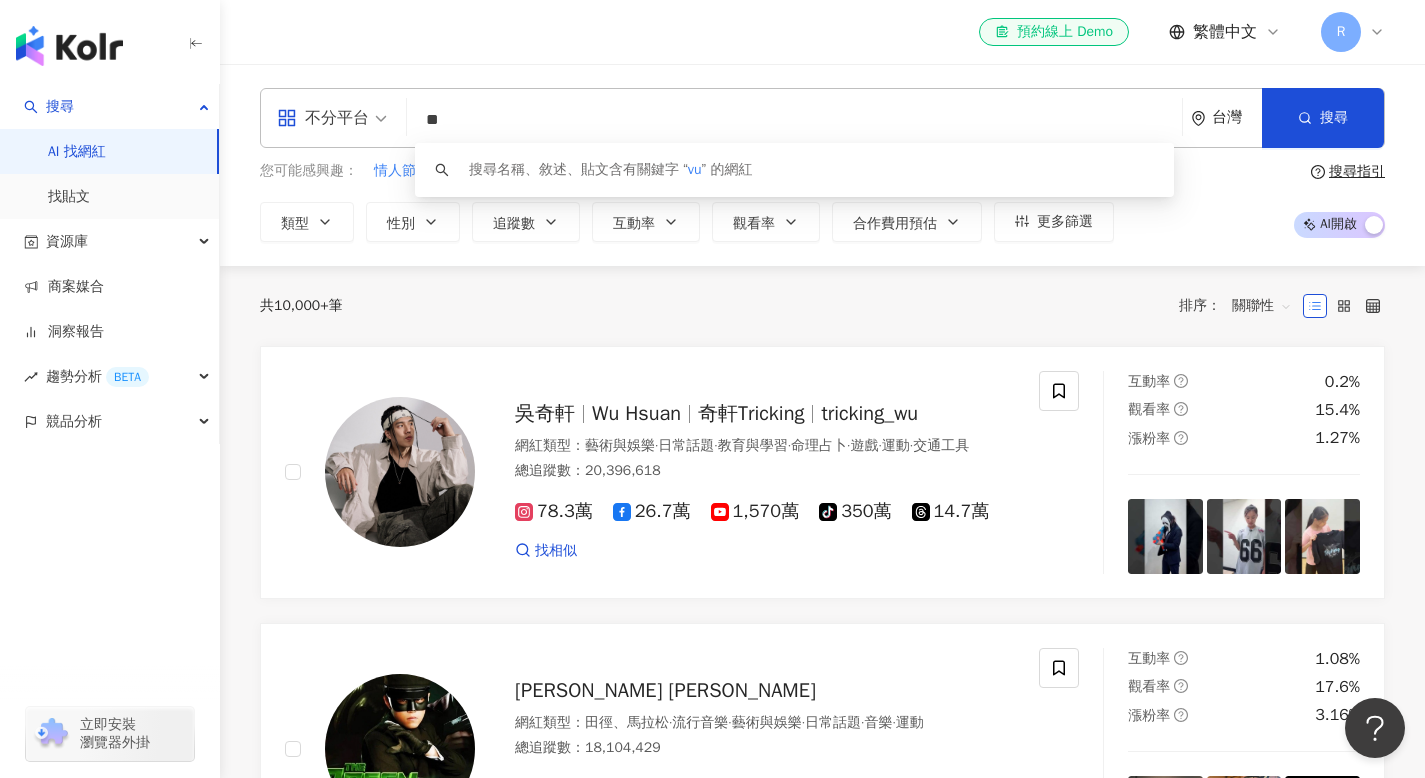 type on "*" 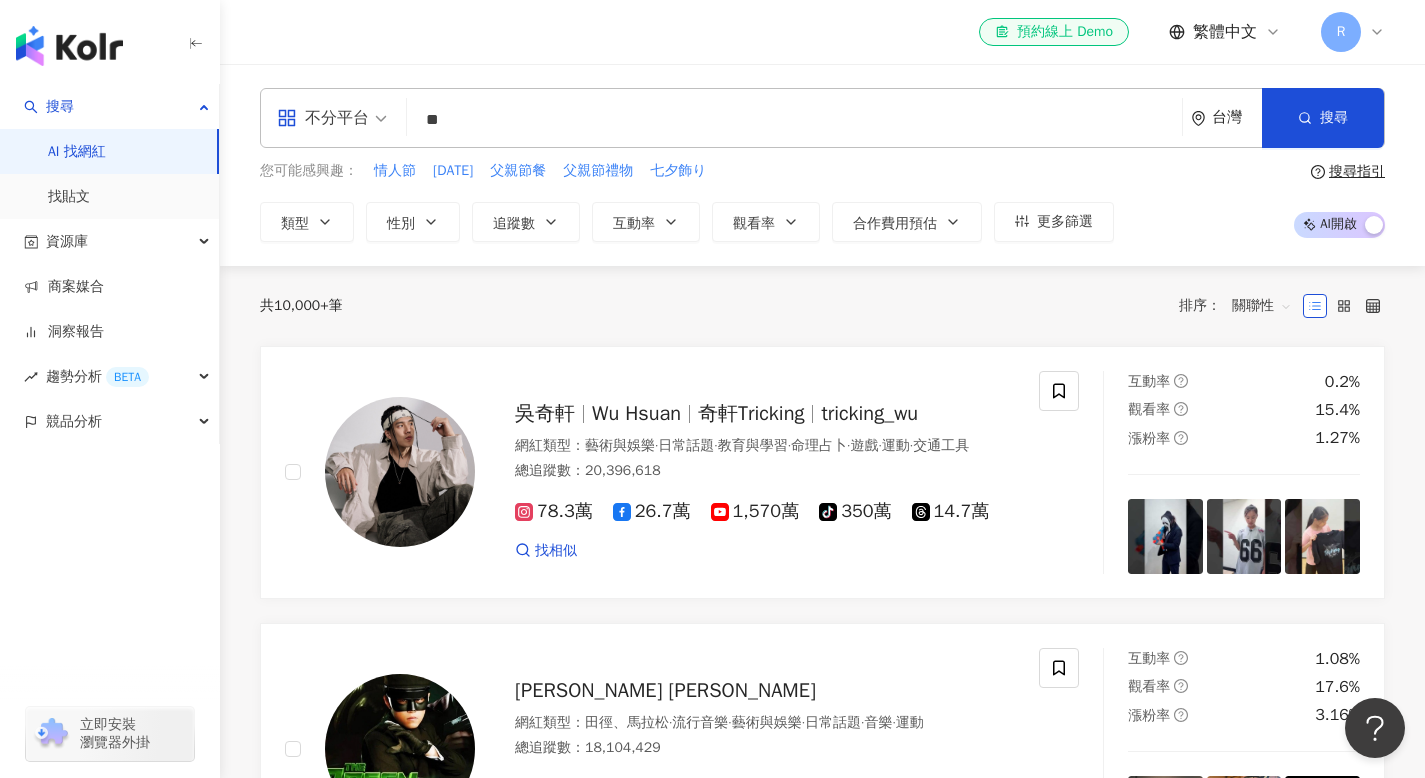 type on "*" 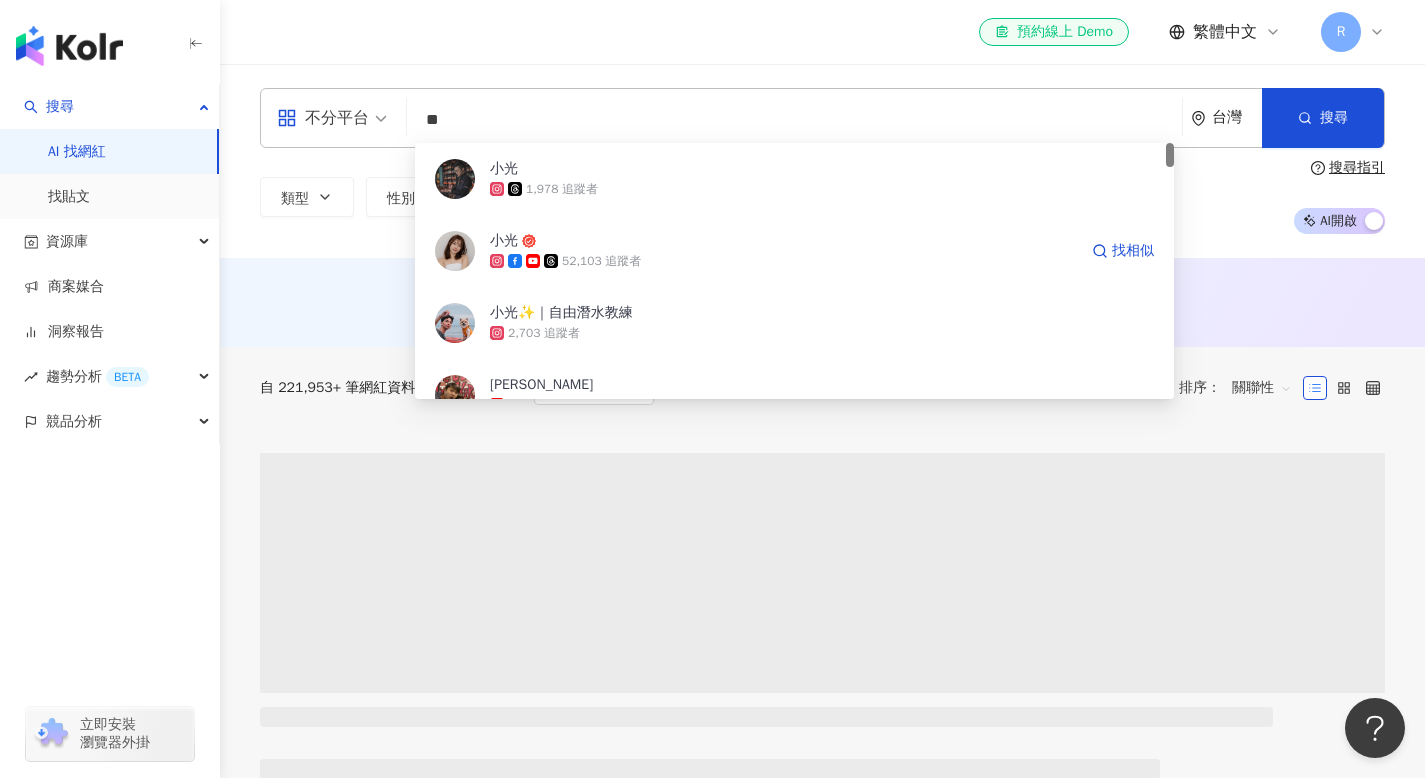 click on "52,103   追蹤者" at bounding box center (601, 261) 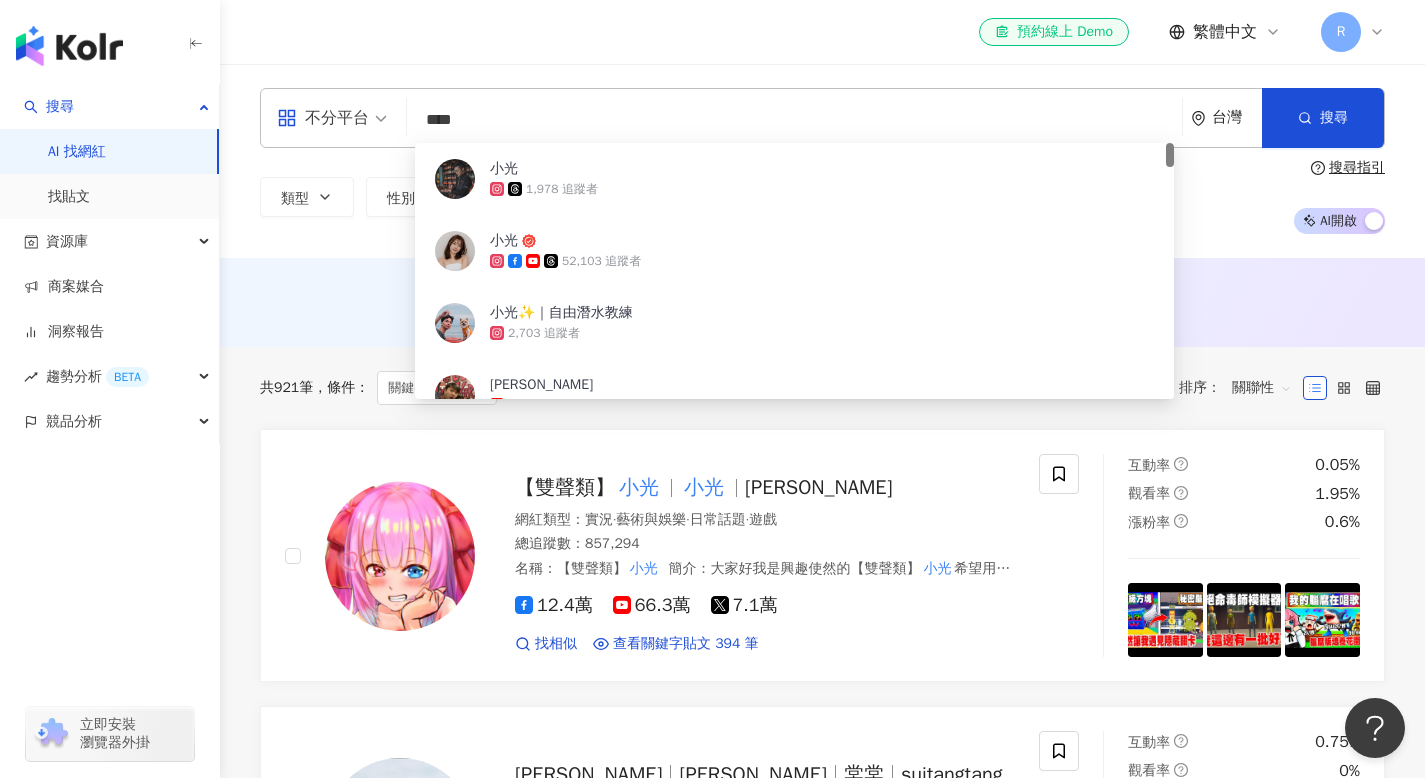 type on "****" 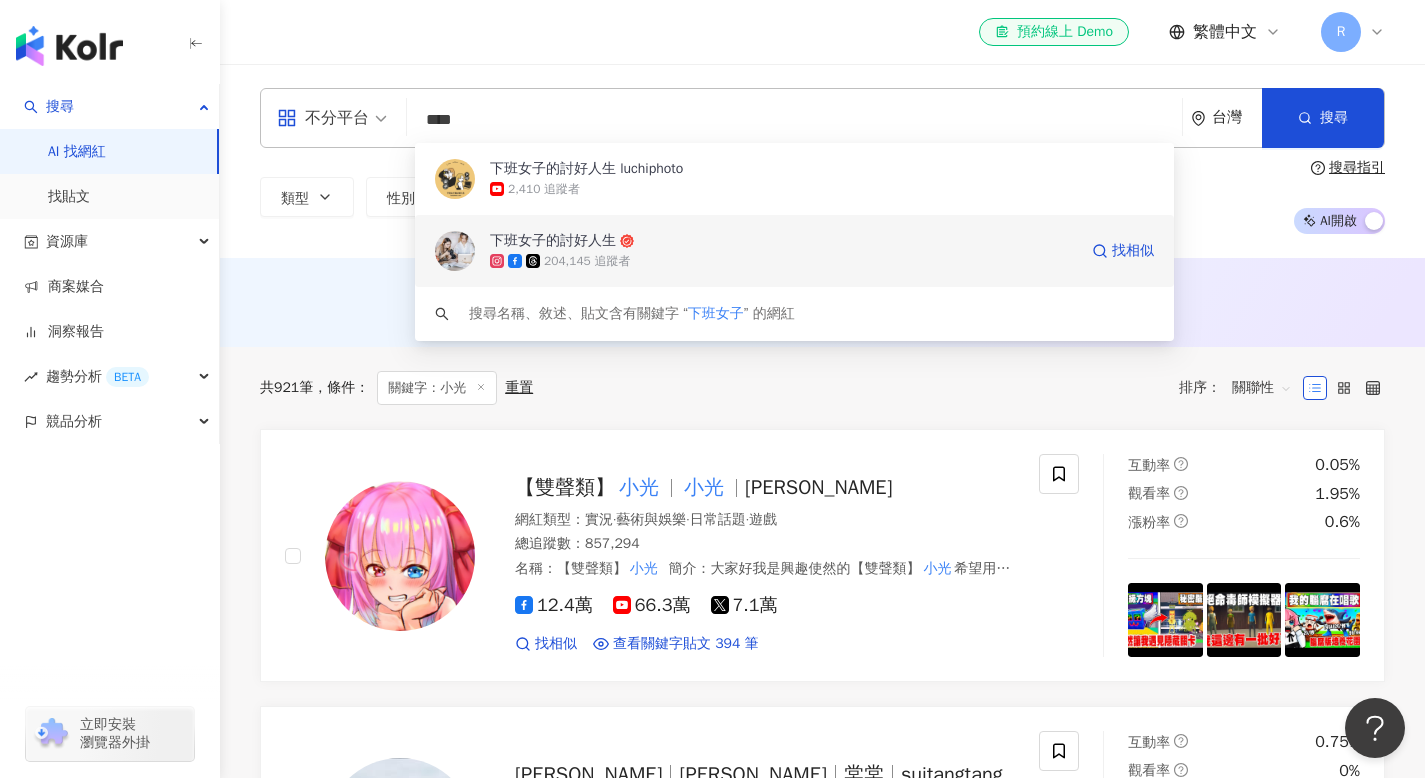 click on "204,145   追蹤者" at bounding box center (783, 261) 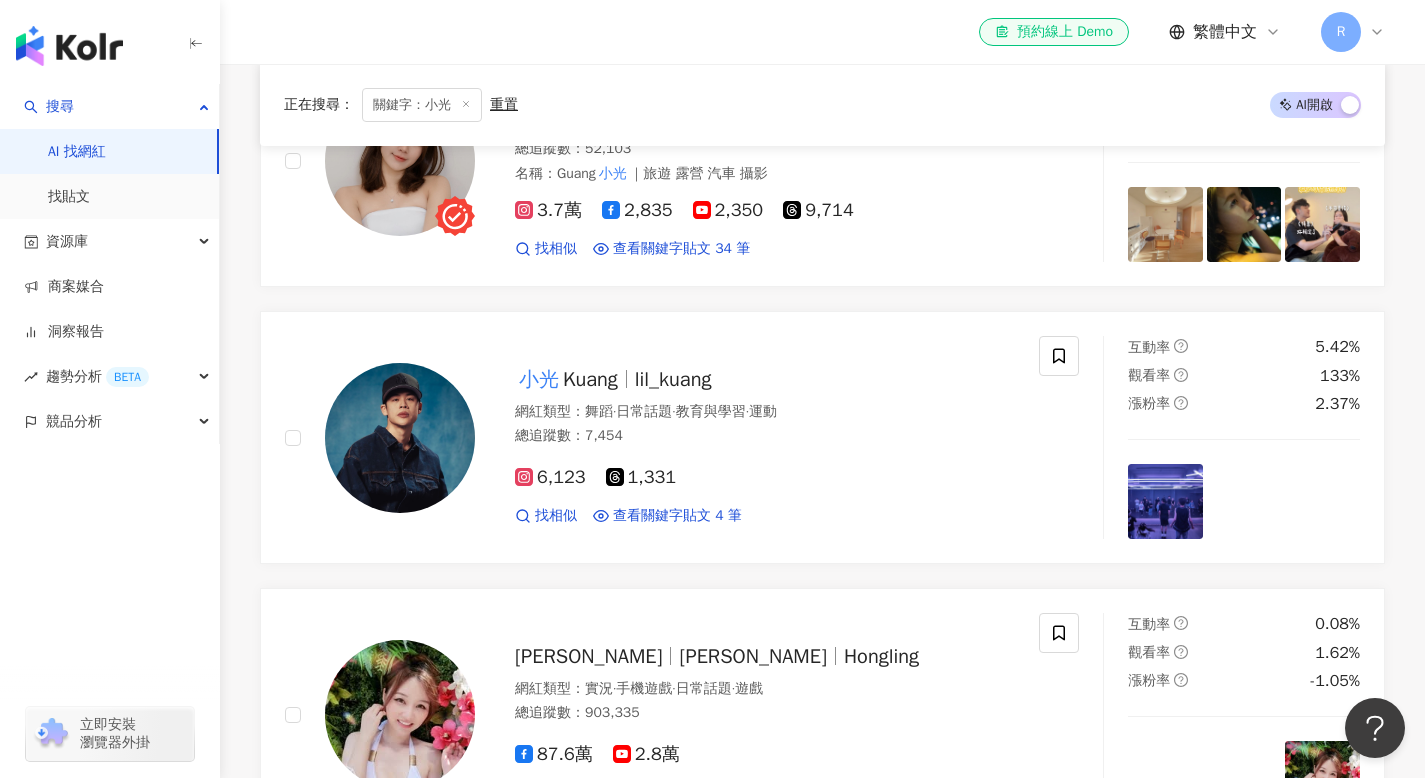 scroll, scrollTop: 0, scrollLeft: 0, axis: both 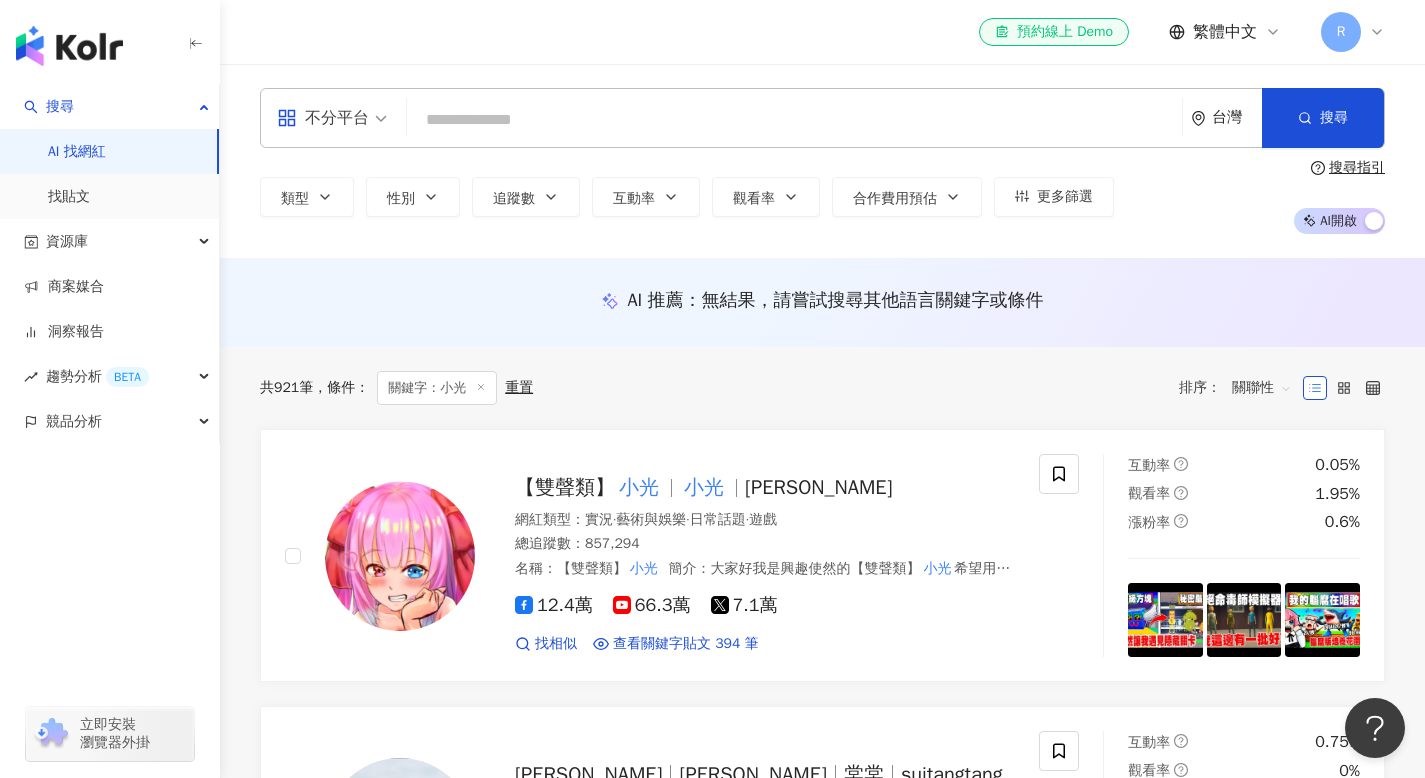 click at bounding box center (794, 120) 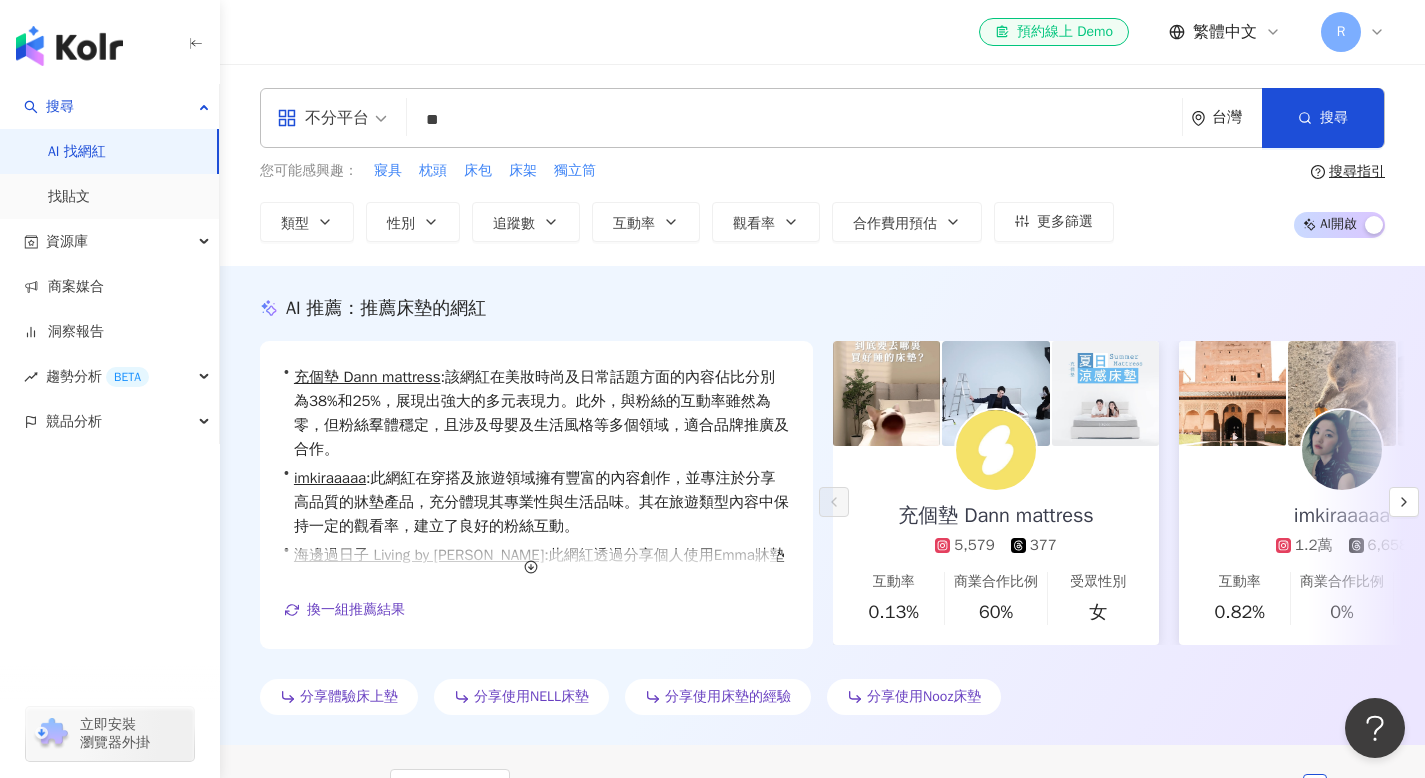 click on "不分平台 床墊 ** 台灣 搜尋 3d9c4b83-d6a4-41b5-a8fb-0c55ef11458c 橘家床墊  11,682   追蹤者 仙度瑞拉床墊 2,748   追蹤者 Emma Sleep Taiwan 351,686   追蹤者 愛莎家居沙發床墊 20,461   追蹤者 坐又銘 手工沙發｜舒眠床墊 2,510   追蹤者 您可能感興趣： 寢具  枕頭  床包  床架  獨立筒  類型 性別 追蹤數 互動率 觀看率 合作費用預估  更多篩選 搜尋指引 AI  開啟 AI  關閉" at bounding box center [822, 165] 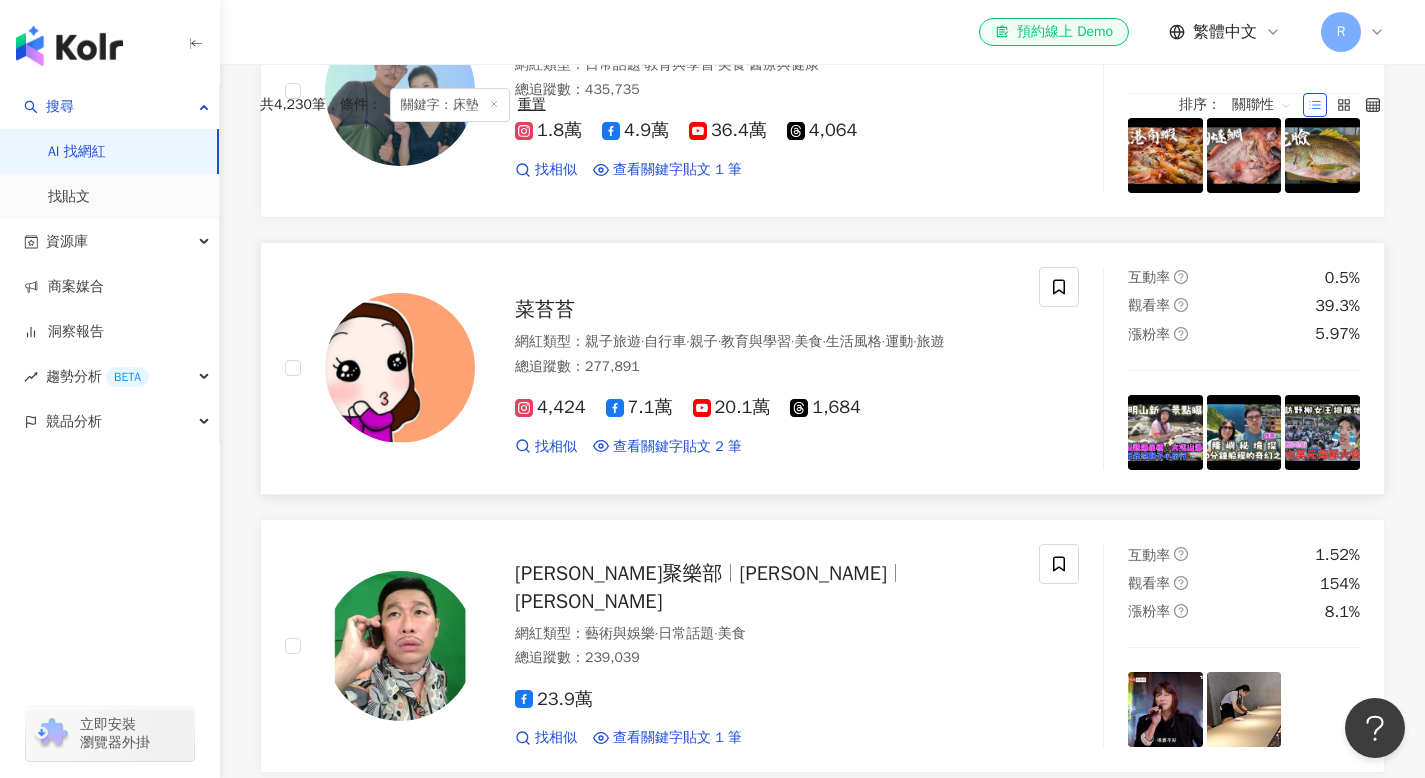 scroll, scrollTop: 0, scrollLeft: 0, axis: both 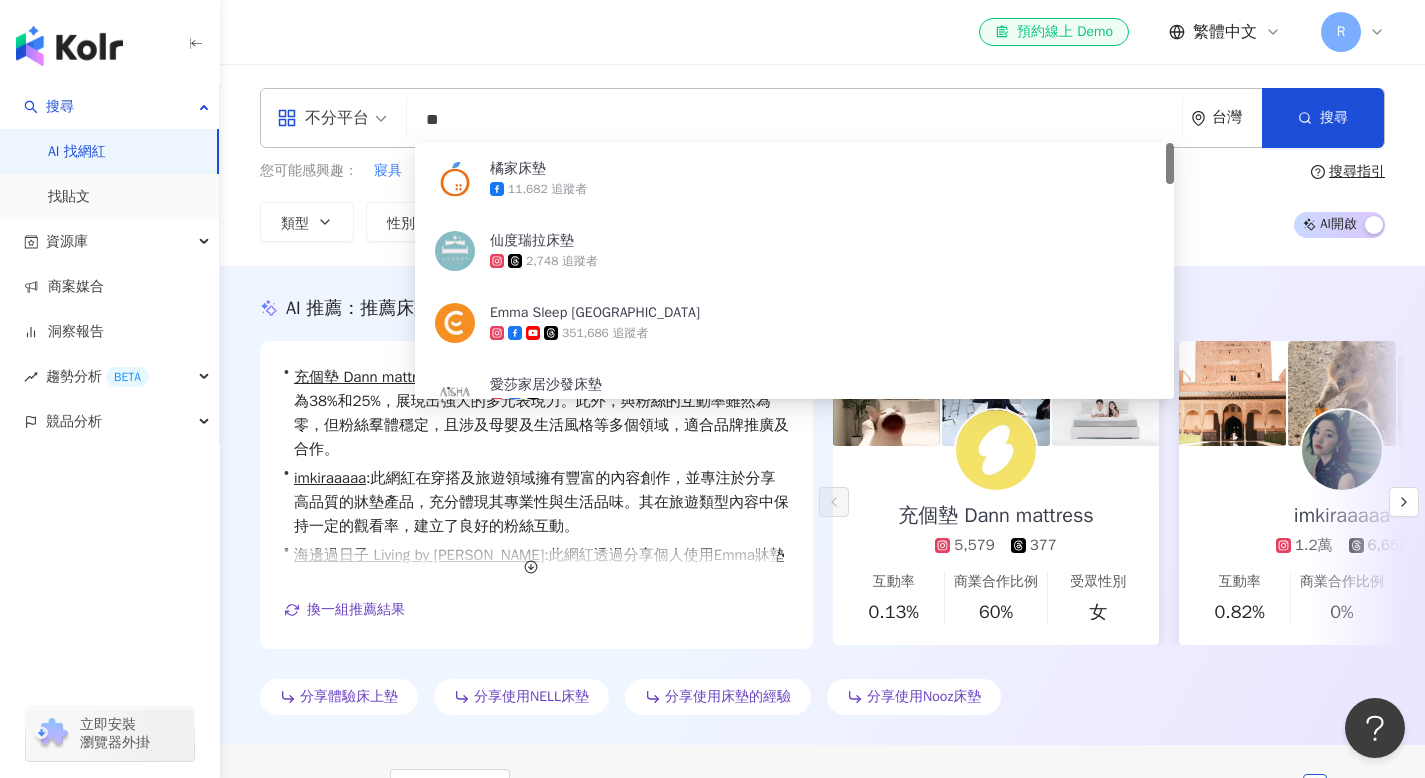 click on "**" at bounding box center [794, 120] 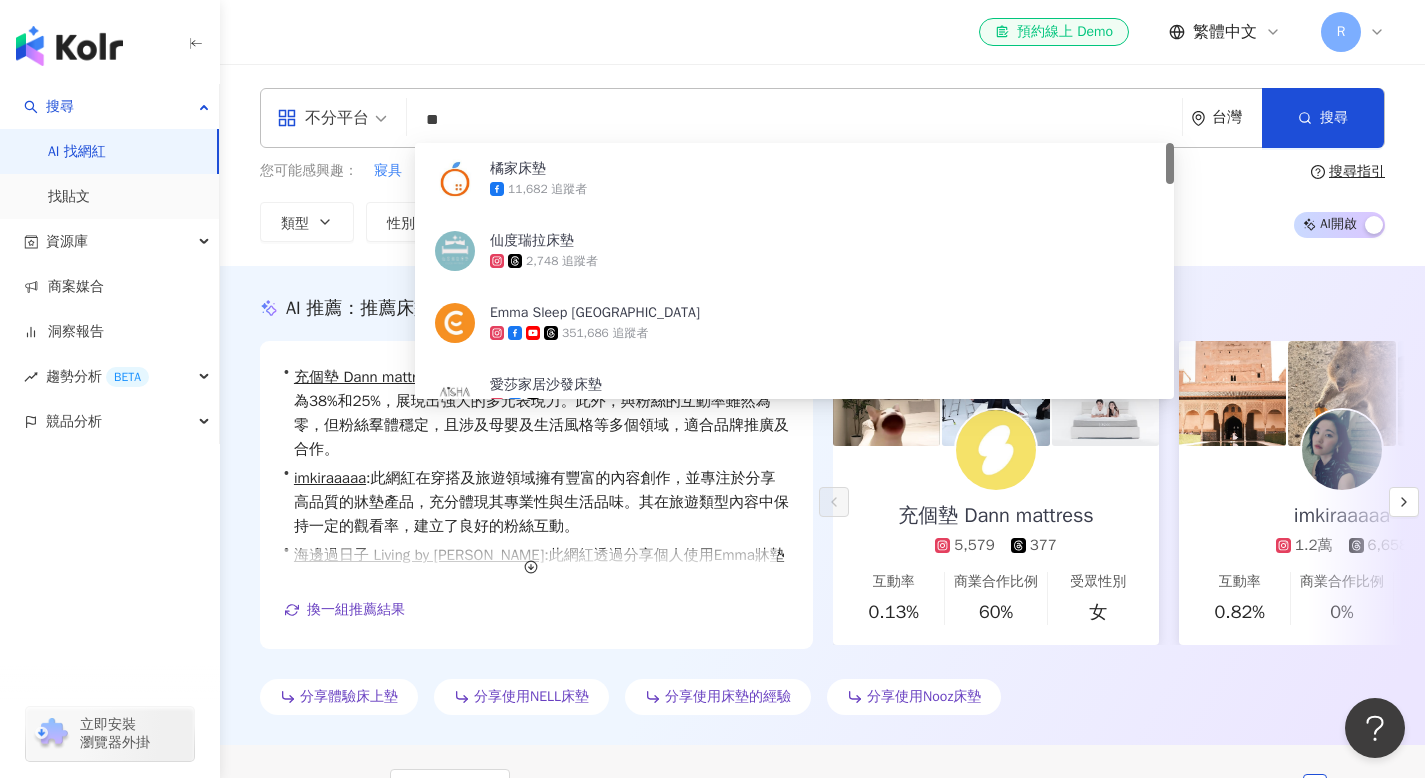 type on "*" 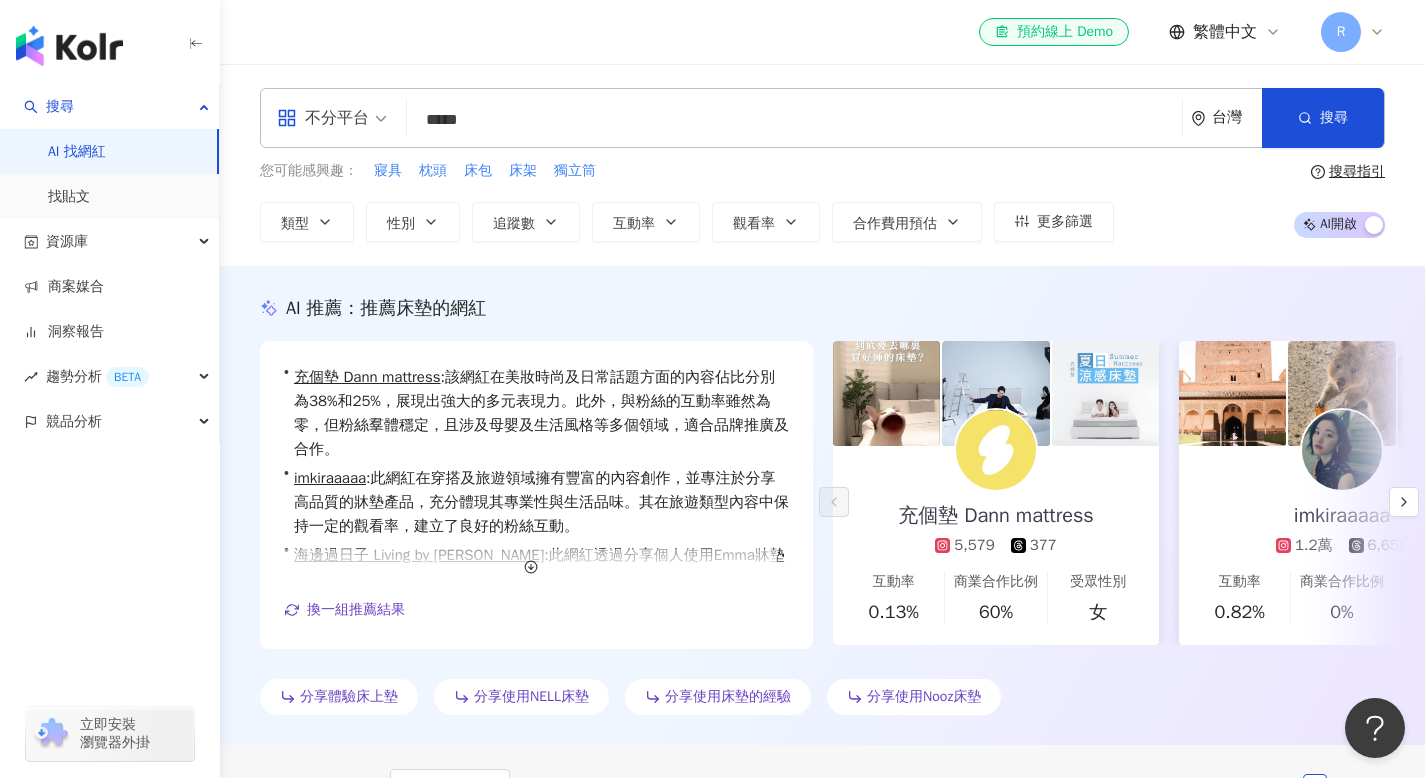 type on "****" 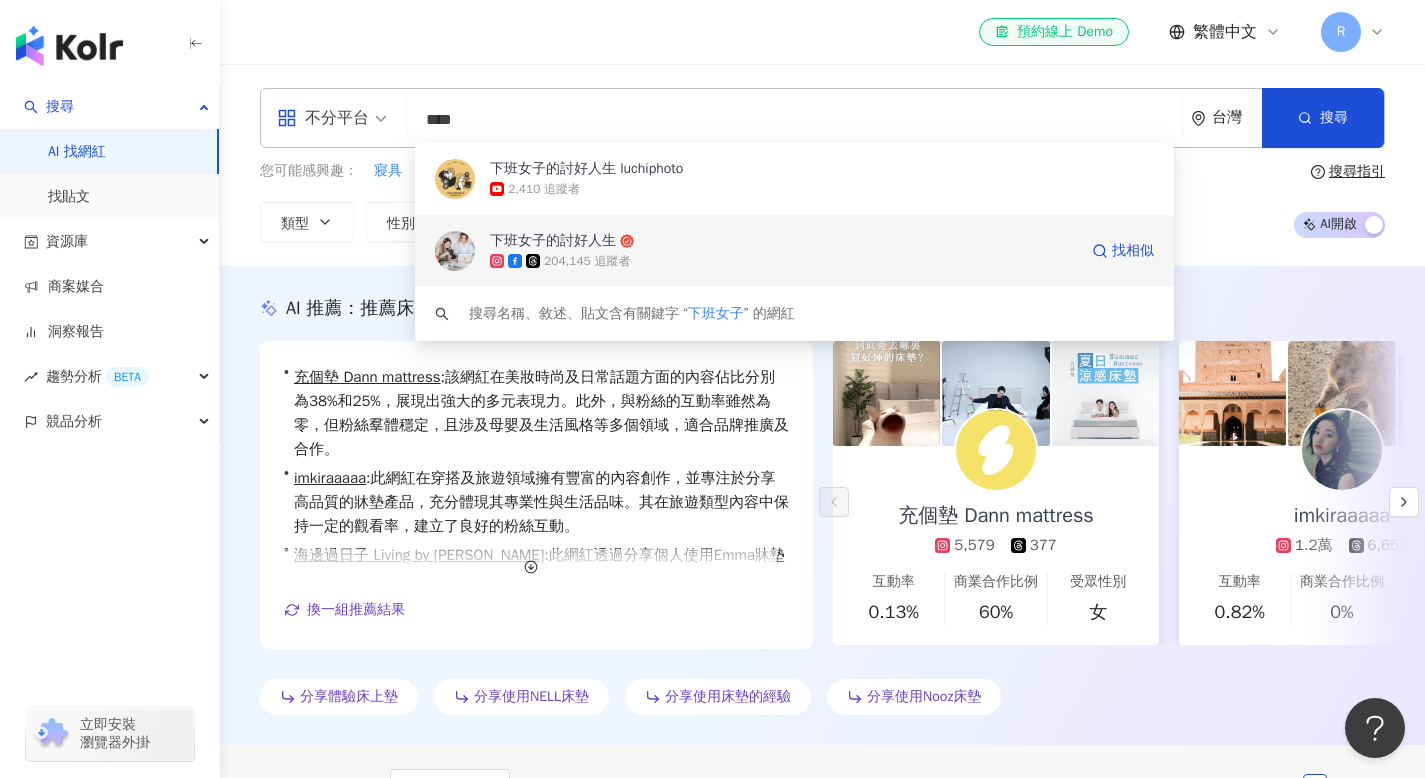 click on "204,145   追蹤者" at bounding box center (783, 261) 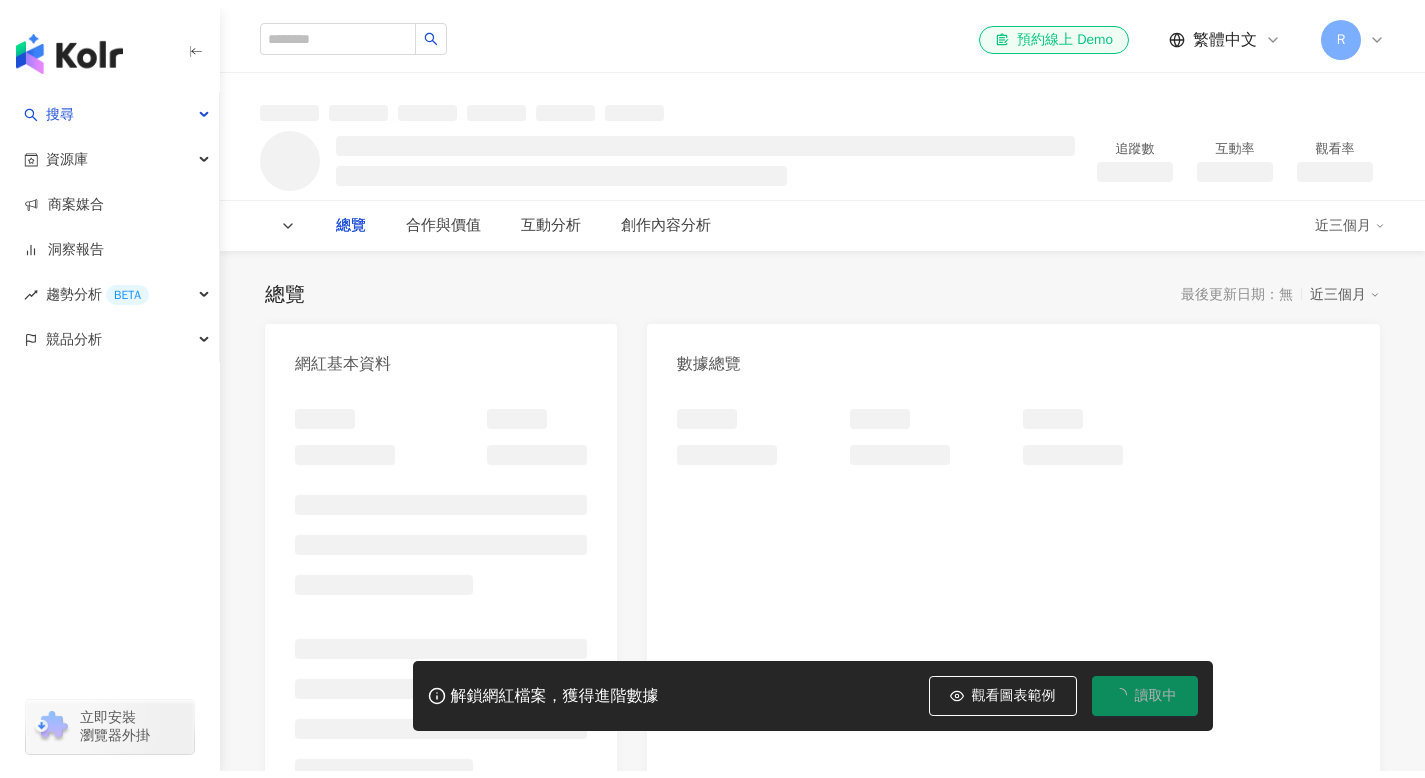 scroll, scrollTop: 0, scrollLeft: 0, axis: both 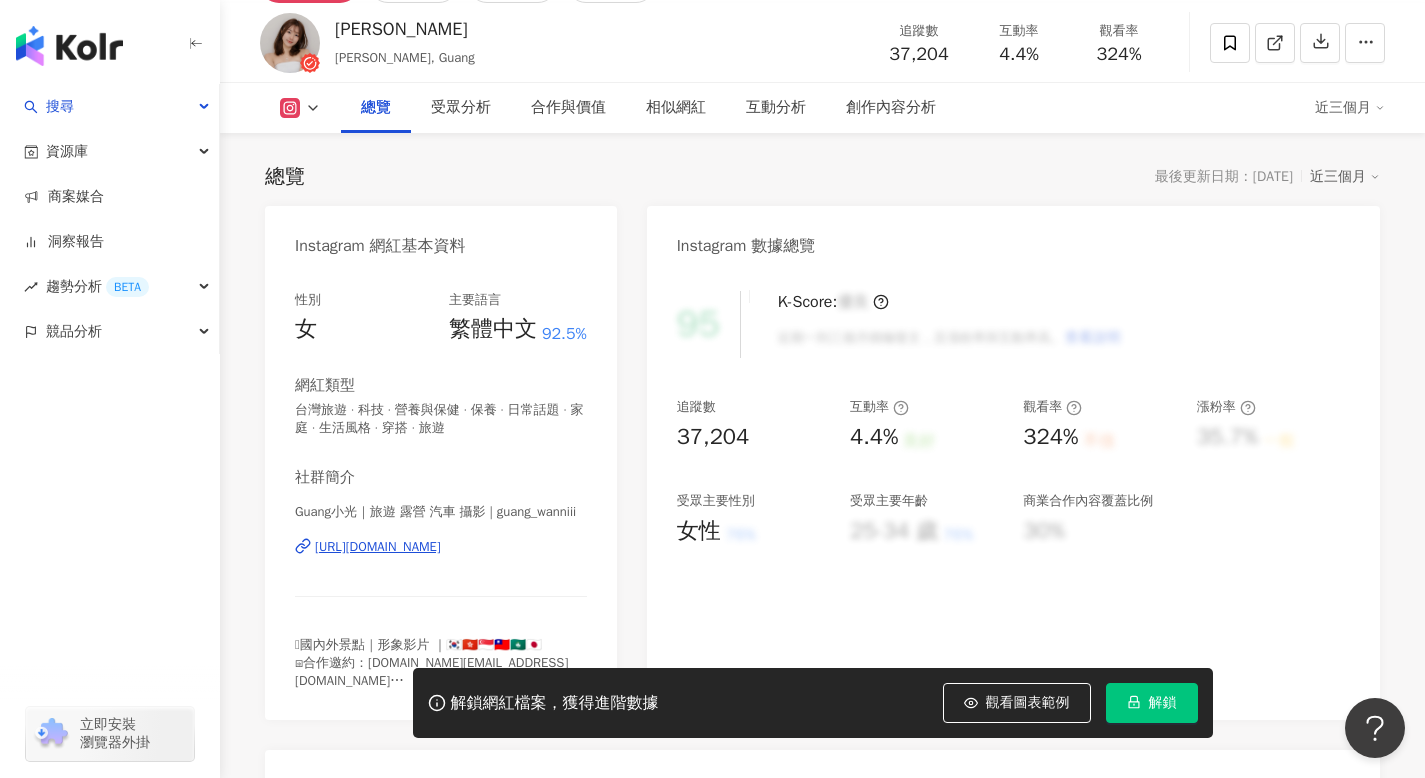 click on "解鎖" at bounding box center [1152, 703] 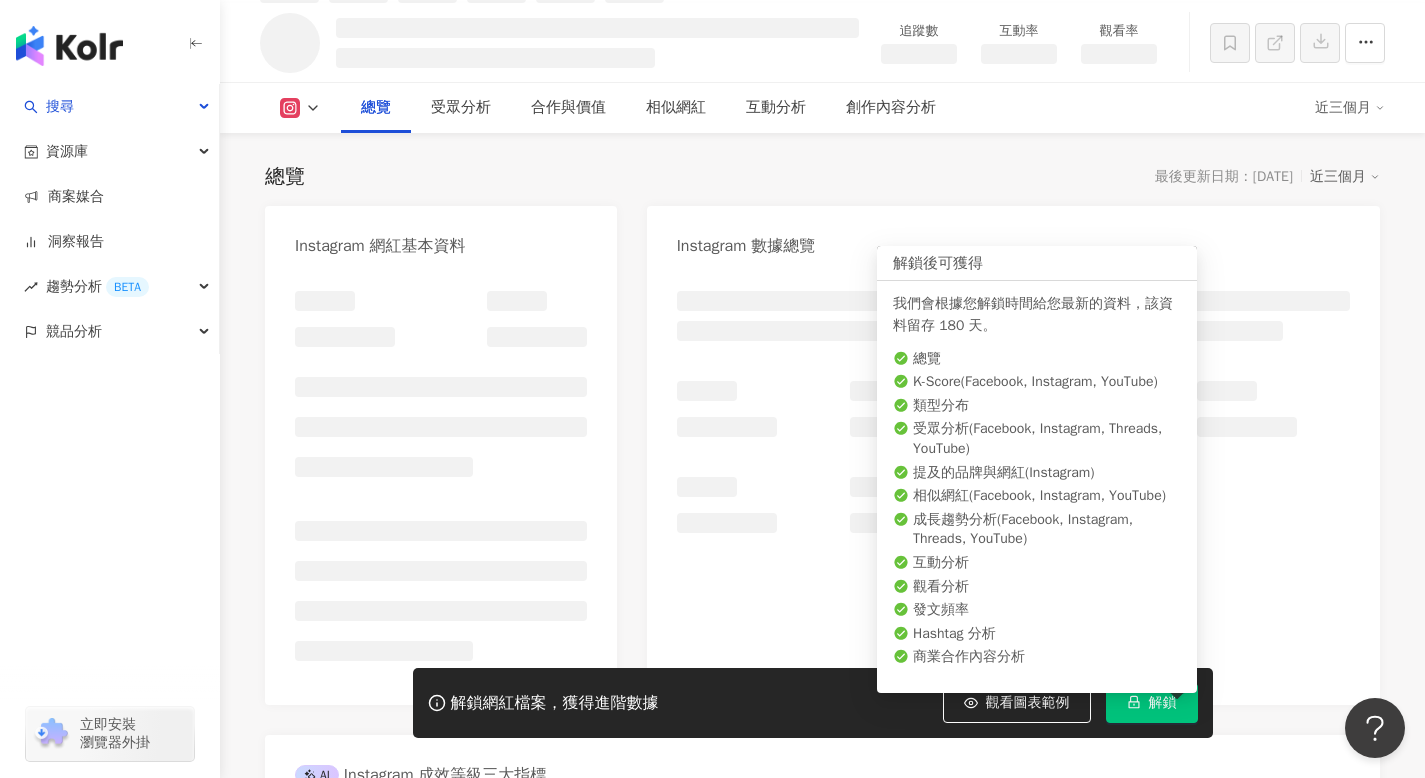 scroll, scrollTop: 132, scrollLeft: 0, axis: vertical 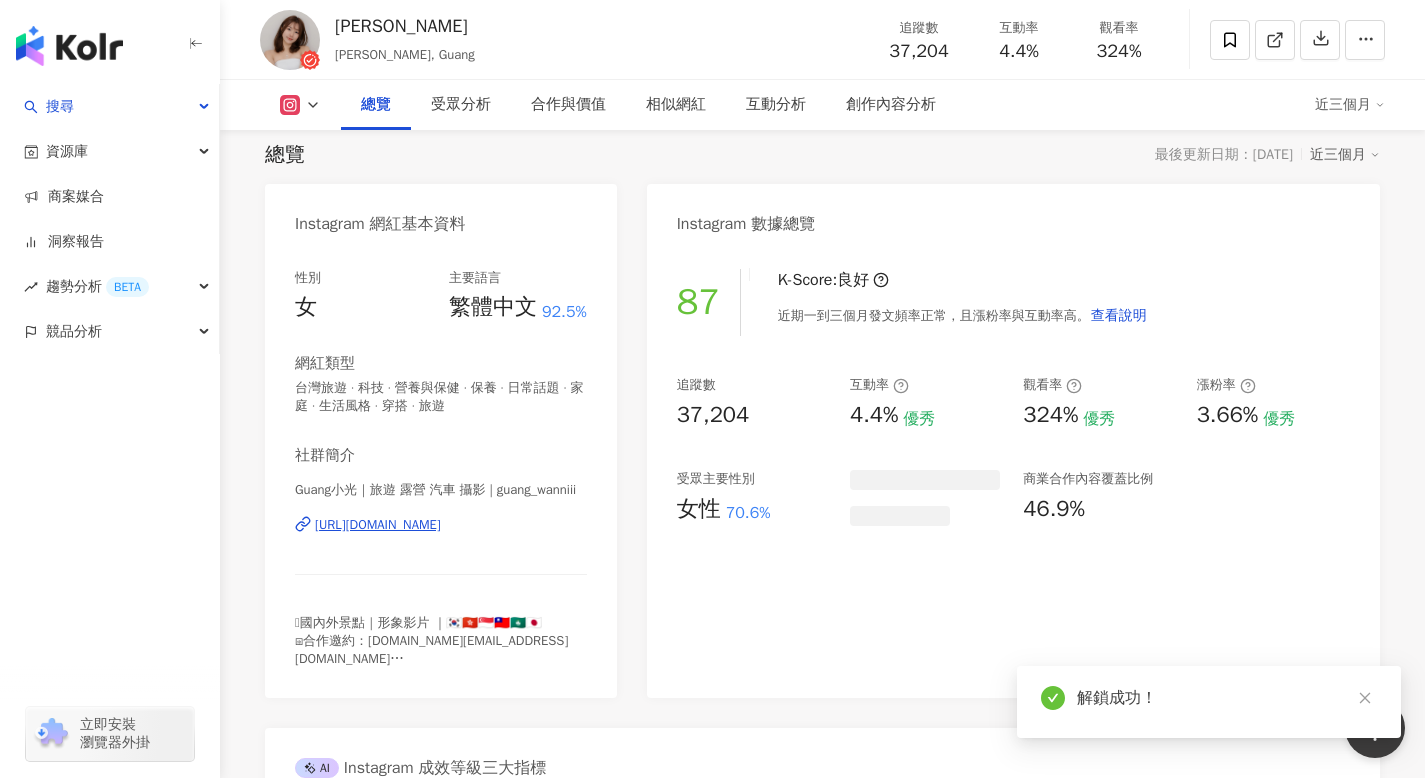 click 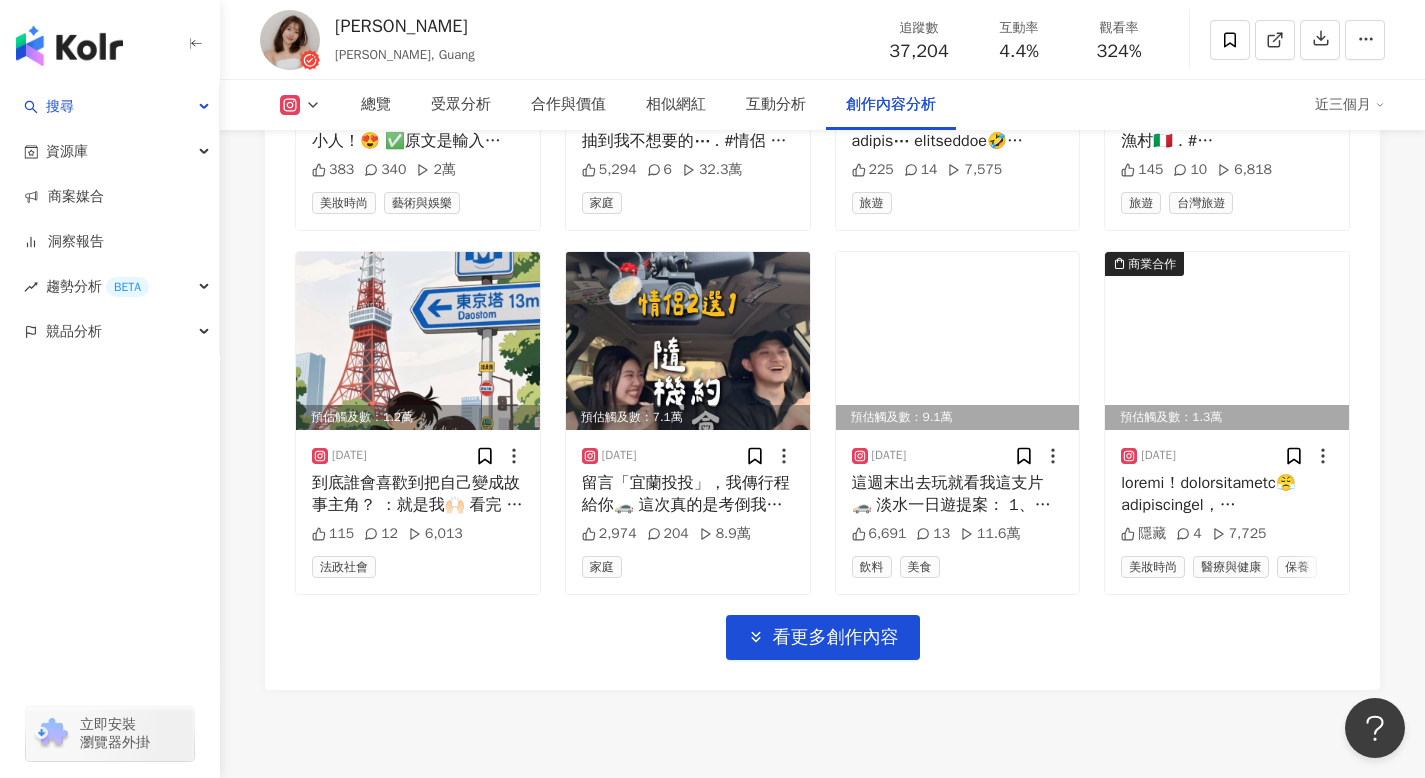 scroll, scrollTop: 6978, scrollLeft: 0, axis: vertical 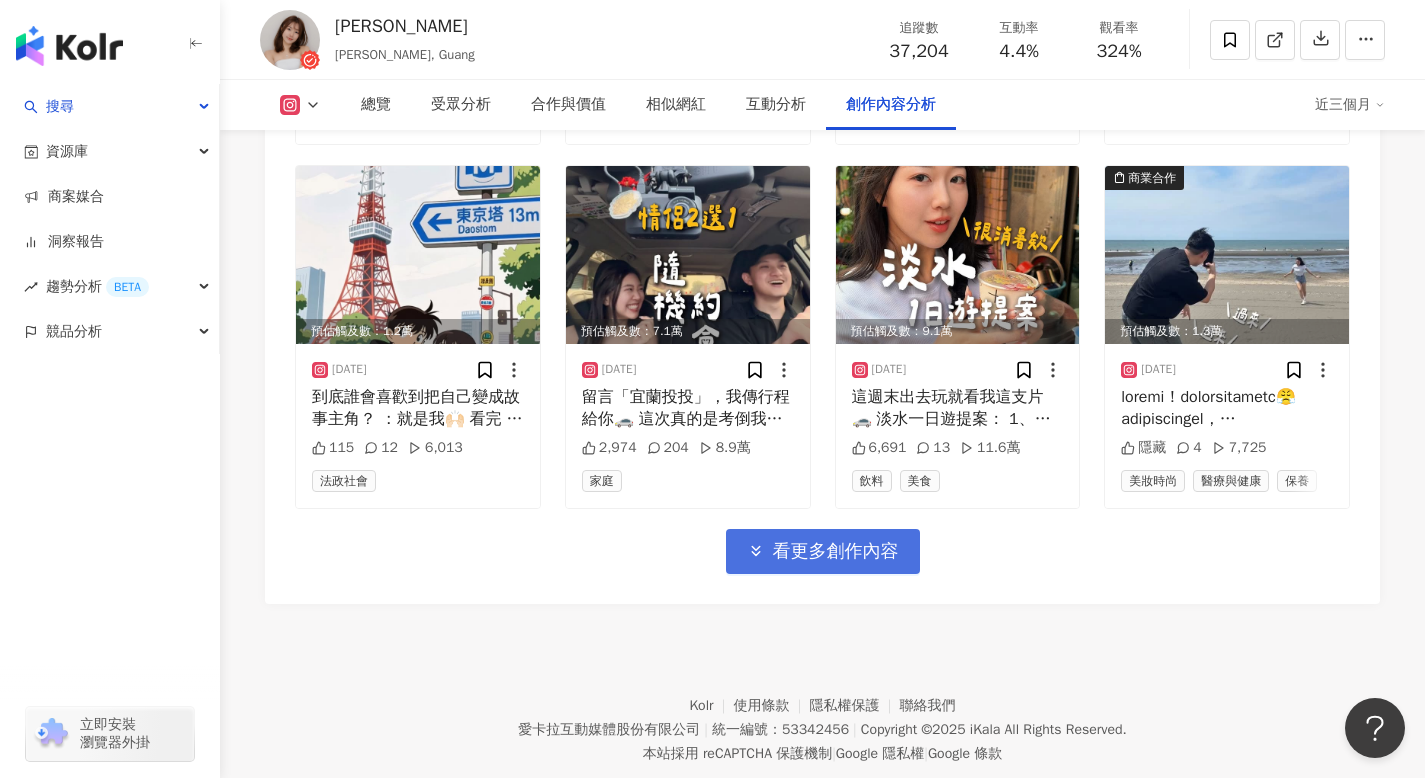 click on "看更多創作內容" at bounding box center (836, 552) 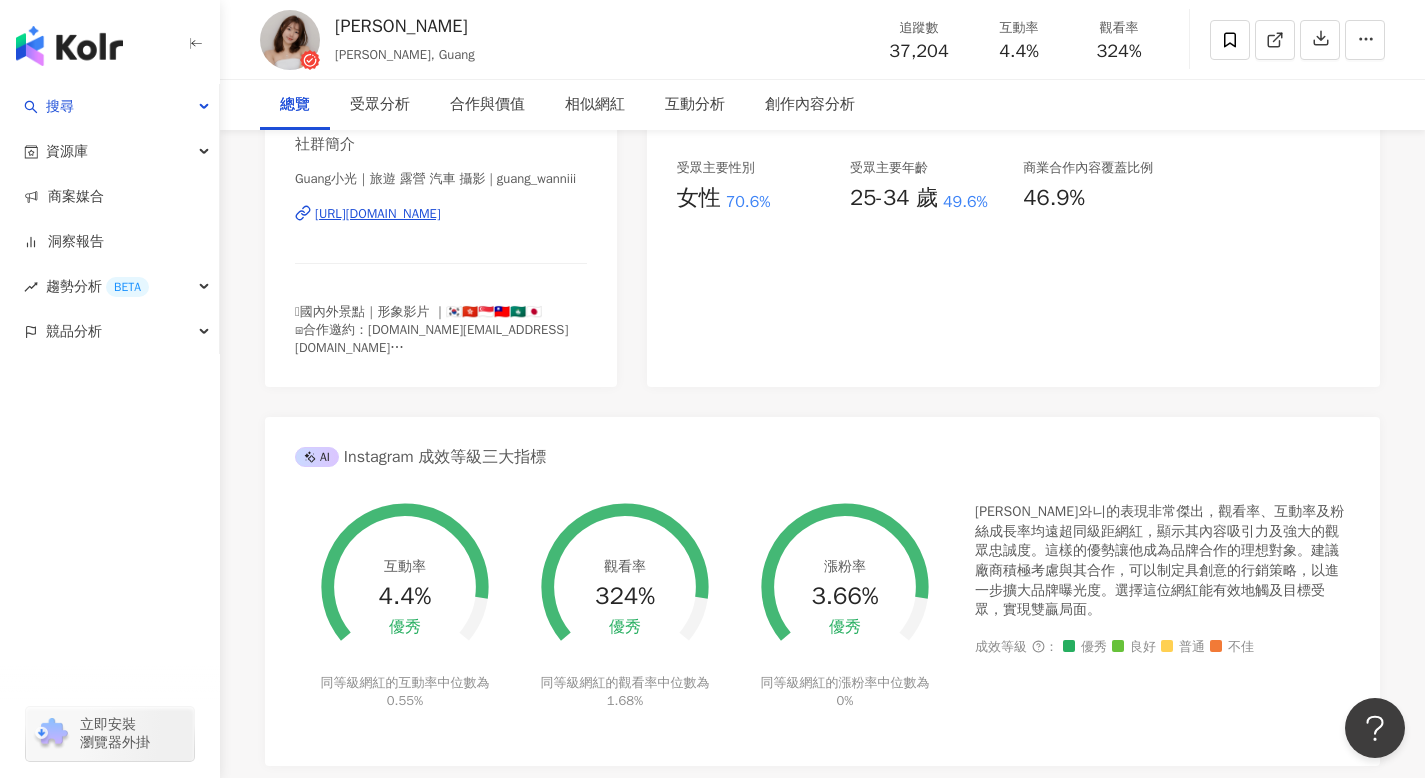 scroll, scrollTop: 0, scrollLeft: 0, axis: both 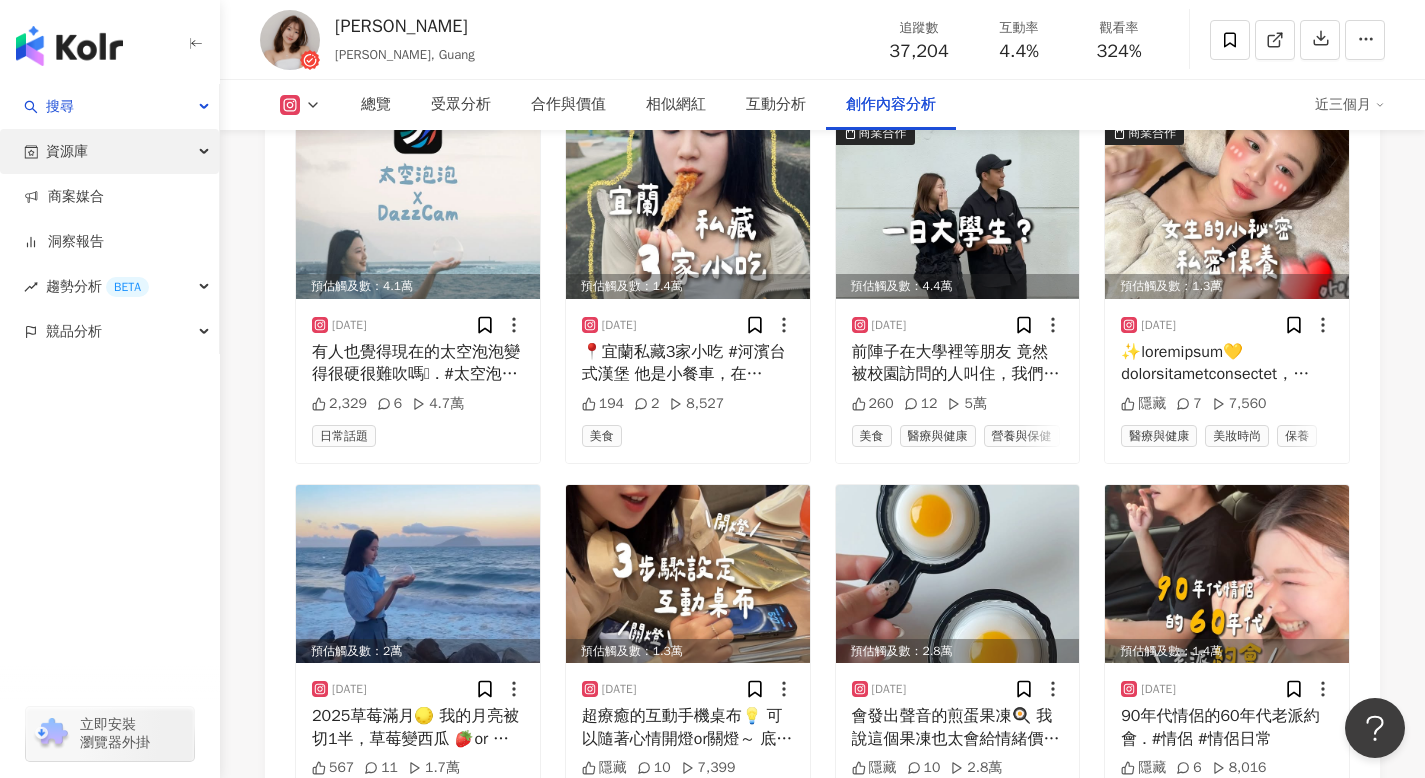 click on "資源庫" at bounding box center (109, 151) 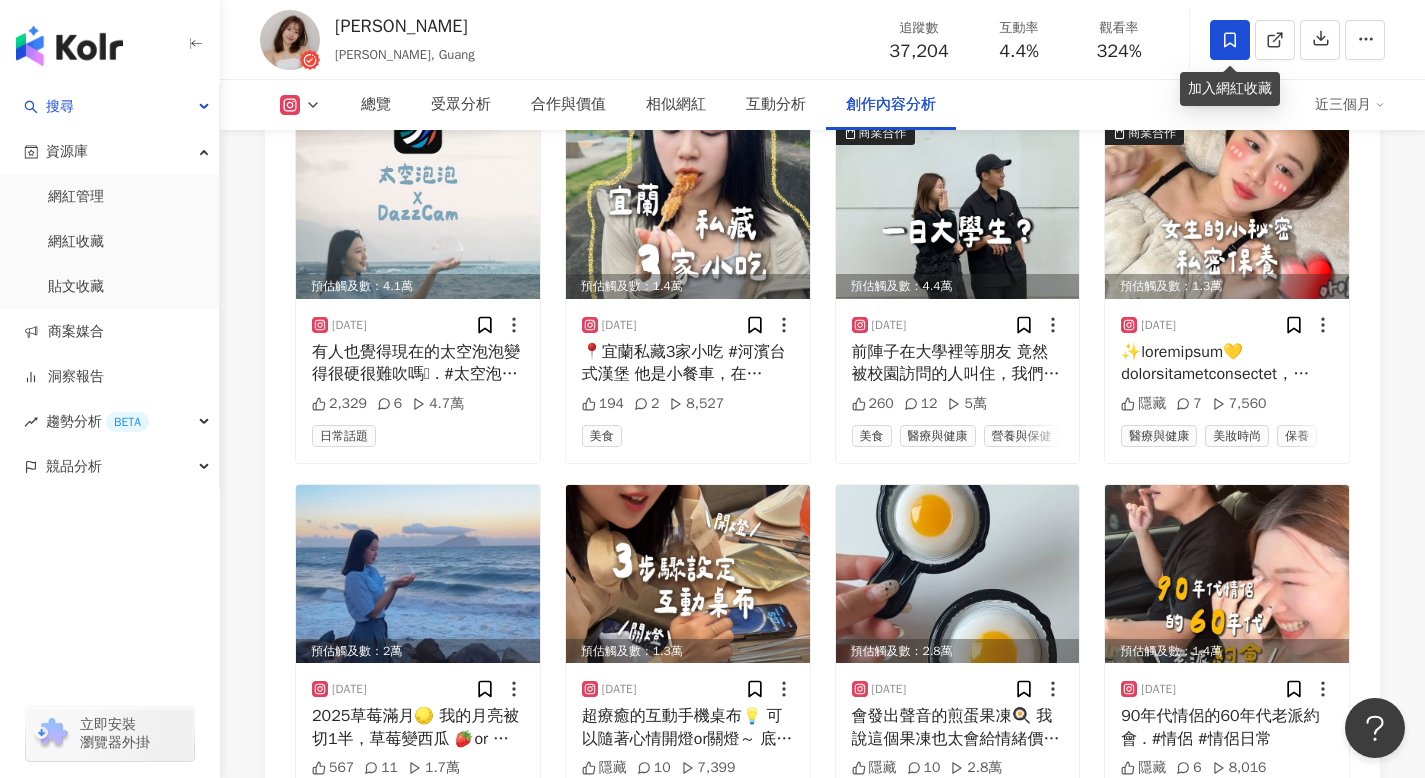 click 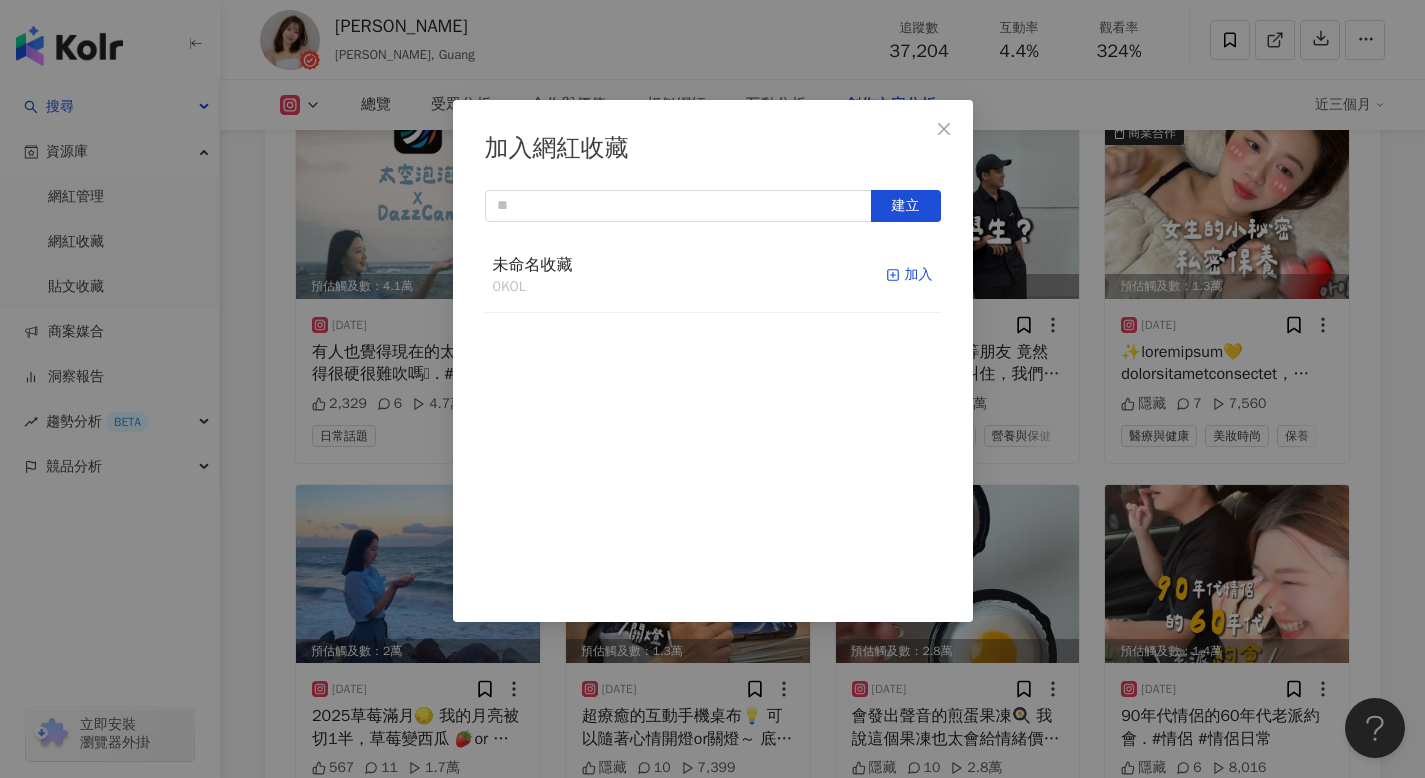 click 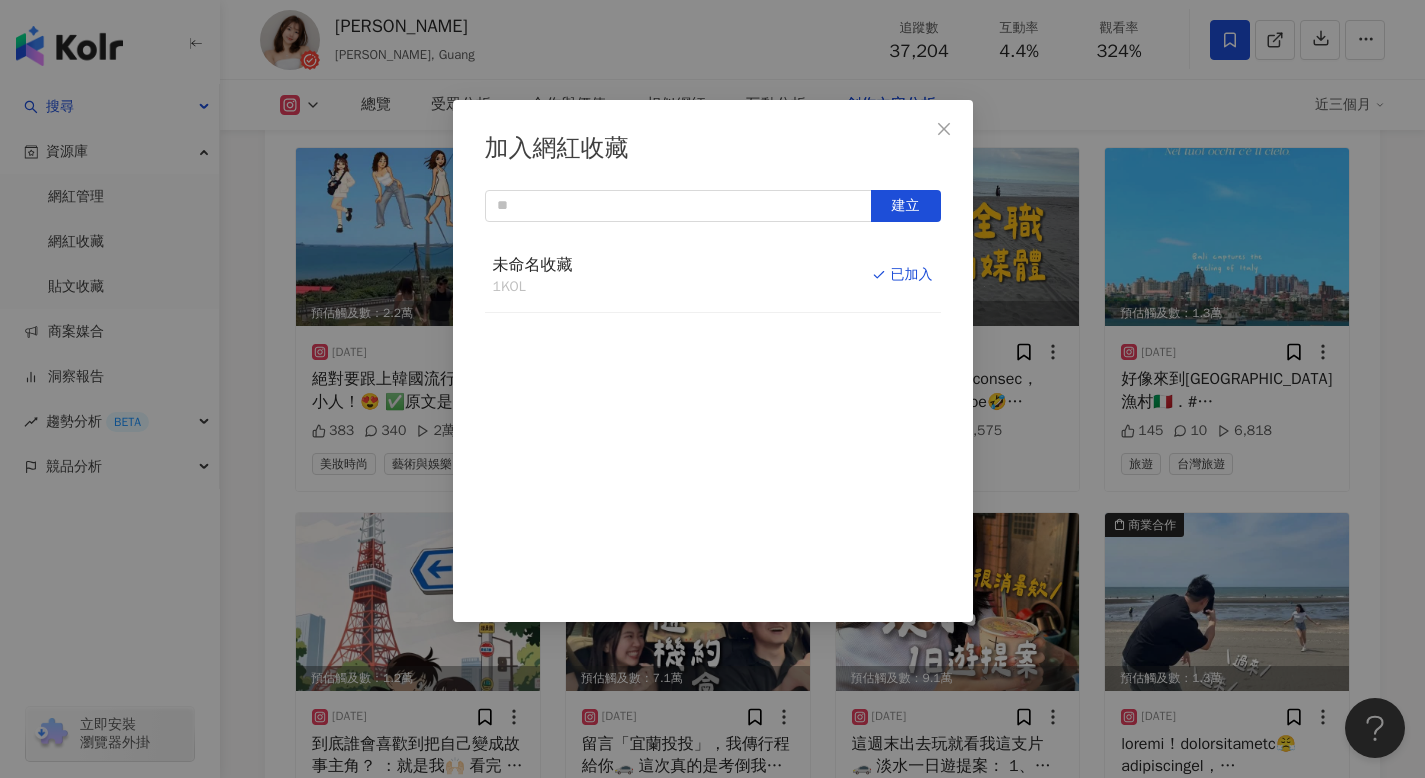 scroll, scrollTop: 7365, scrollLeft: 0, axis: vertical 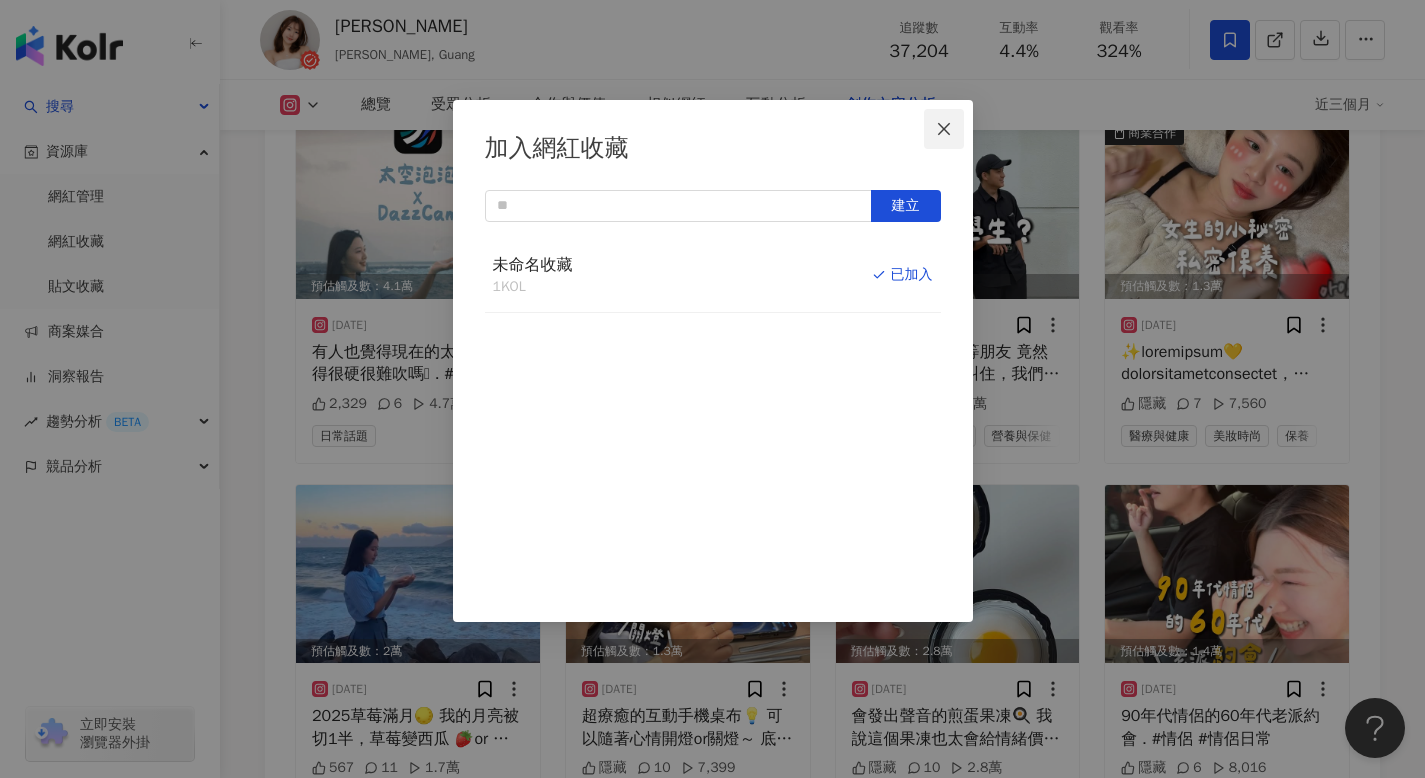 click 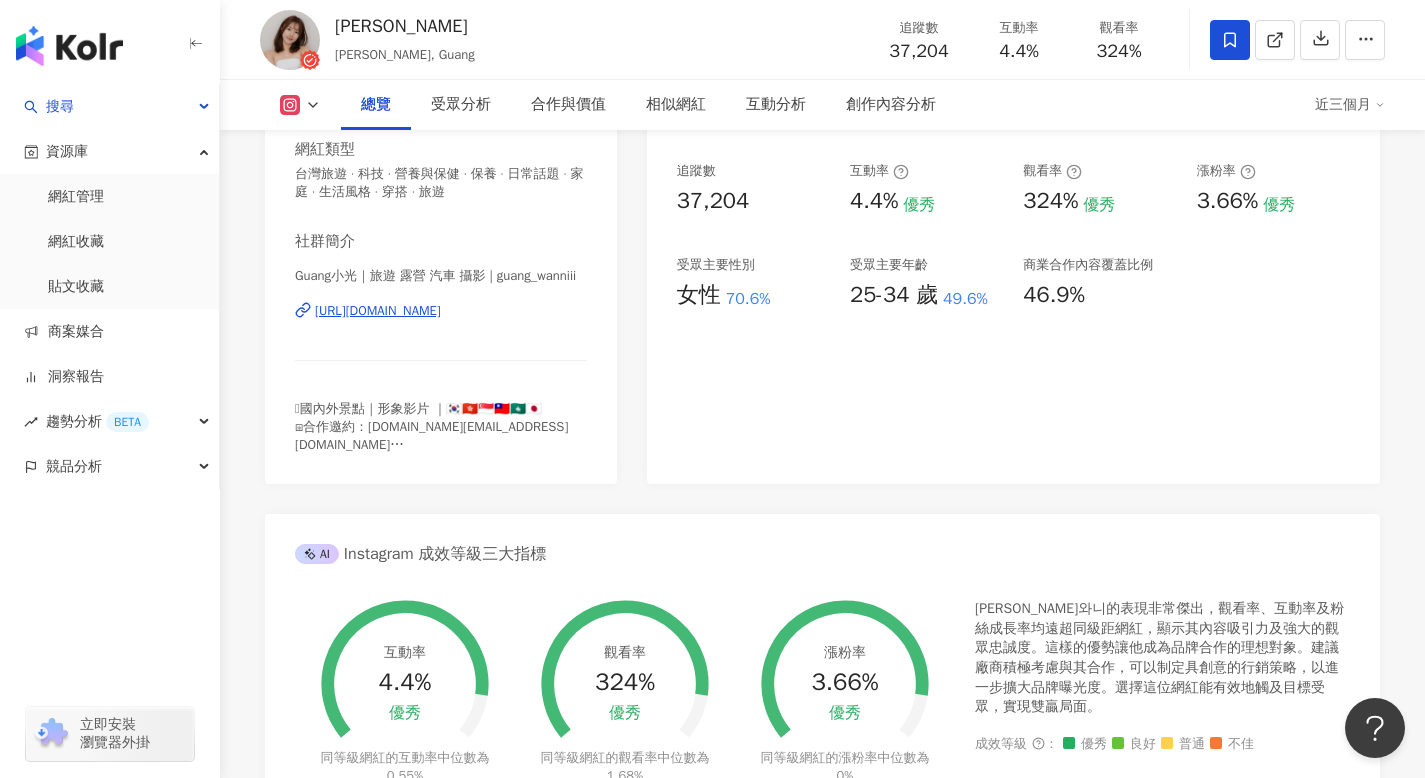 scroll, scrollTop: 0, scrollLeft: 0, axis: both 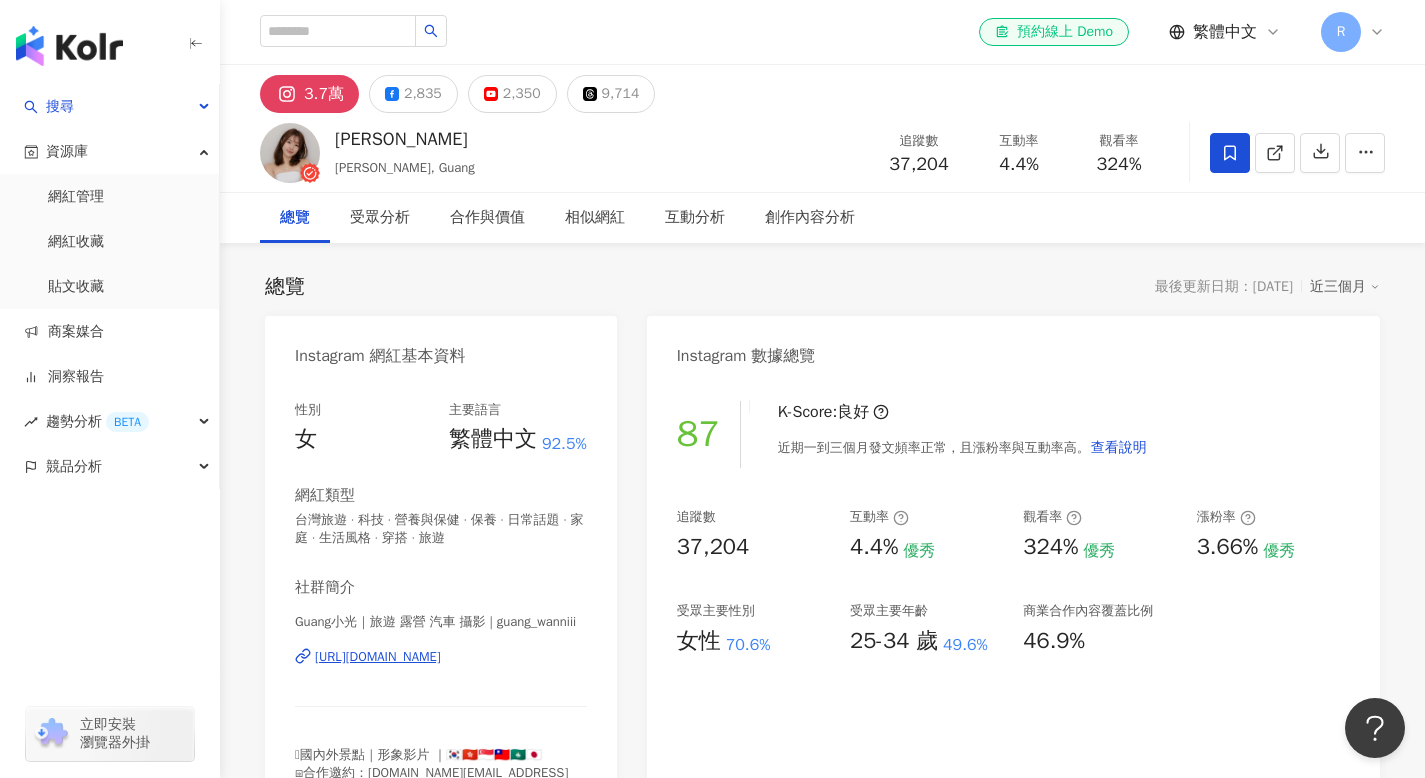 click 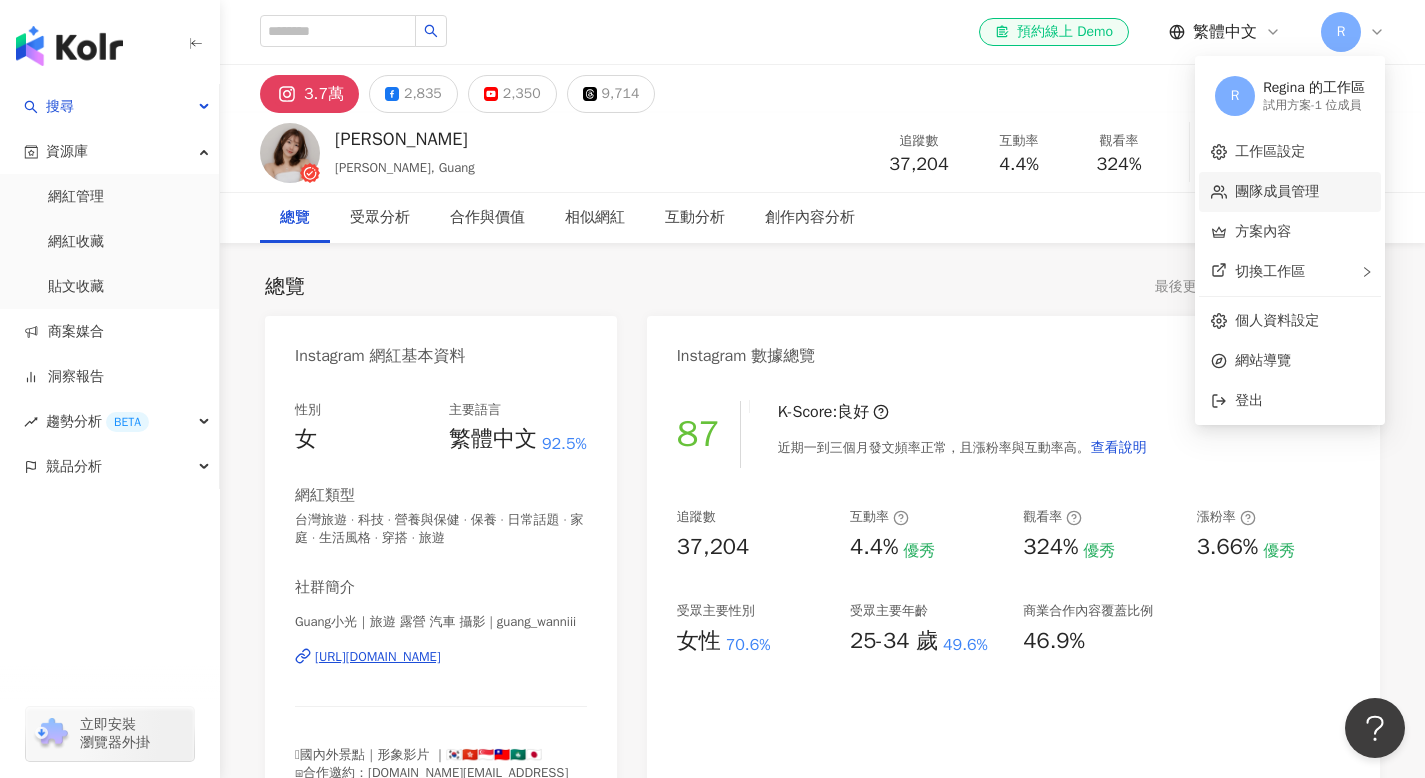 click on "團隊成員管理" at bounding box center [1277, 191] 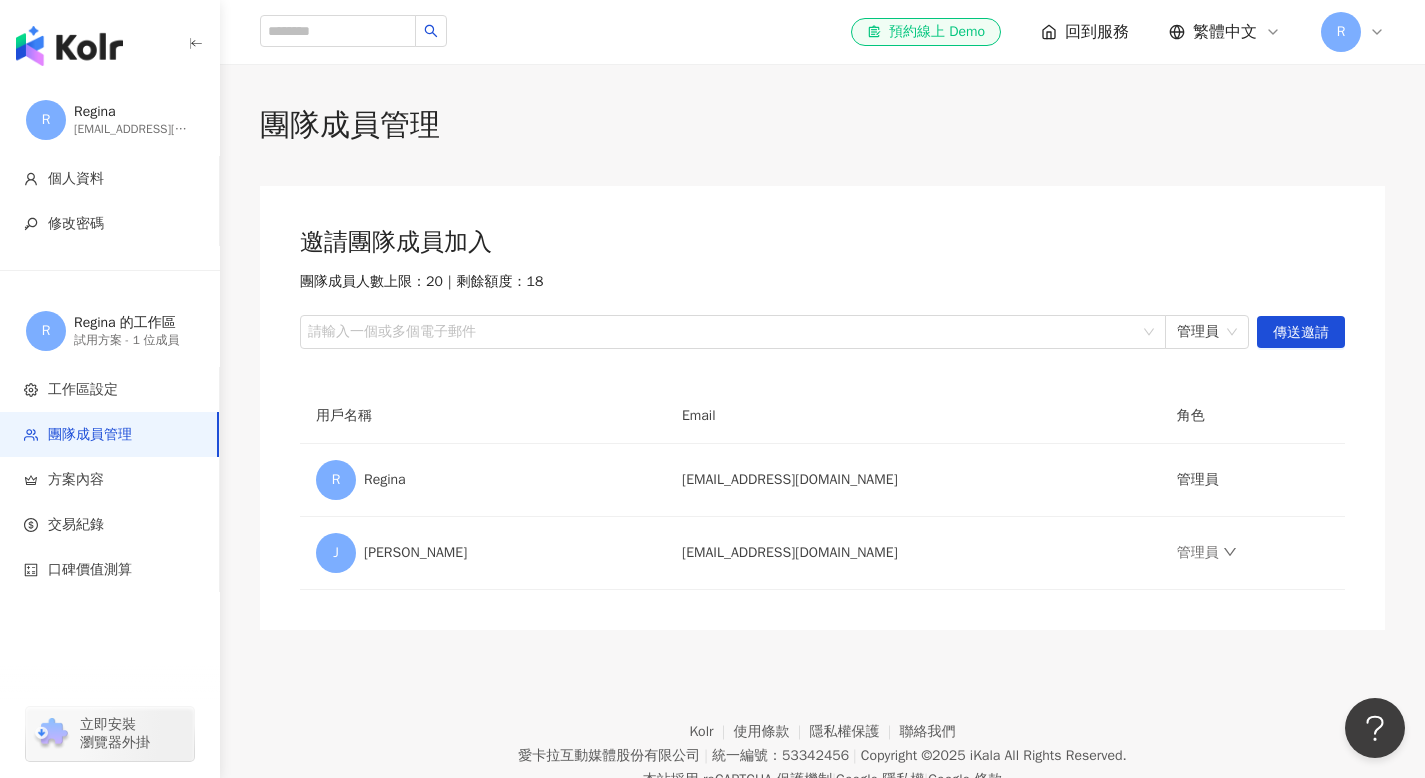 click on "邀請團隊成員加入 團隊成員人數上限：20 ｜ 剩餘額度：18   請輸入一個或多個電子郵件 管理員 傳送邀請 用戶名稱 Email 角色 R Regina hsuwei0805@gmail.com 管理員 J James kkir54321@gmail.com 管理員" at bounding box center [822, 408] 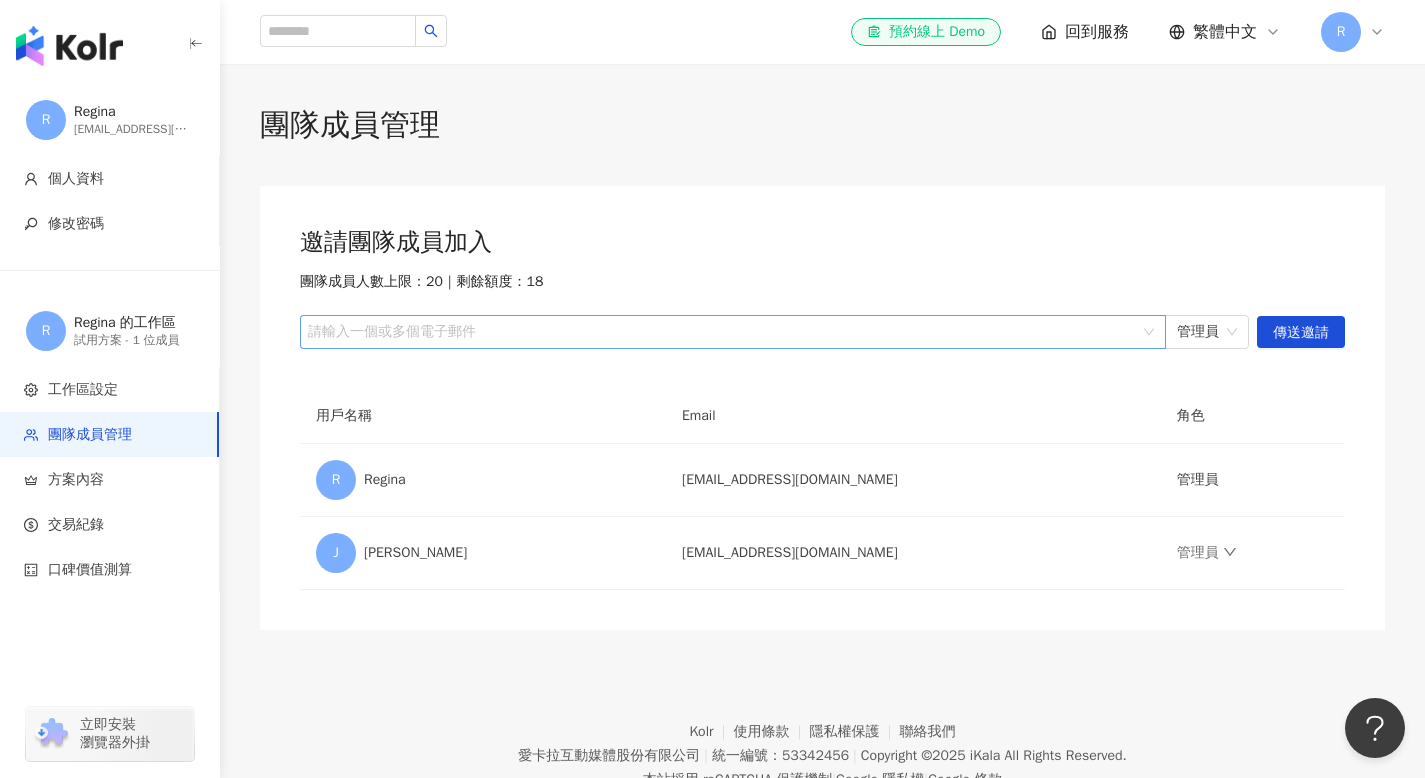 click on "請輸入一個或多個電子郵件" at bounding box center [733, 332] 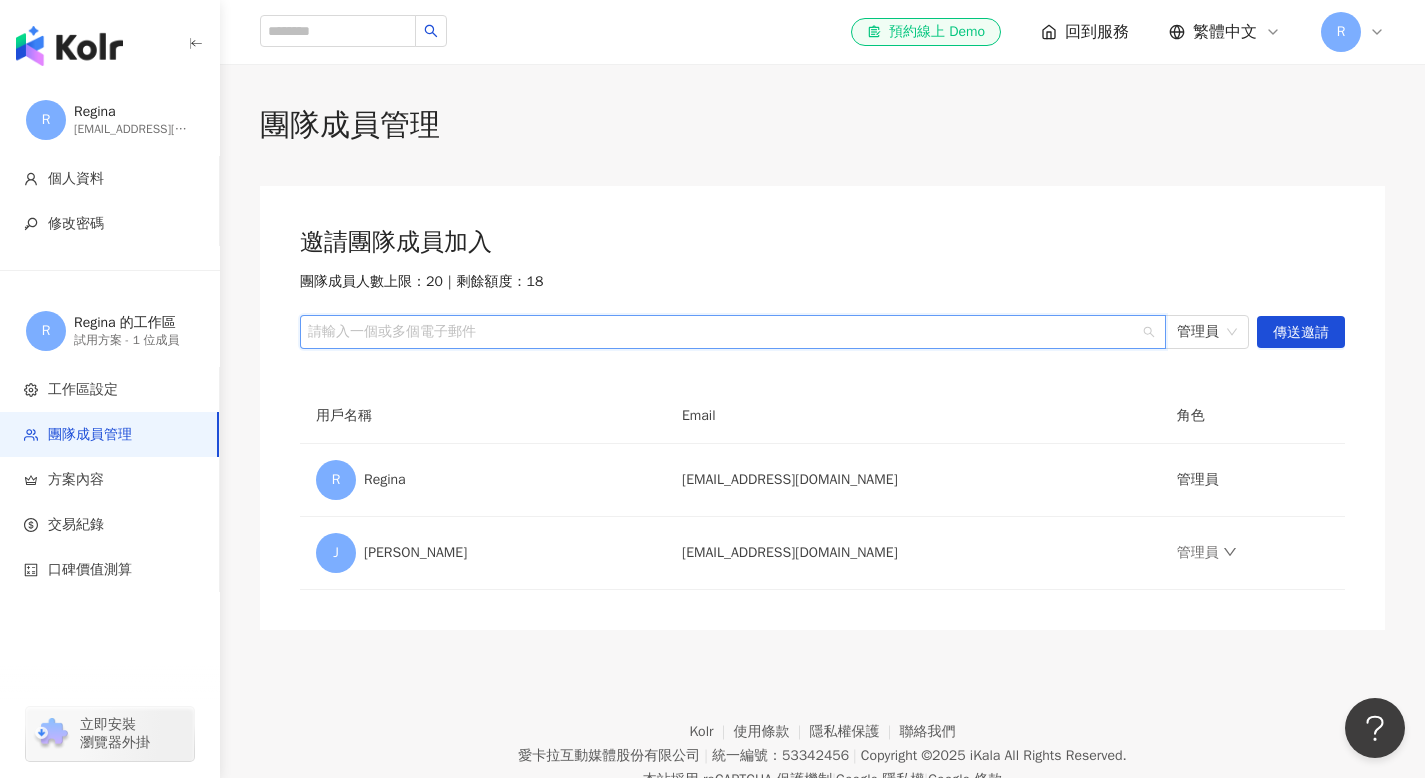paste on "**********" 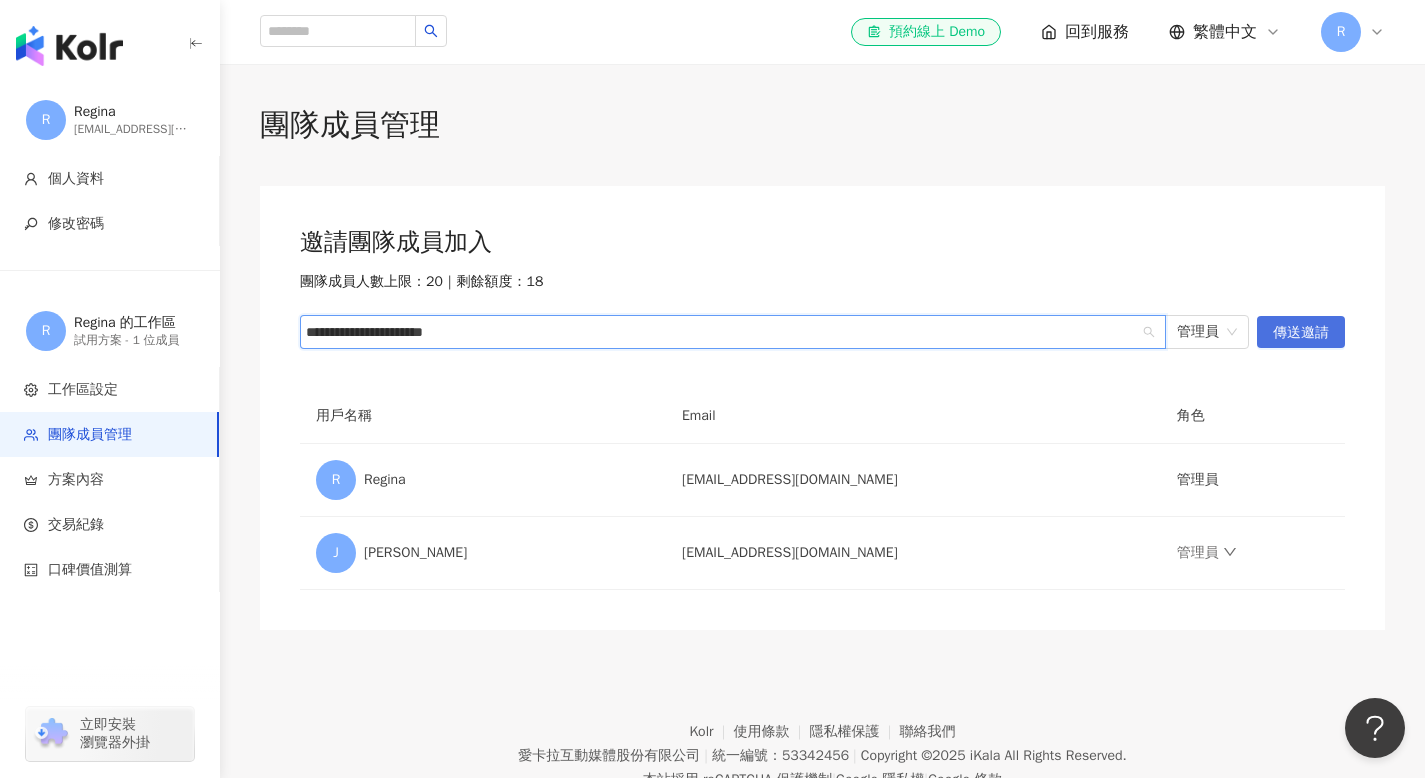 type on "**********" 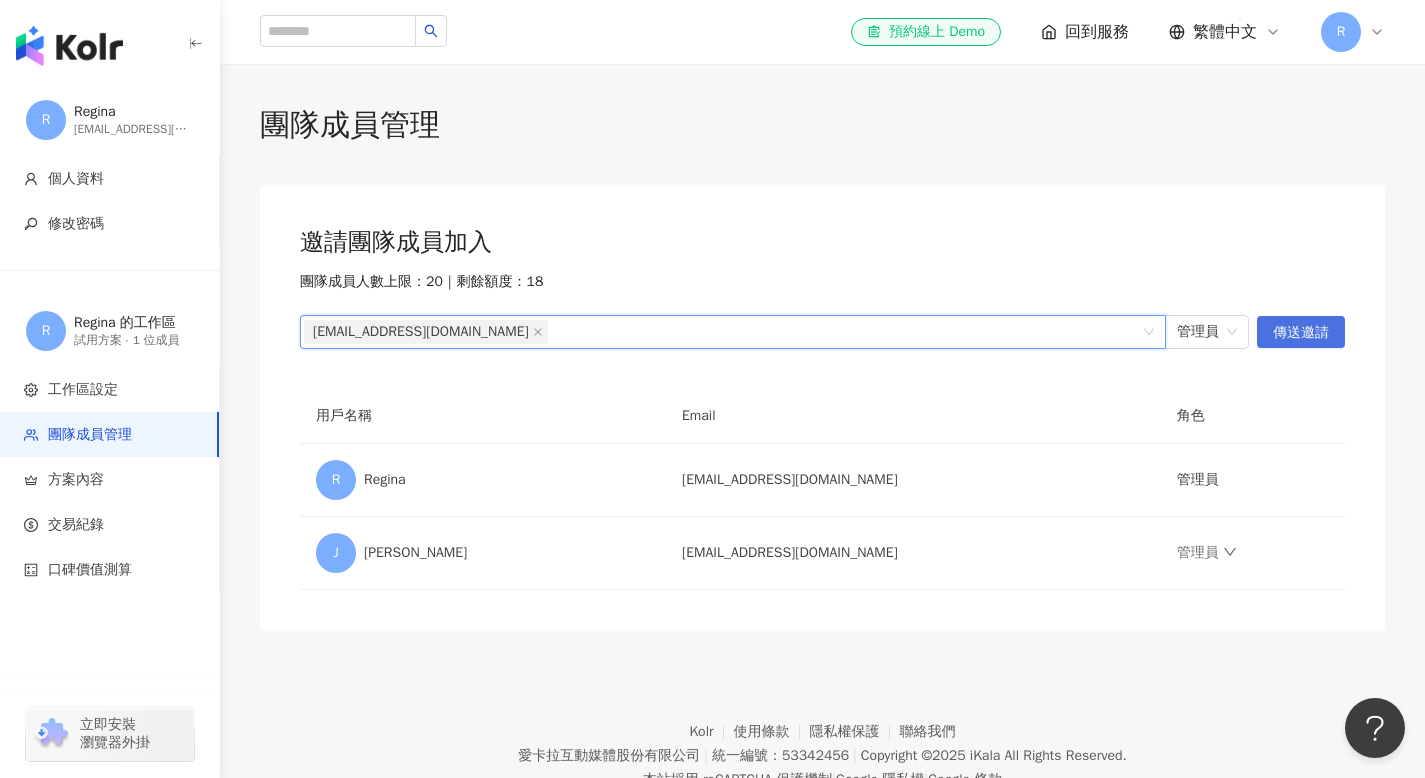 click on "傳送邀請" at bounding box center [1301, 333] 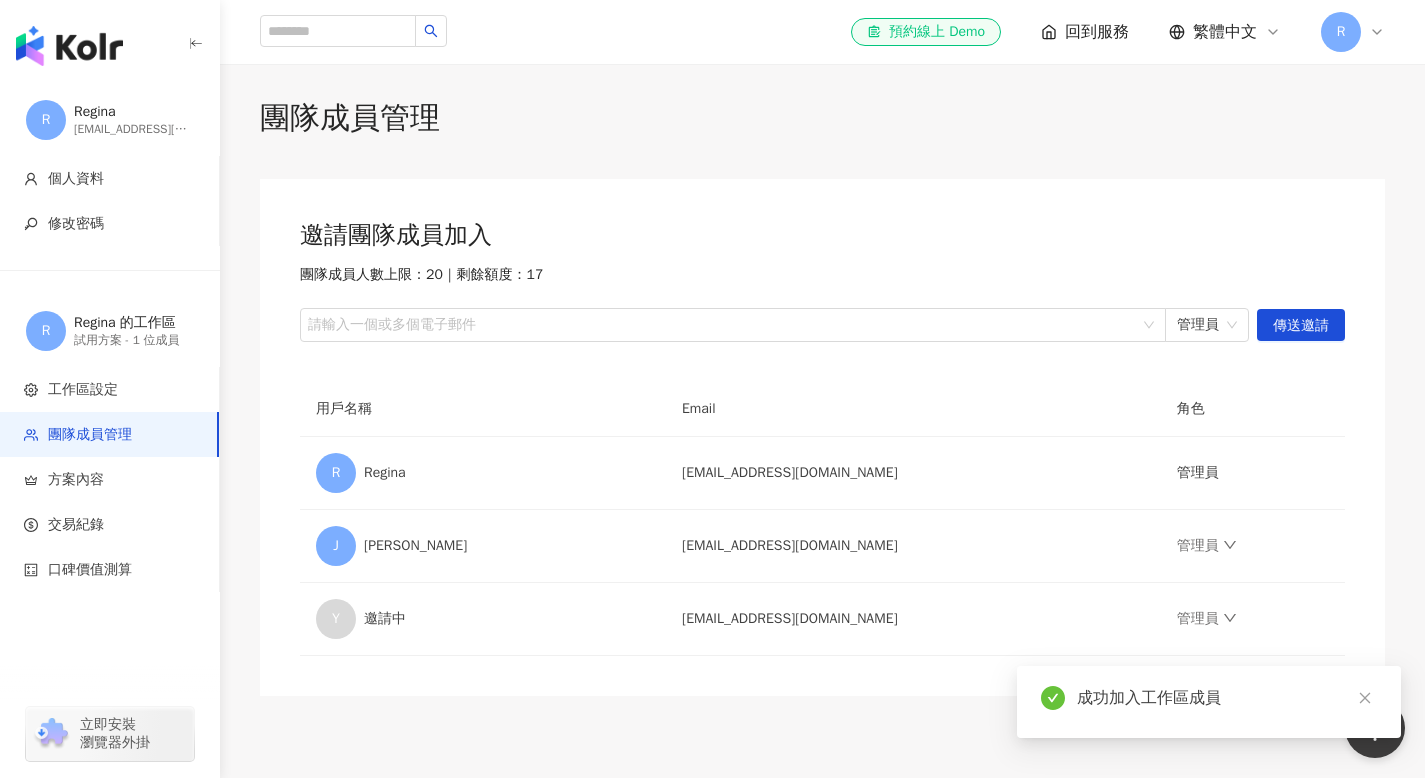 scroll, scrollTop: 8, scrollLeft: 0, axis: vertical 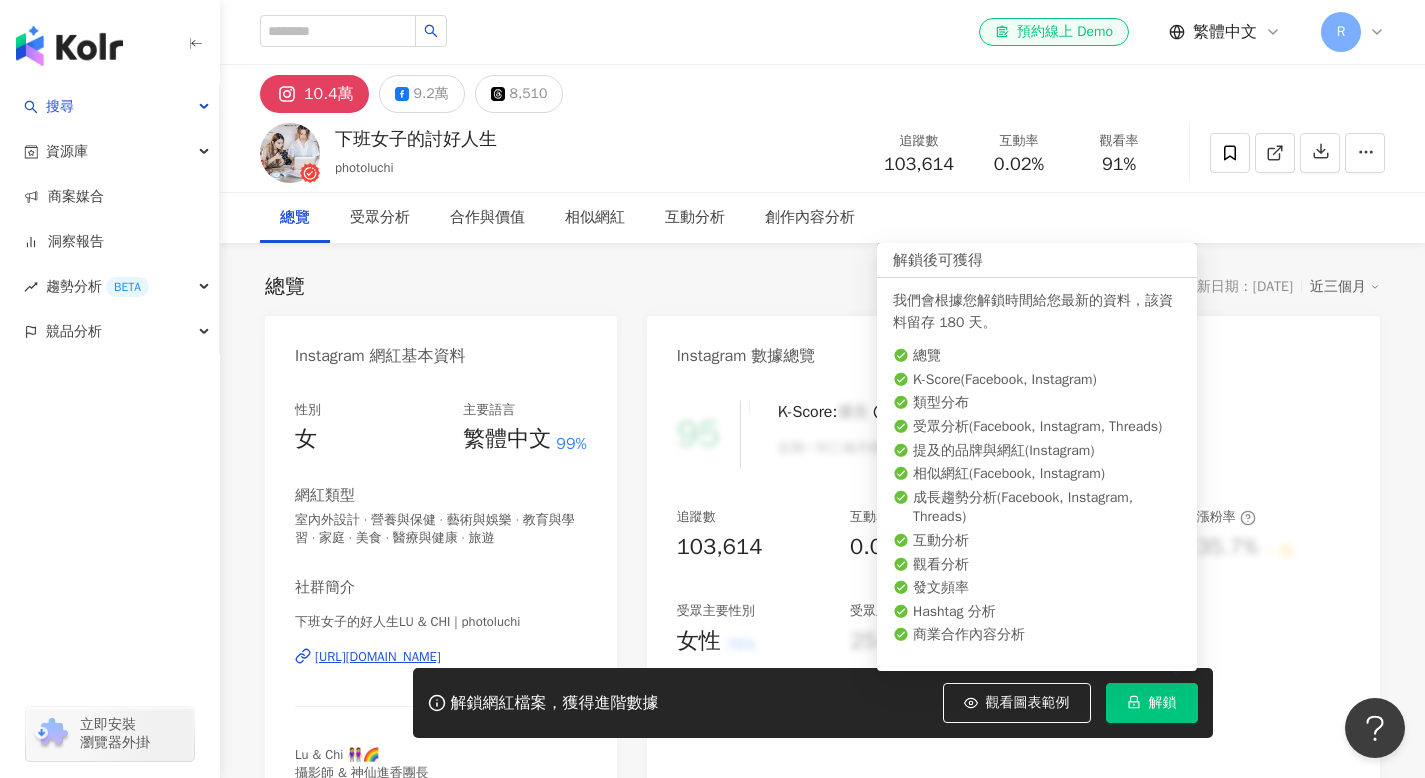 click 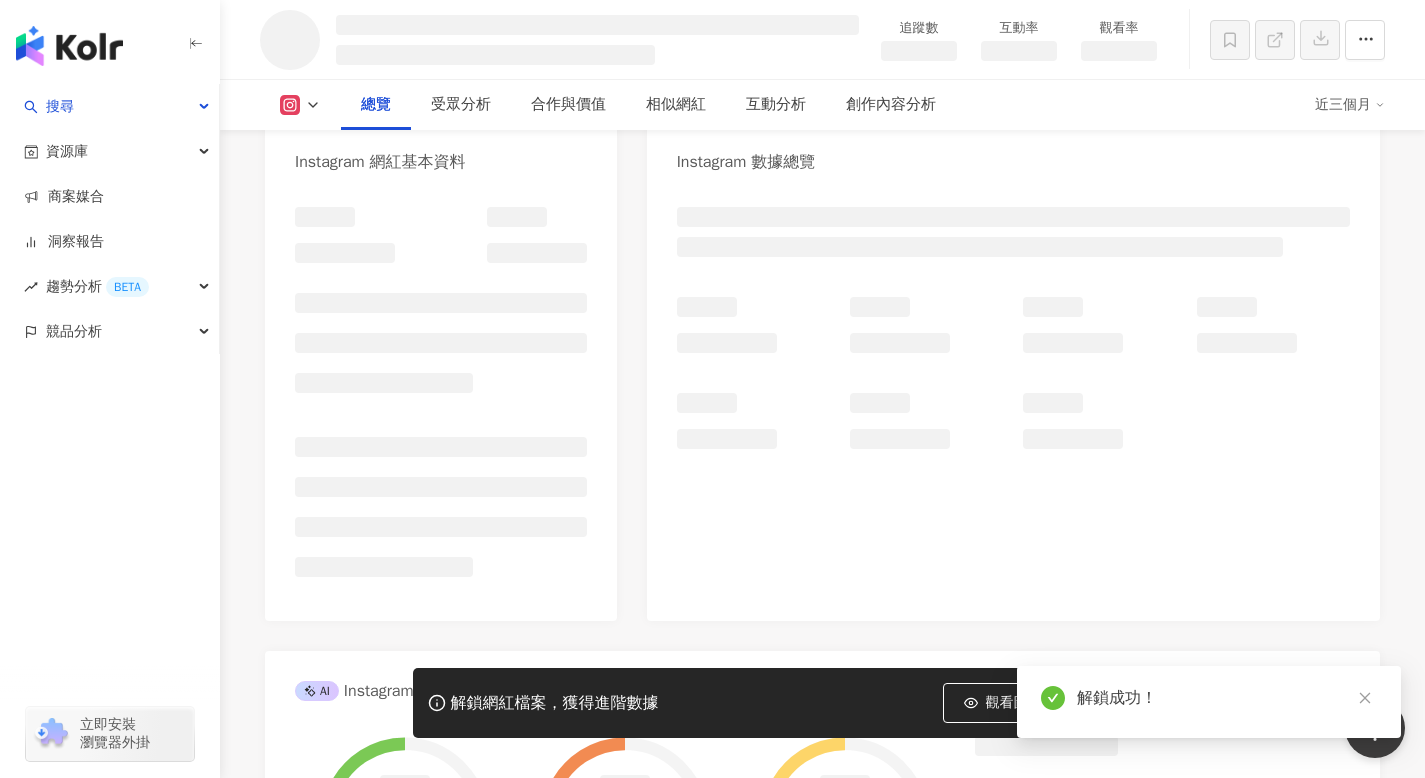 scroll, scrollTop: 237, scrollLeft: 0, axis: vertical 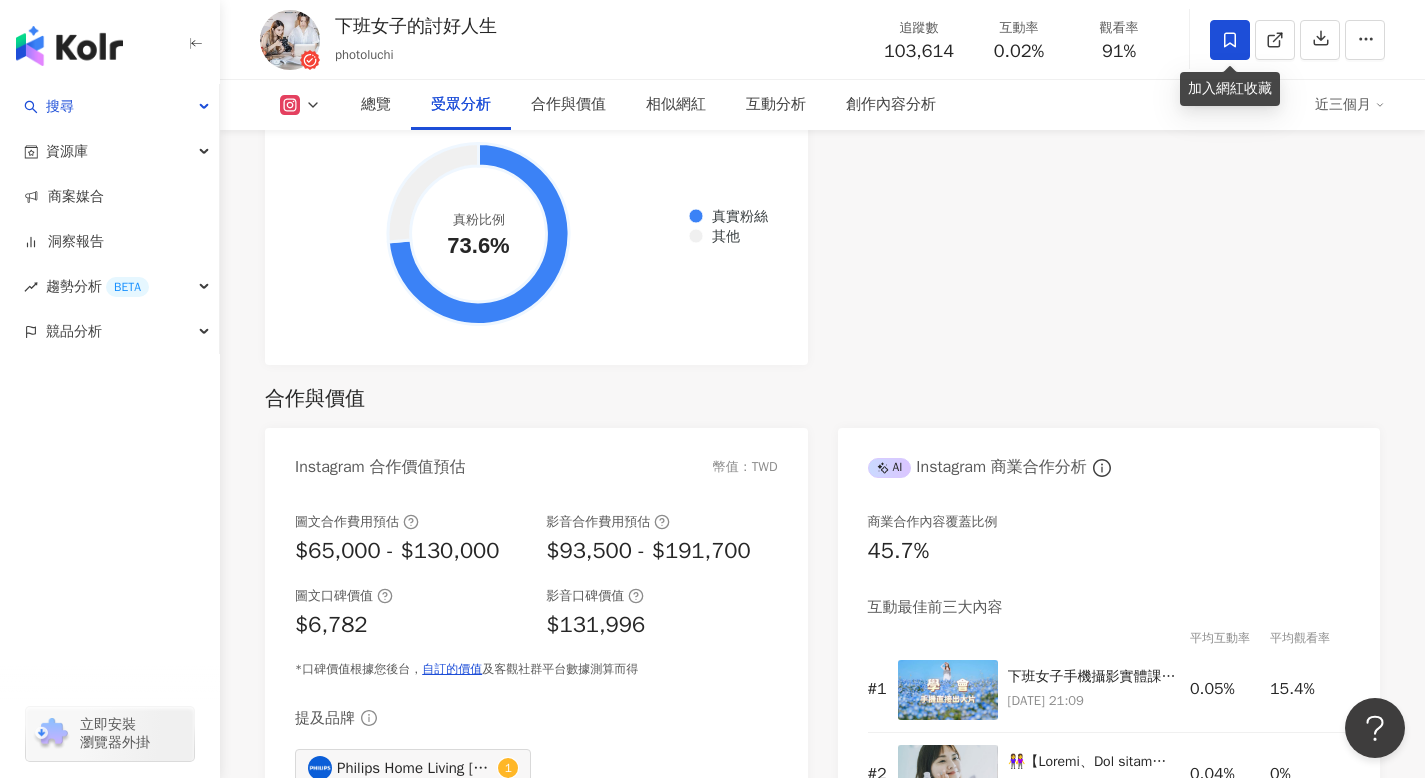 click 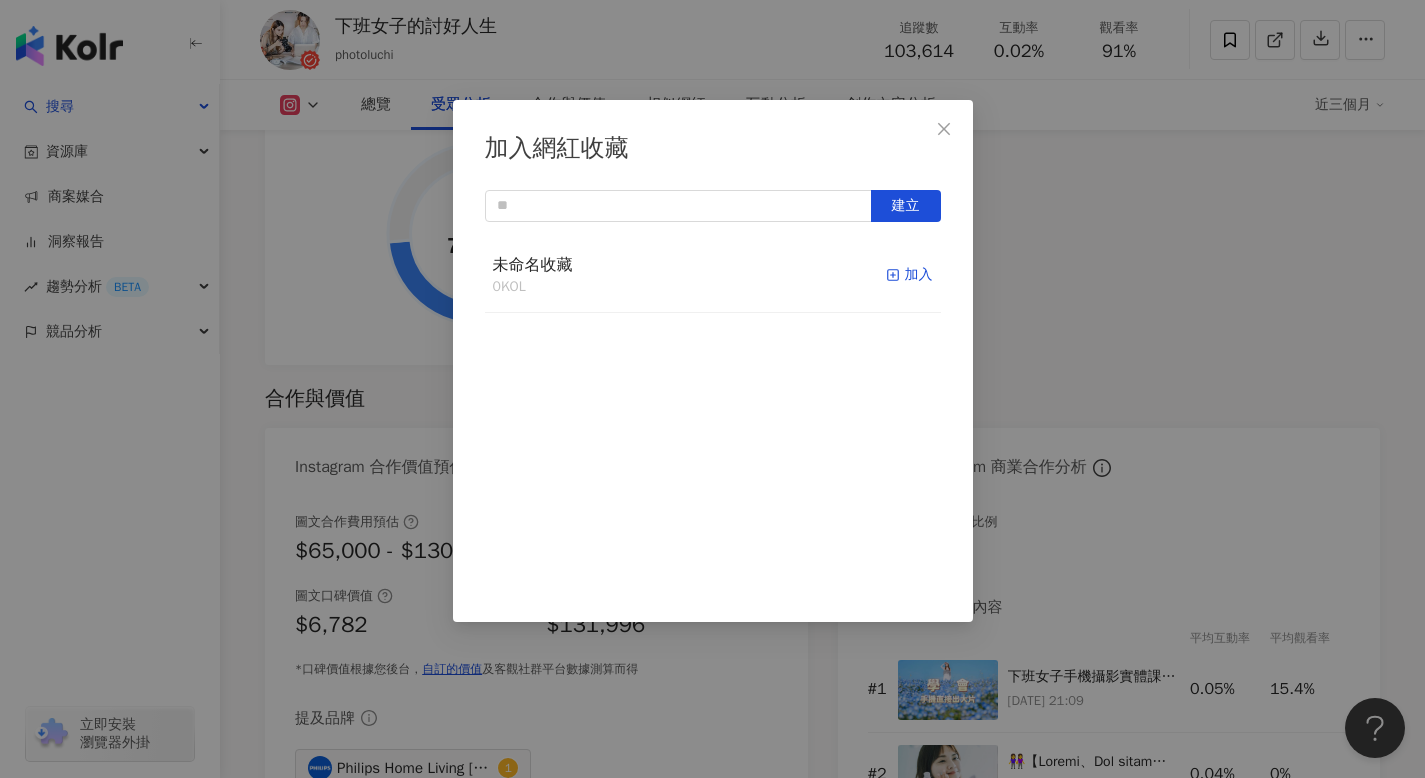 click on "加入" at bounding box center (909, 275) 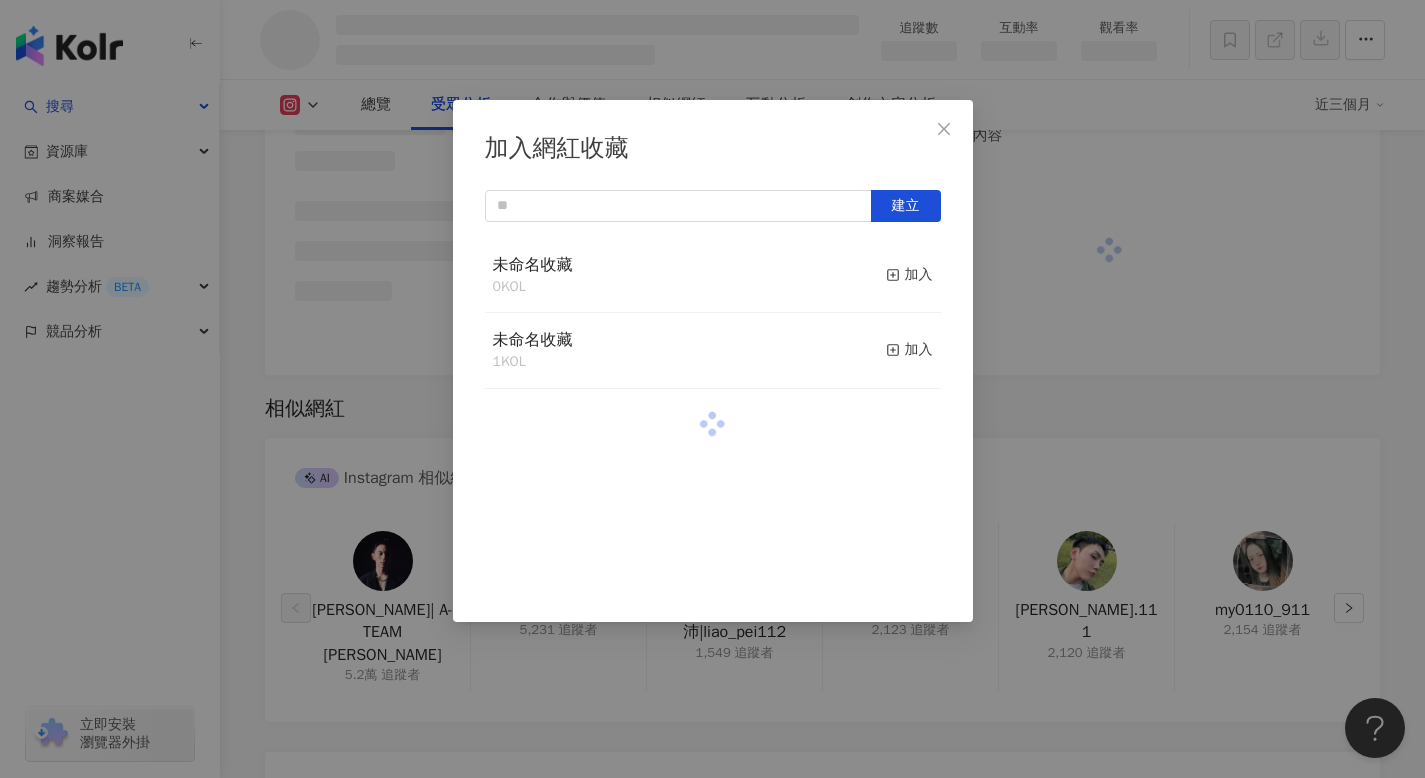 scroll, scrollTop: 2112, scrollLeft: 0, axis: vertical 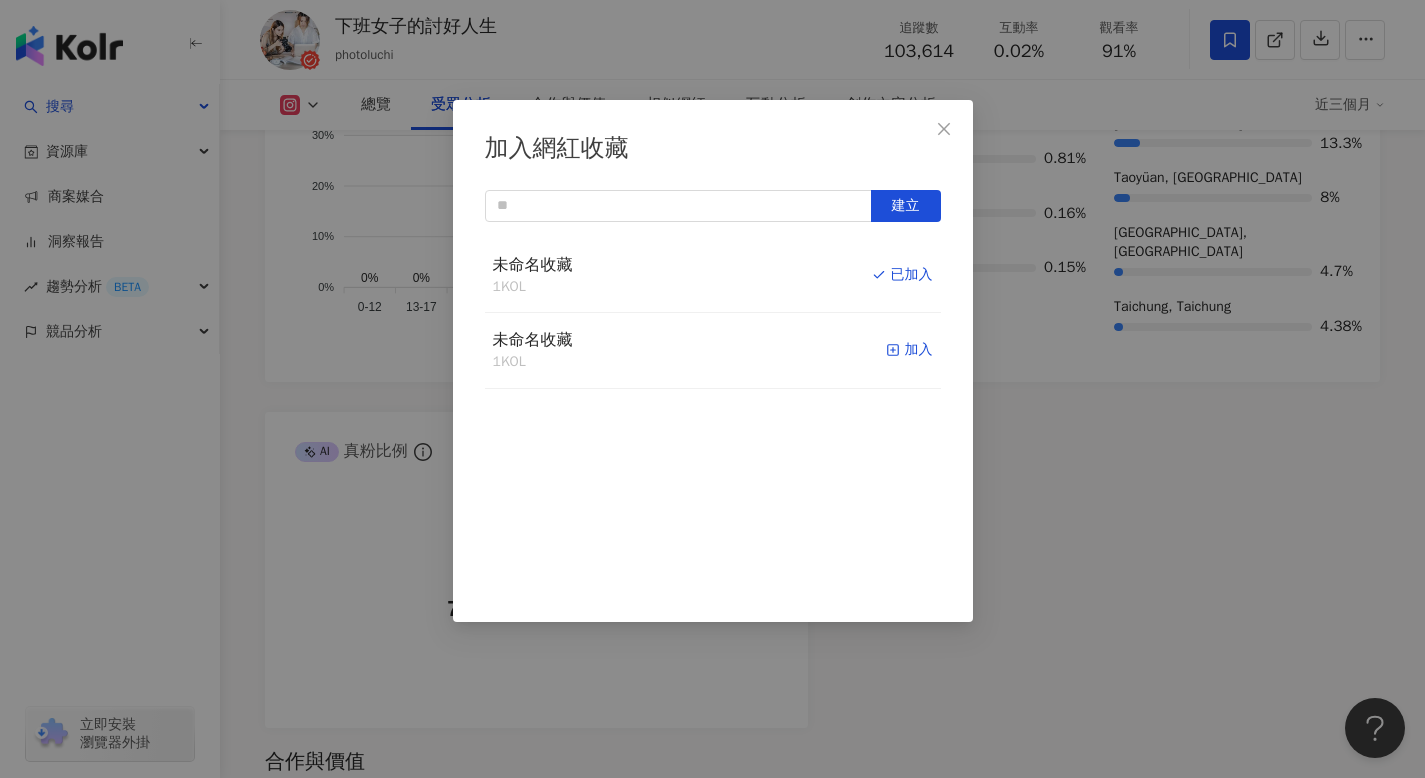 click 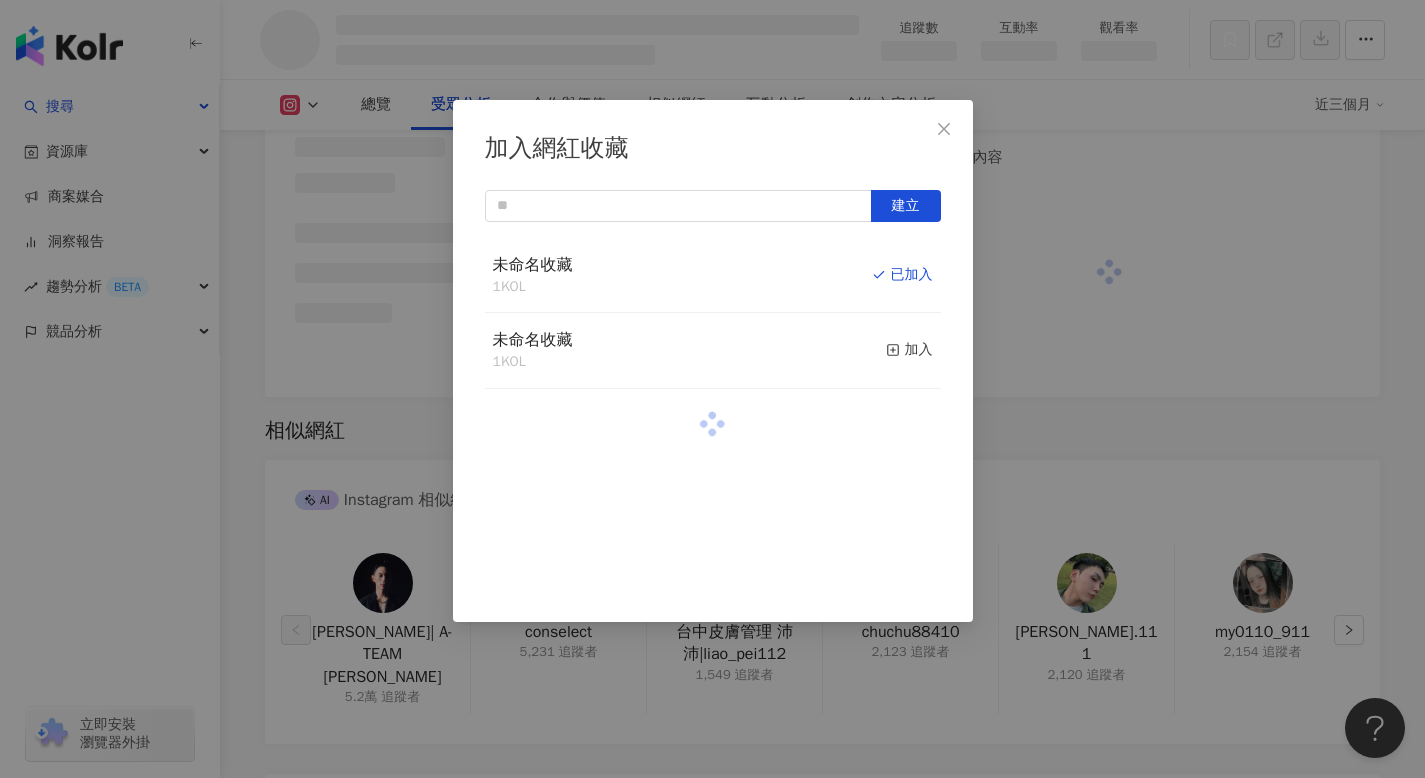 scroll, scrollTop: 2112, scrollLeft: 0, axis: vertical 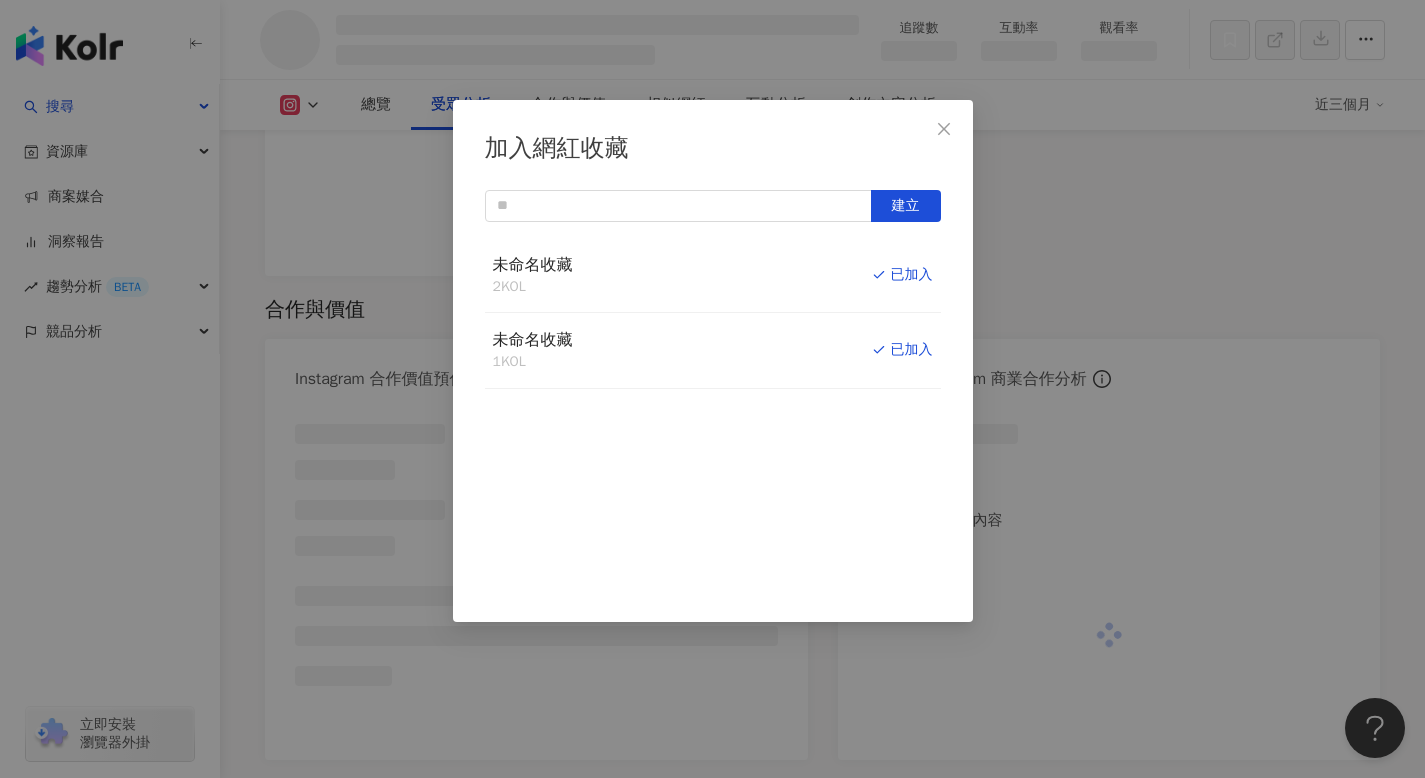 click at bounding box center [944, 129] 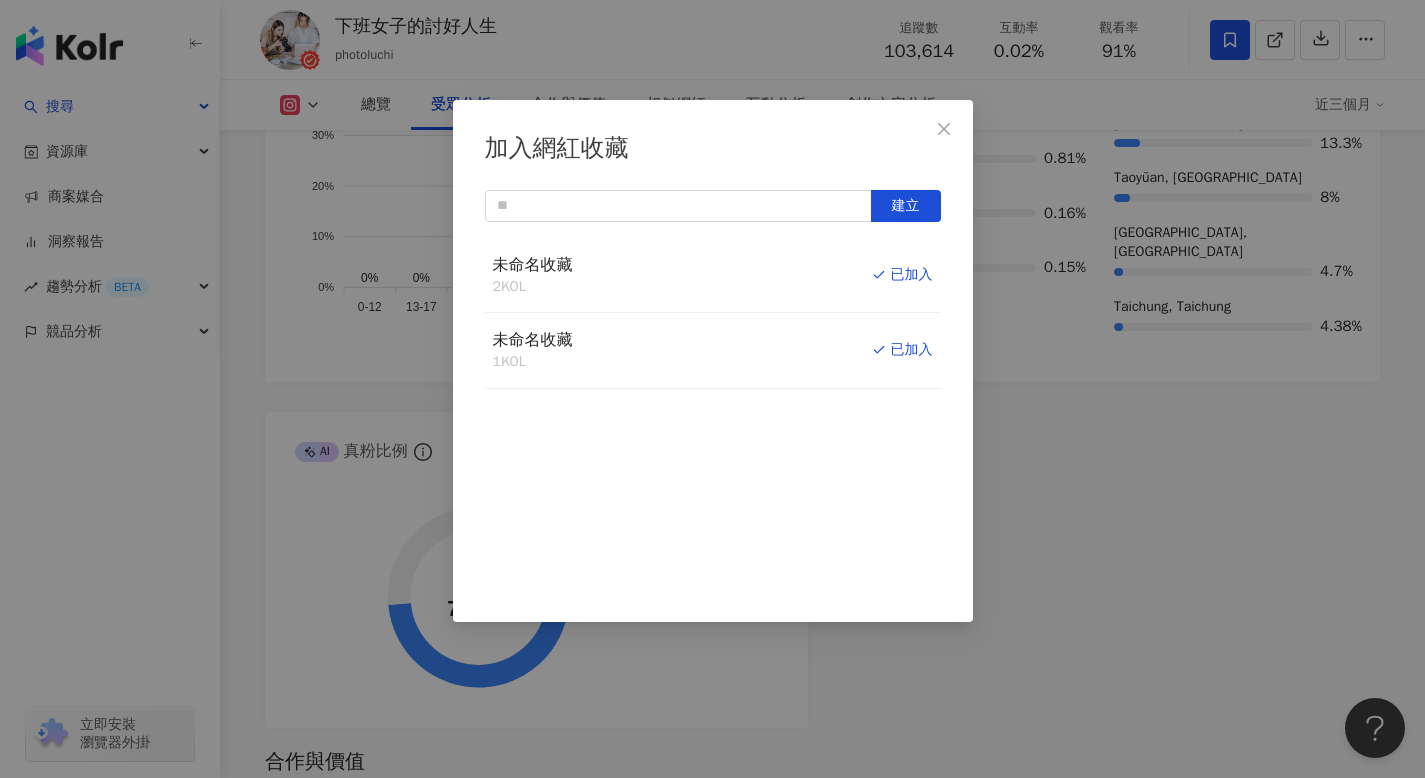 click on "加入網紅收藏 建立 未命名收藏 2  KOL 已加入 未命名收藏 1  KOL 已加入" at bounding box center [712, 389] 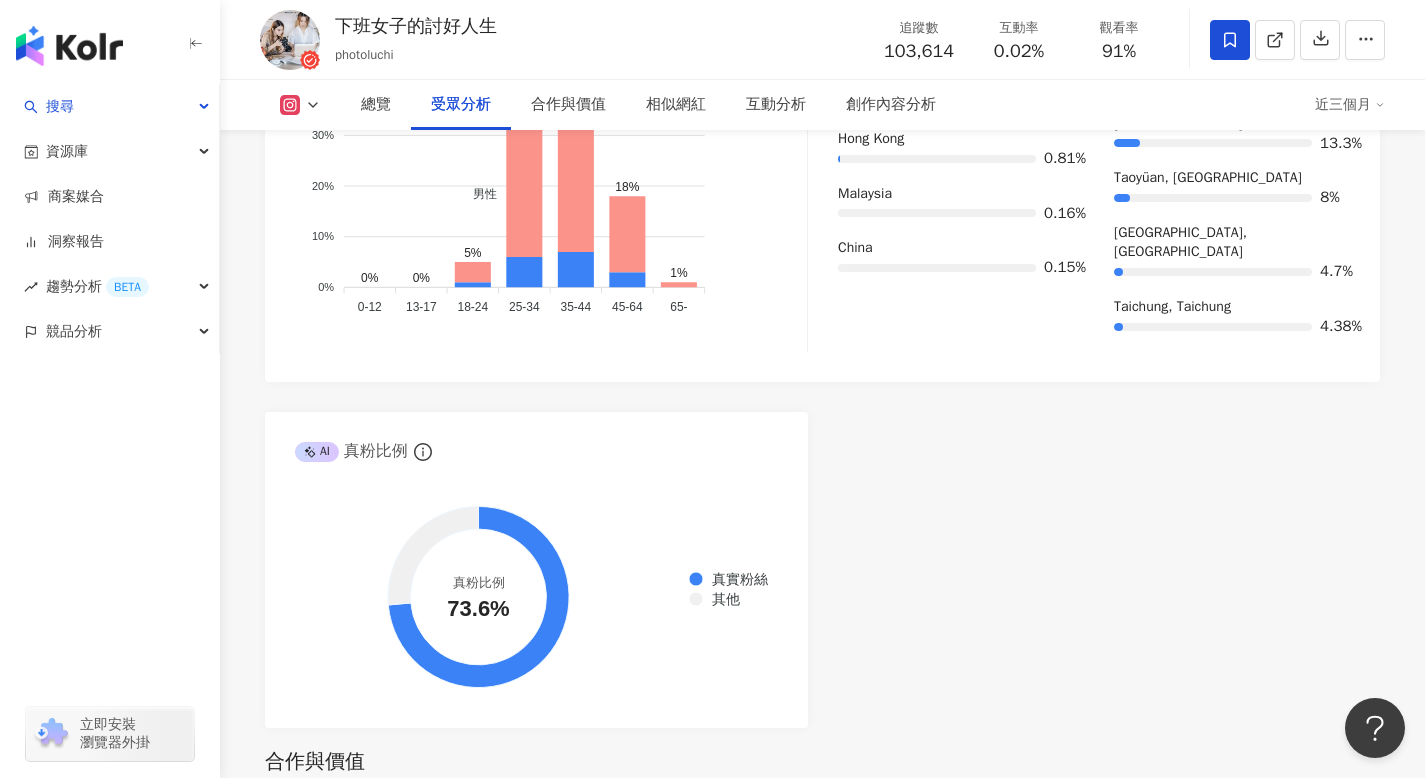 scroll, scrollTop: 2475, scrollLeft: 0, axis: vertical 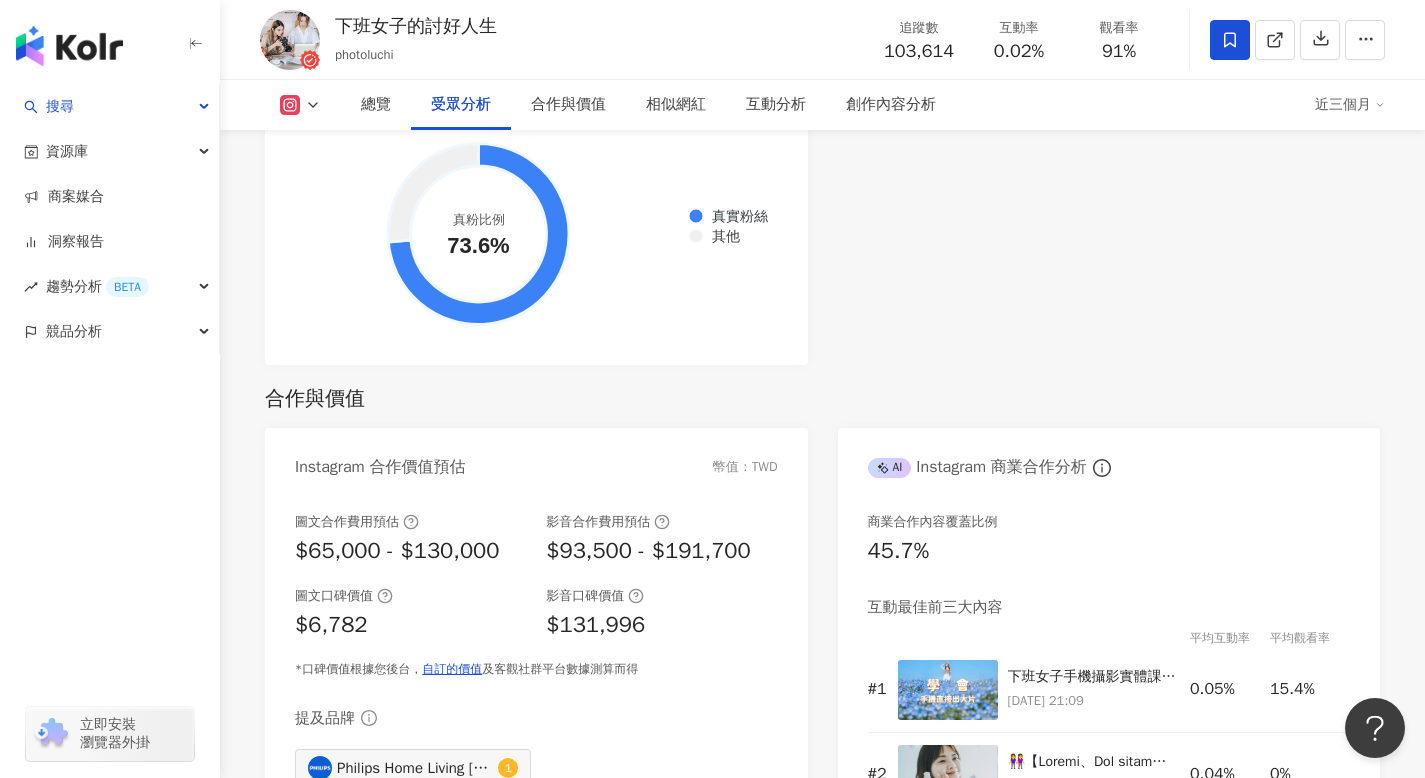 click on "加入網紅收藏 建立 未命名收藏 2  KOL 已加入 未命名收藏 1  KOL 已加入" at bounding box center (712, 389) 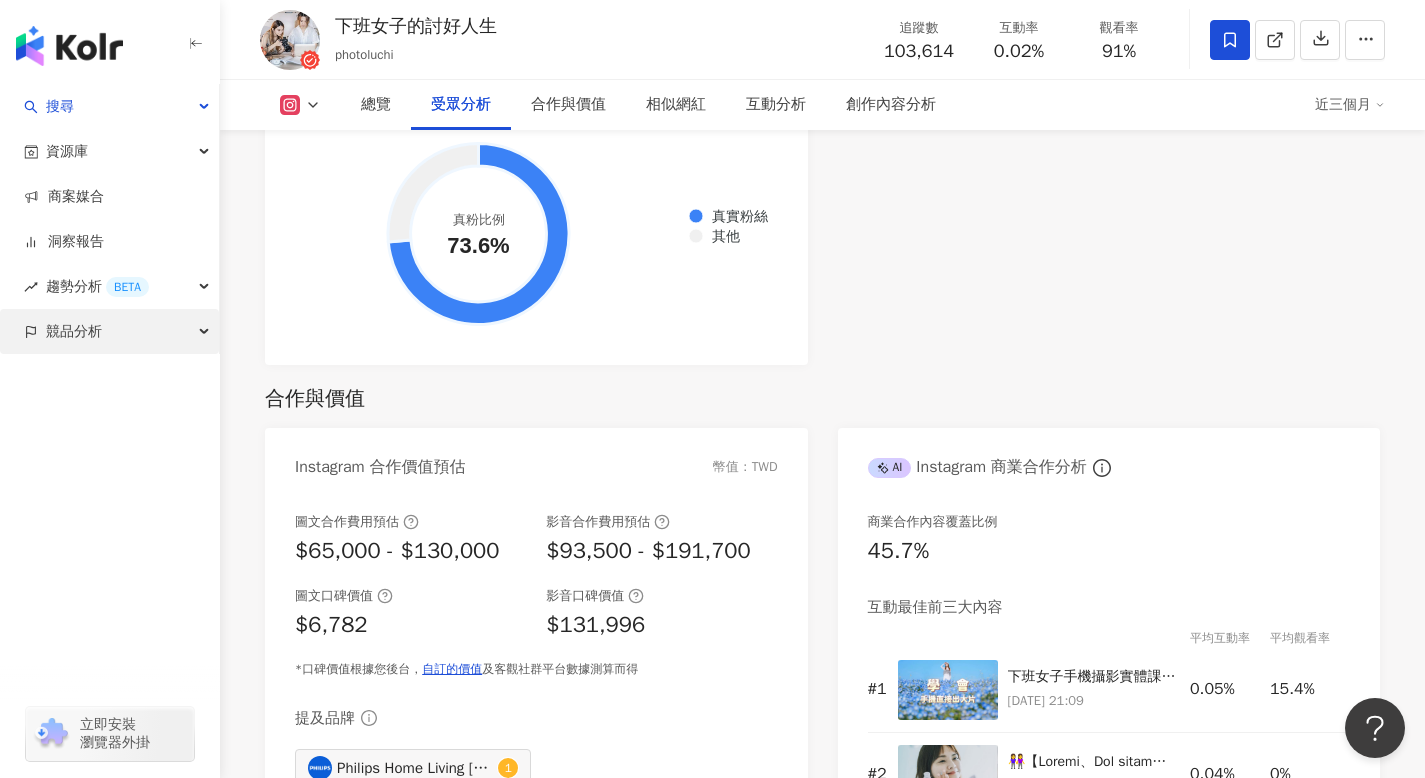 click at bounding box center [206, 332] 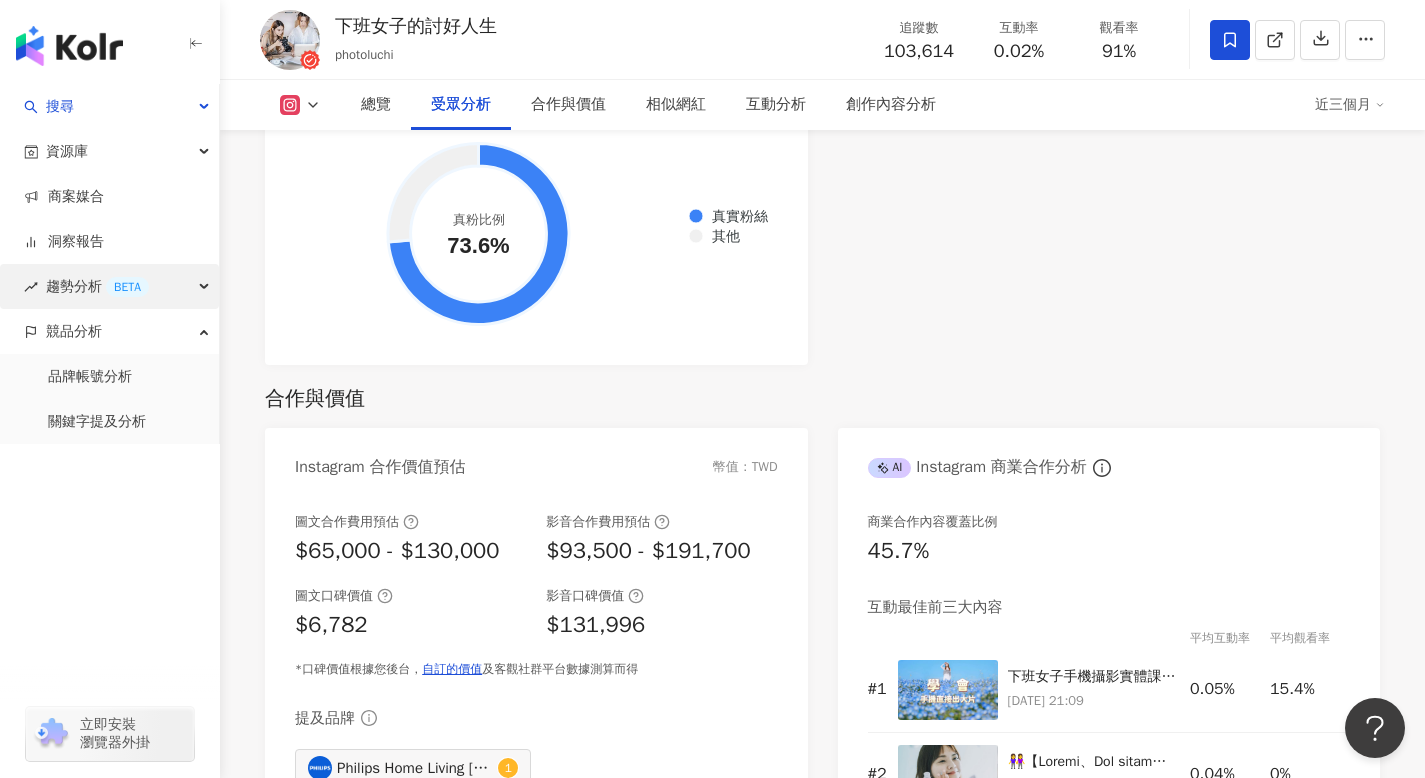click on "趨勢分析 BETA" at bounding box center (109, 286) 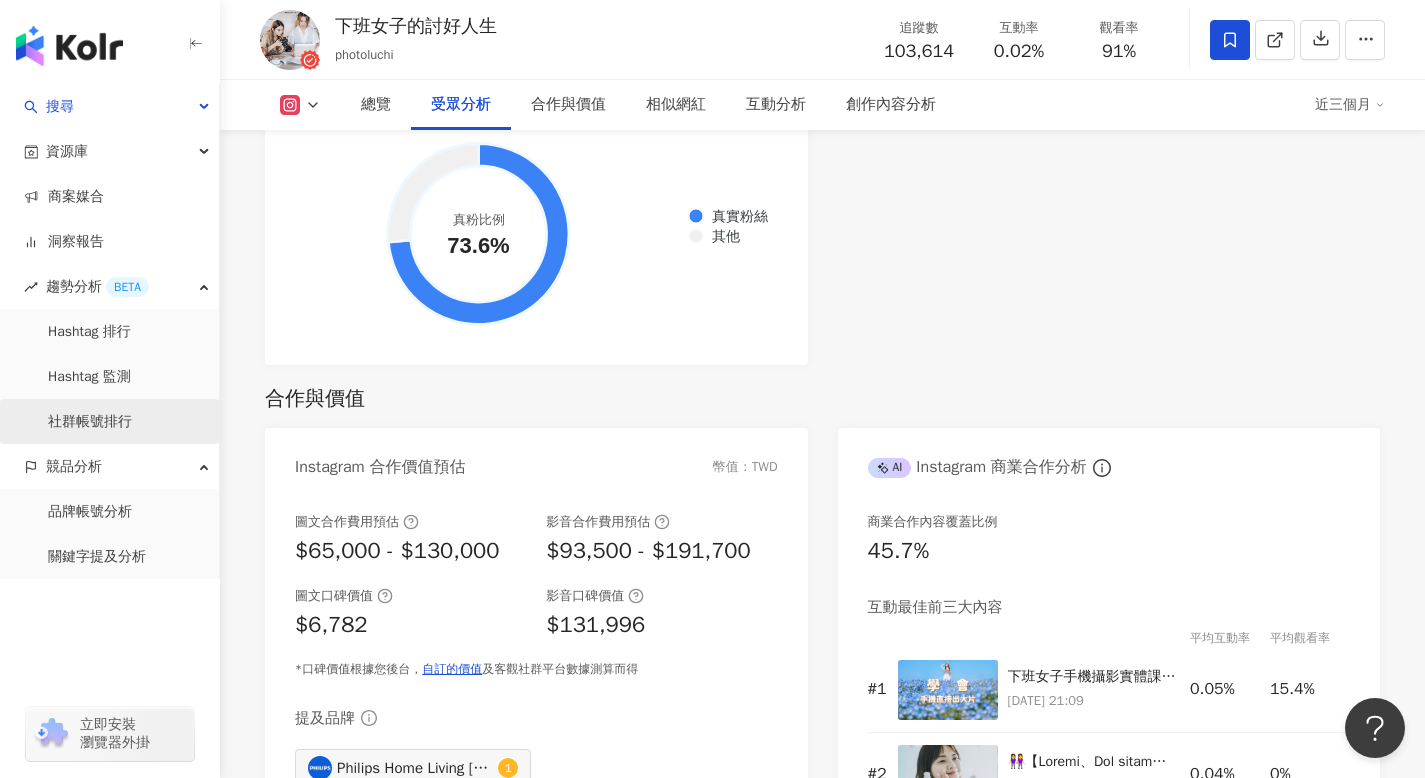 click on "社群帳號排行" at bounding box center [90, 422] 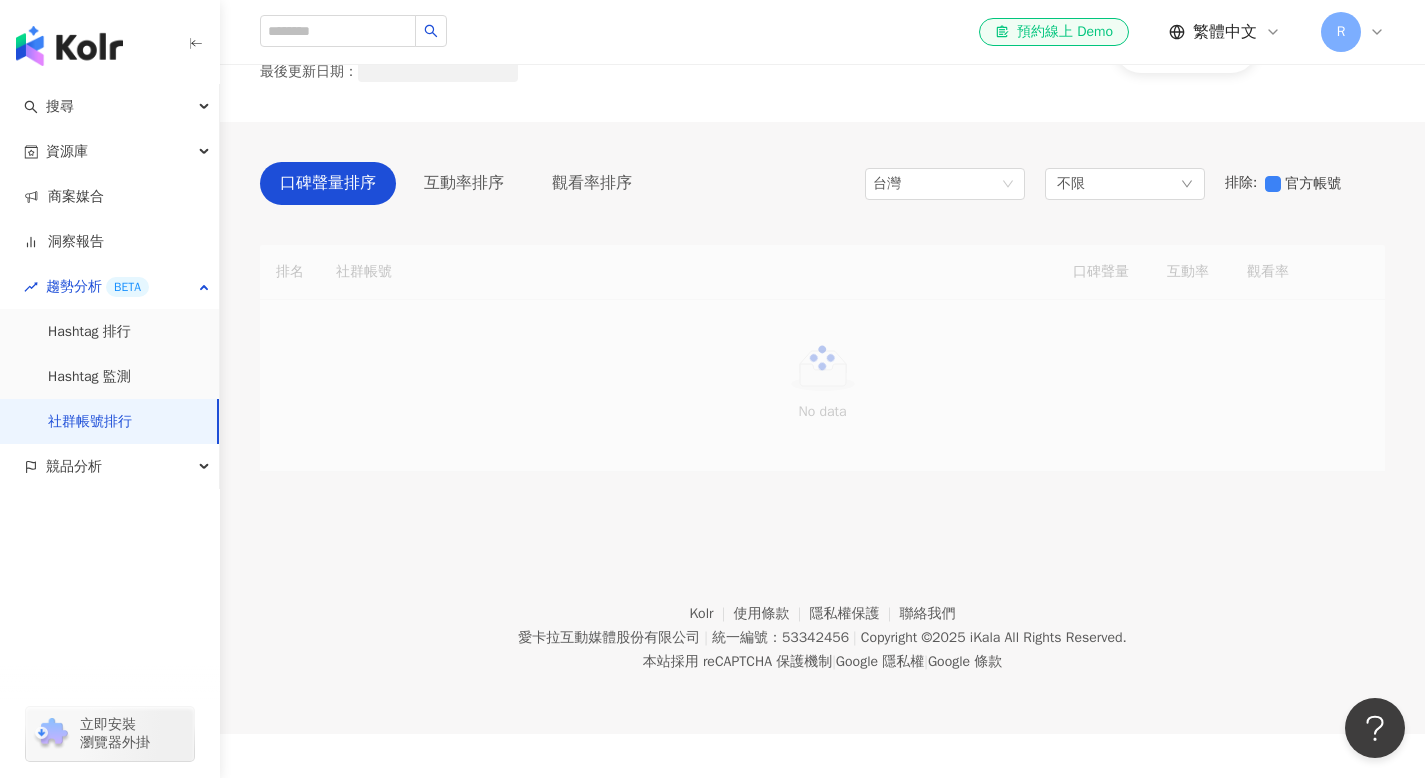 scroll, scrollTop: 0, scrollLeft: 0, axis: both 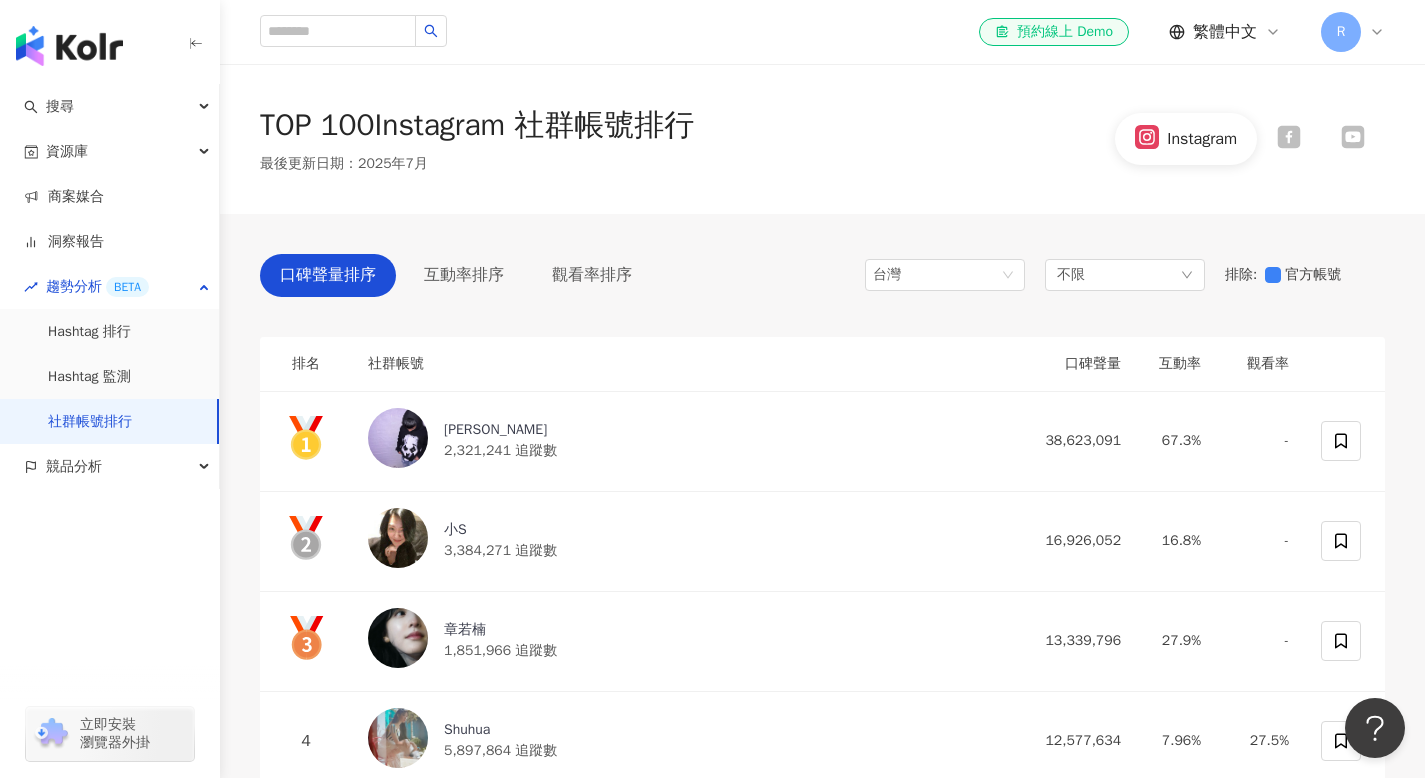 click on "R" at bounding box center (1353, 32) 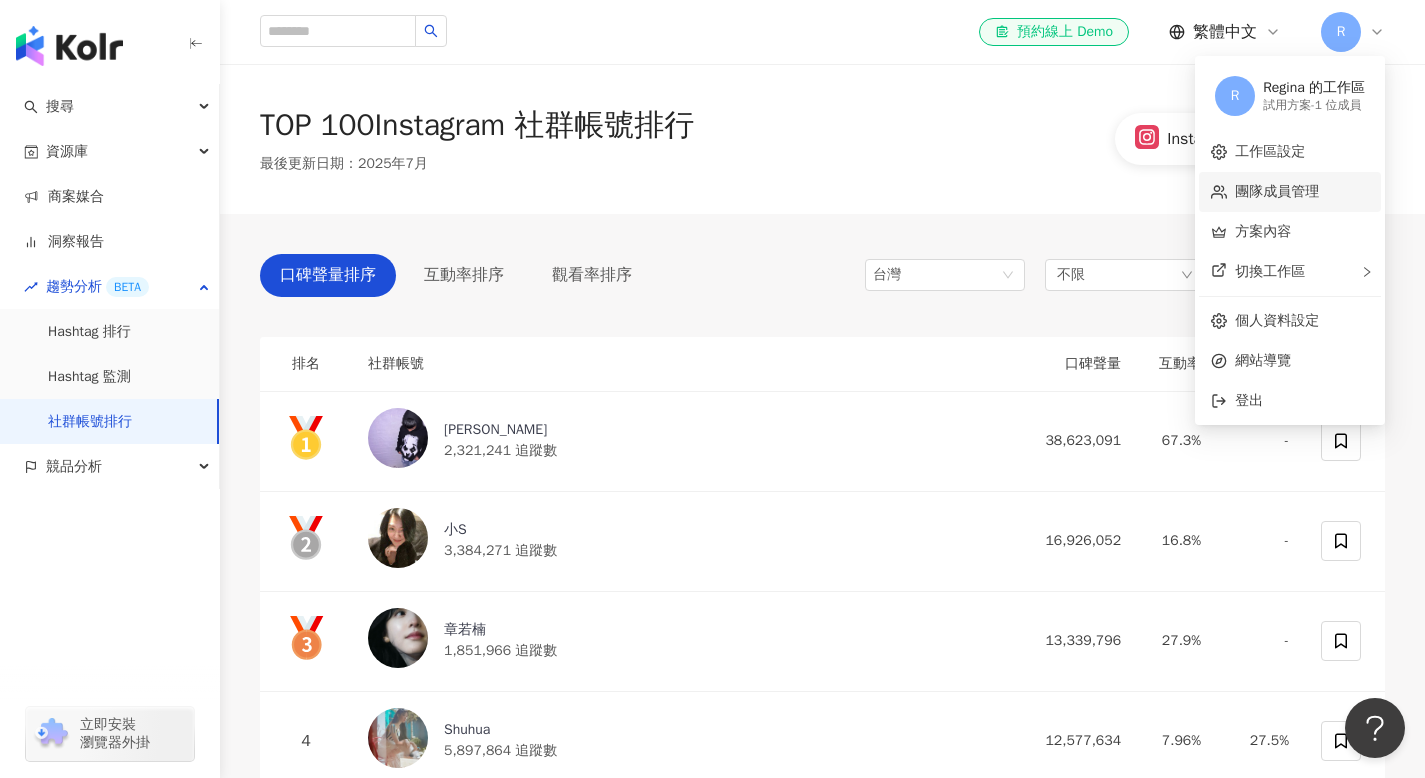 click on "團隊成員管理" at bounding box center [1277, 191] 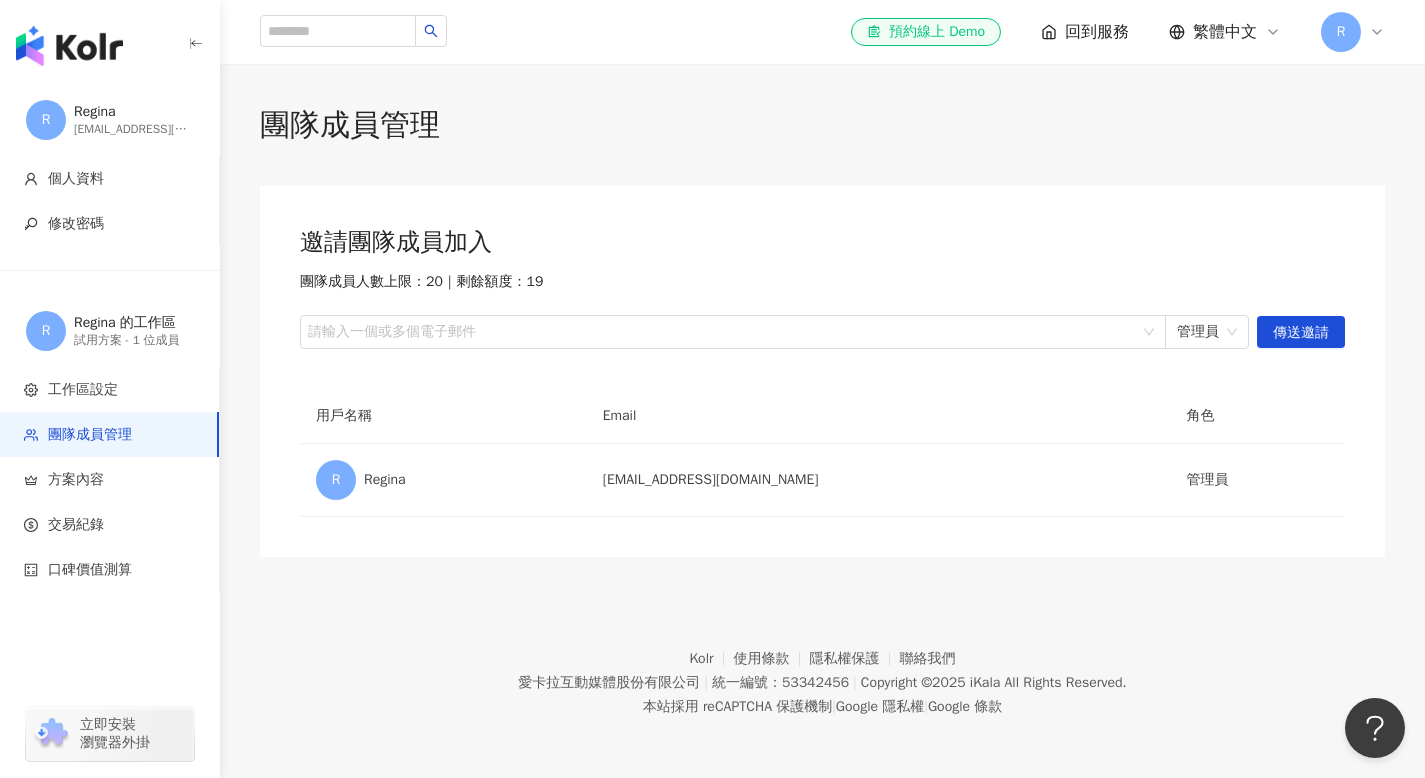 scroll, scrollTop: 0, scrollLeft: 0, axis: both 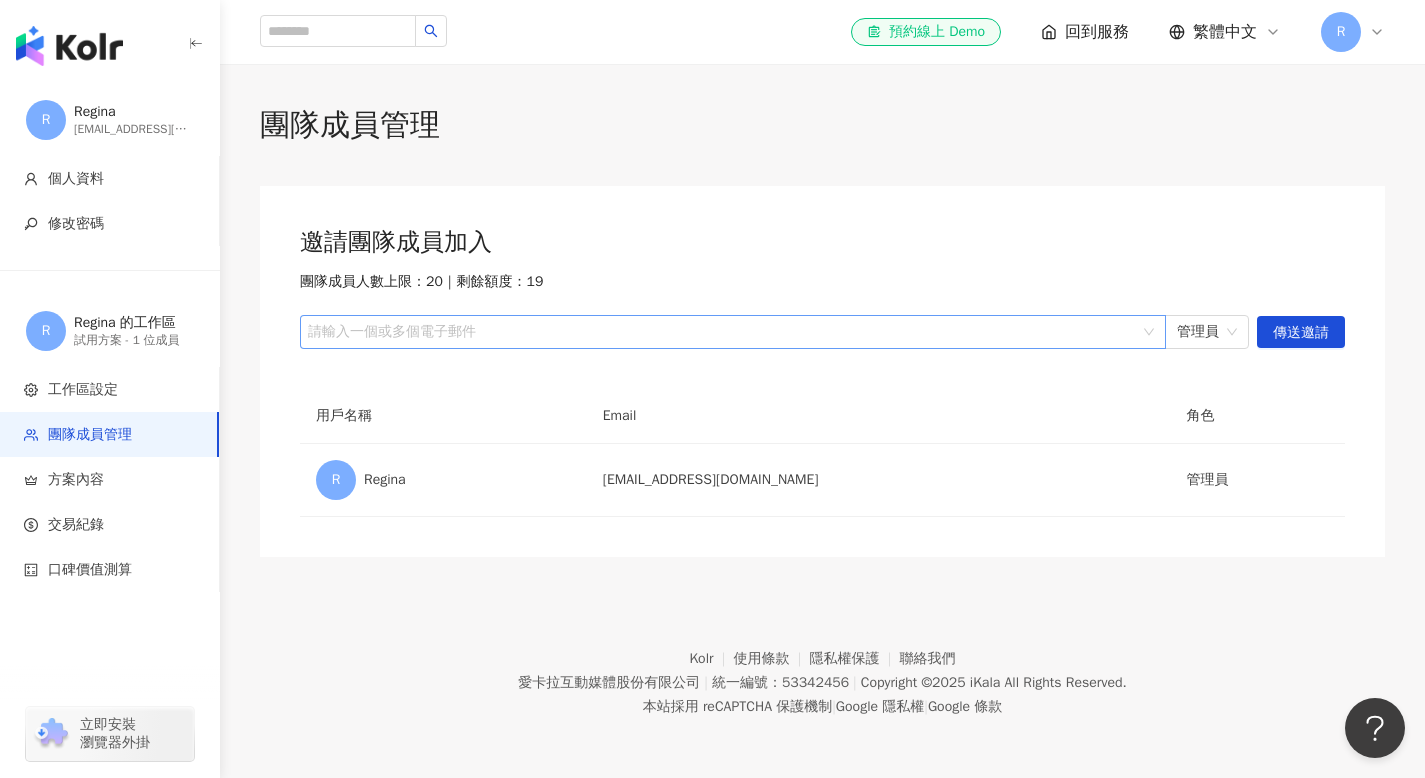 click on "請輸入一個或多個電子郵件" at bounding box center [733, 332] 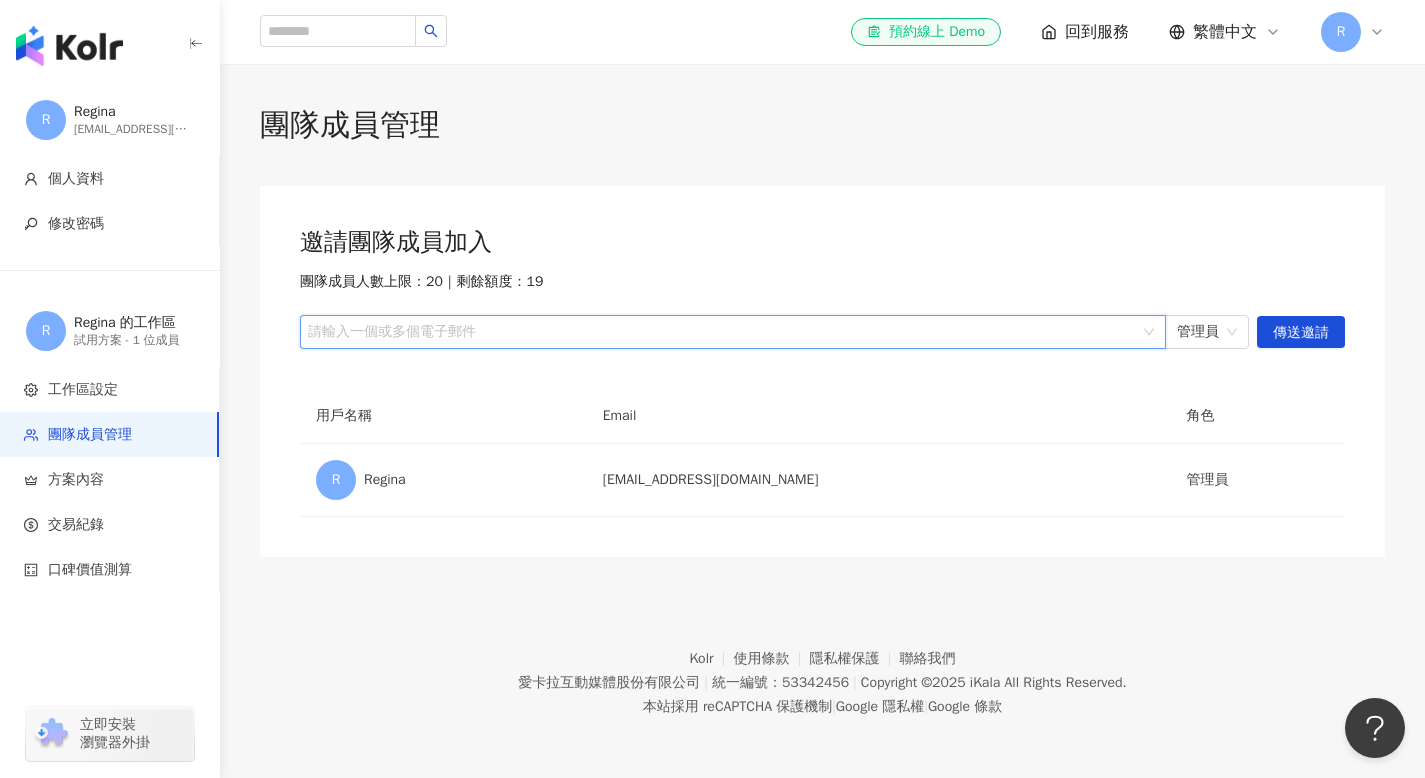 click at bounding box center (722, 332) 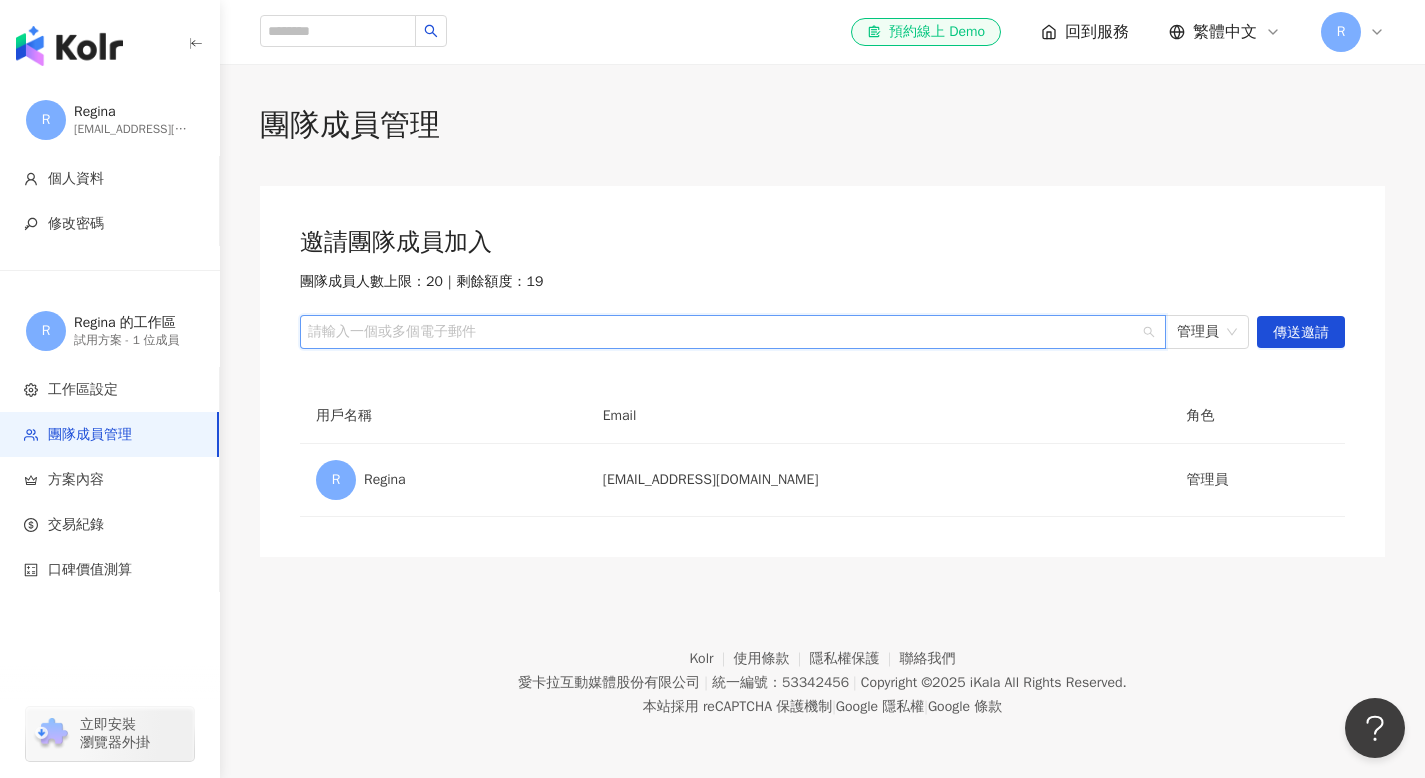 paste on "**********" 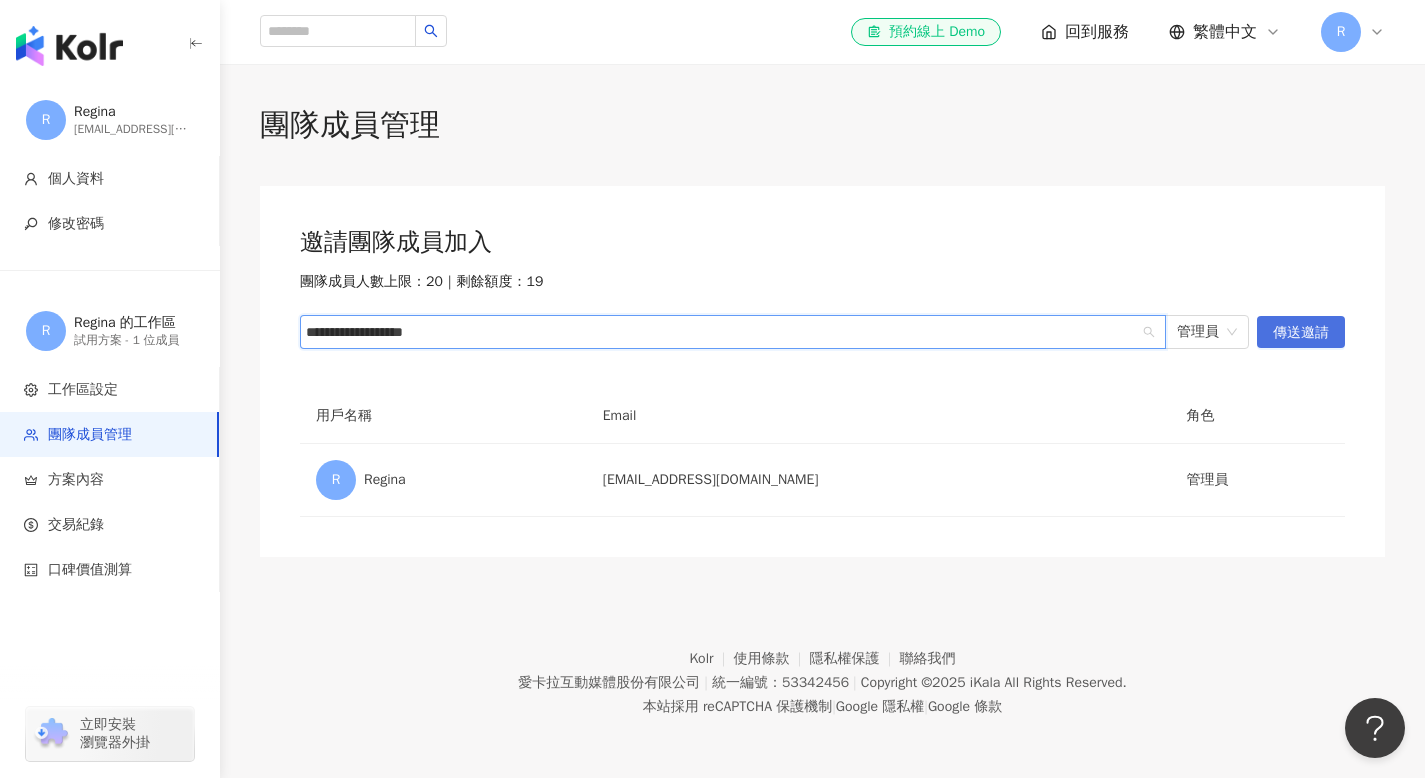 type on "**********" 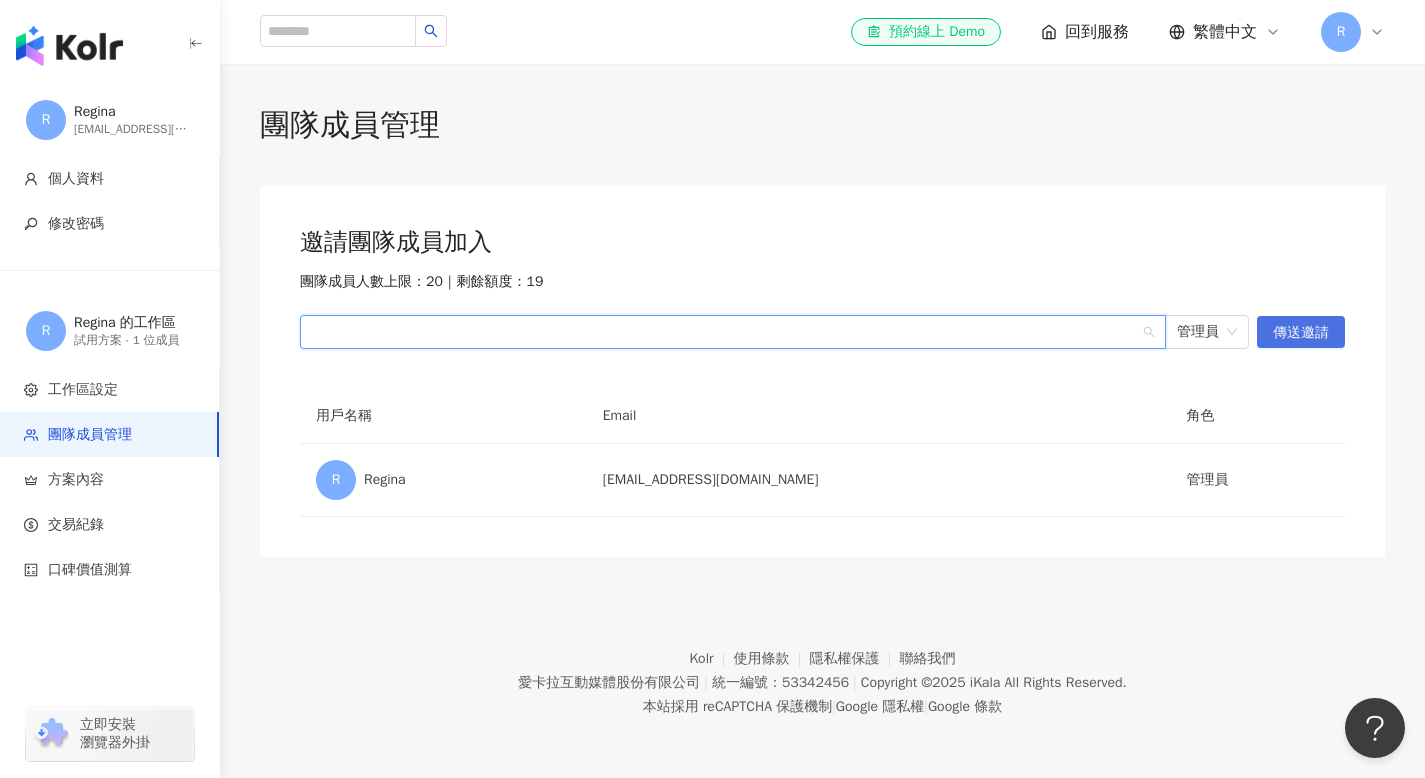 click on "傳送邀請" at bounding box center (1301, 333) 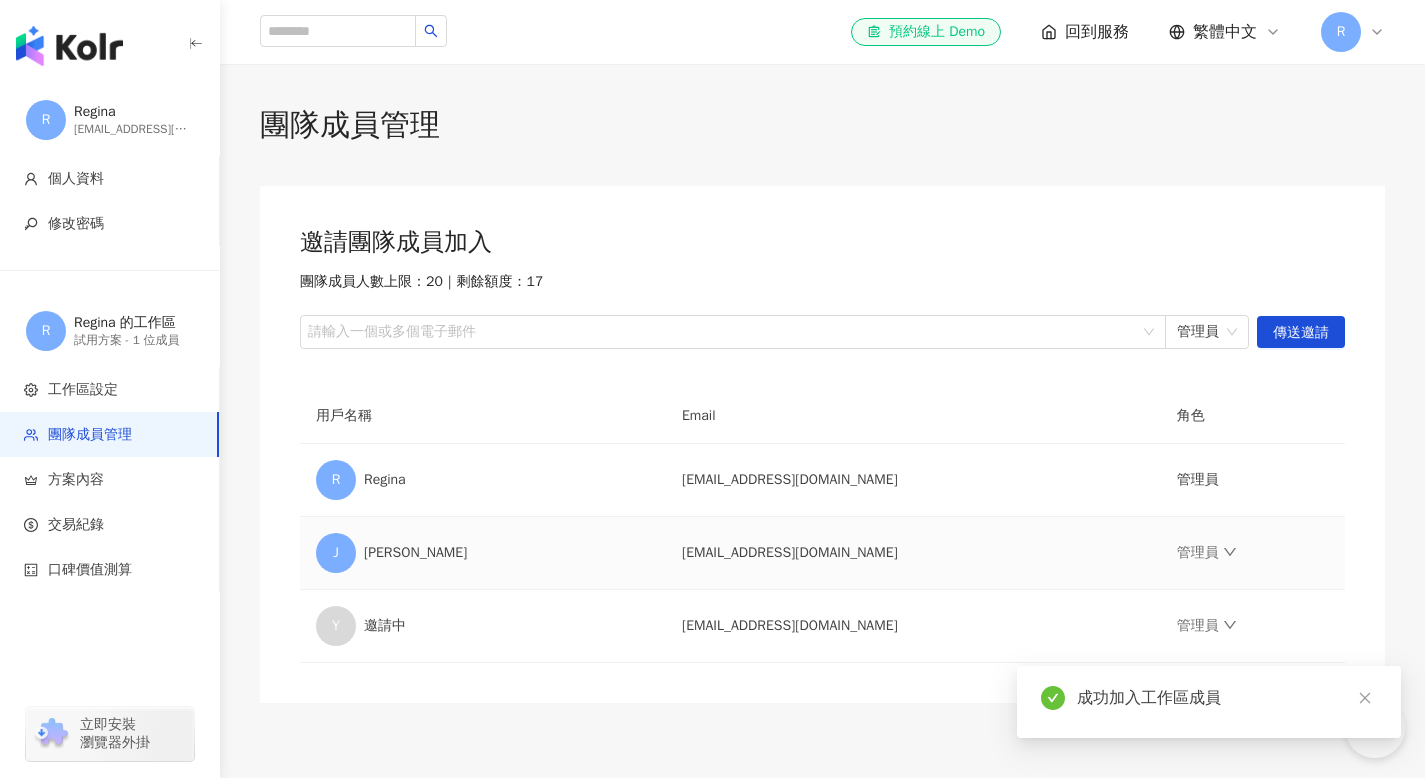 scroll, scrollTop: 8, scrollLeft: 0, axis: vertical 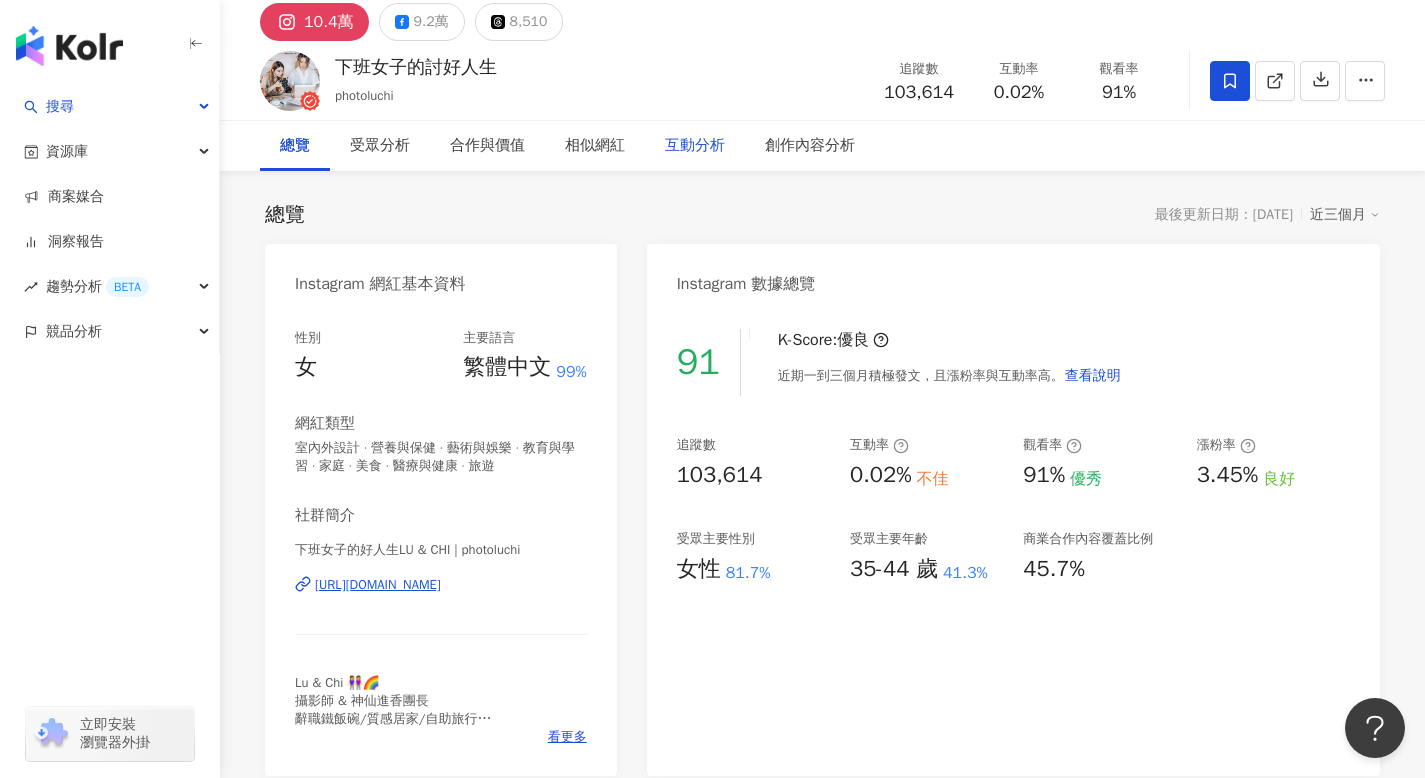 click on "互動分析" at bounding box center (695, 146) 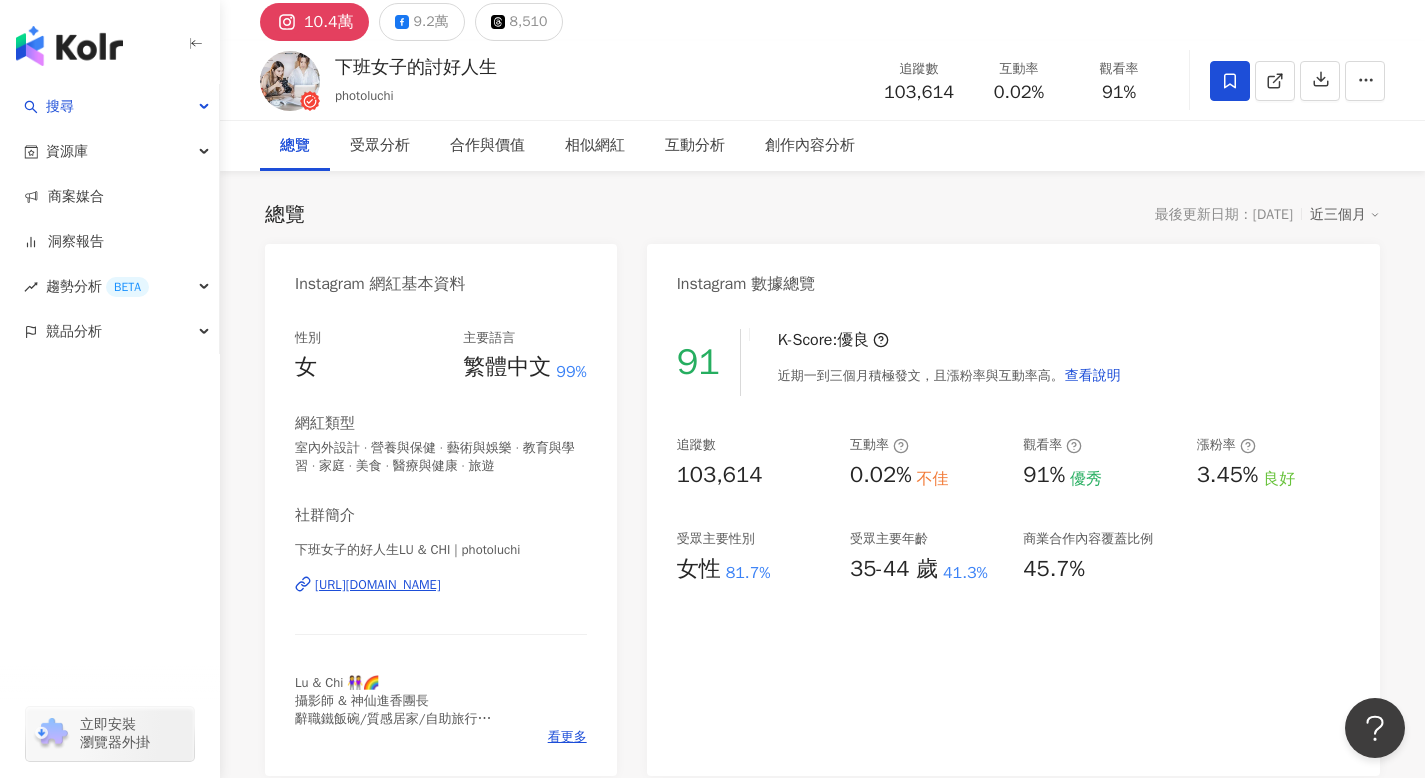 click on "互動分析 Instagram 互動分析 互動率   0.02% 不佳 按讚評論比   無資料 平均互動數    21 平均按讚數   無資料 平均留言數   21 Reels 互動數據 Reels 互動率   0.02% 不佳 Reels 平均互動數   24 Reels 平均按讚數   無資料 Reels 平均留言數   24 互動分析儀表板 日 週 月 220 220 147 147 73 73 0 0 9 35 69 56 19 50 31 89 41 28 168 32 4/21 4/21 9 35 69 56 19 50 31 89 41 28 168 32 4/21 4/21 4/27 4/27 5/4 5/4 5/11 5/11 5/18 5/18 5/25 5/25 6/1 6/1 6/8 6/8 6/15 6/15 6/22 6/22 6/29 6/29 7/6 7/6 7/13 7/13 7/20 7/20   按讚數     留言數   Instagram 觀看分析 Reels 觀看率   91% 優秀 Reels 平均觀看數   94,283 影音觀看分析儀表板 日 週 月 55萬 55萬 36.7萬 36.7萬 18.3萬 18.3萬 0 0 42.7萬 20萬 2.8萬 2,539 2.1萬 4.4萬 12萬 5.5萬 3.1萬 789 4/21 4/21 42.7萬 20萬 2.8萬 2,539 2.1萬 4.4萬 12萬 5.5萬 3.1萬 789 4/21 4/21 4/27 4/27 5/4 5/4 5/11 5/11 5/18 5/18 5/25 5/25 6/1 6/1 6/8 6/8 6/15 6/15 6/22 6/22 6/29 6/29 7/6 7/6" at bounding box center [822, 4874] 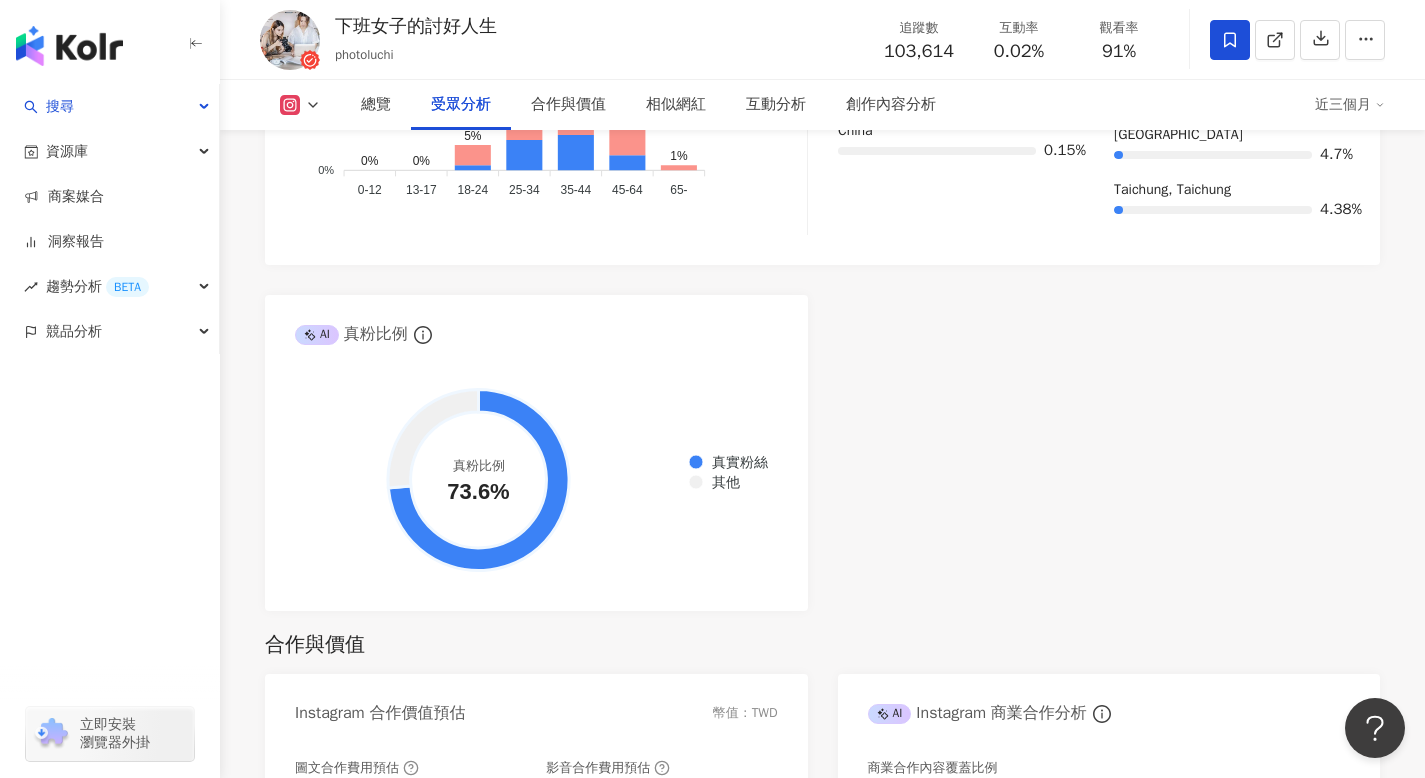 scroll, scrollTop: 2252, scrollLeft: 0, axis: vertical 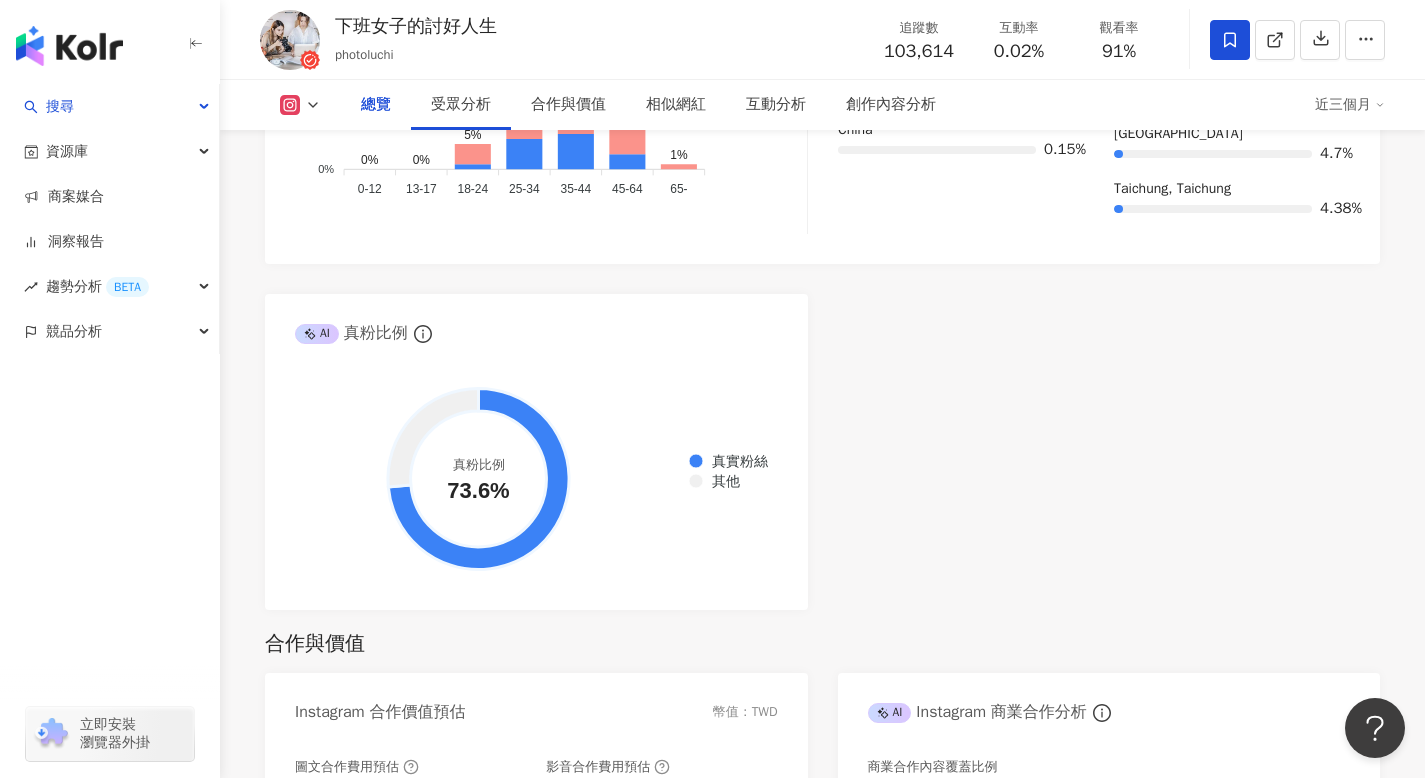 click at bounding box center [338, -2221] 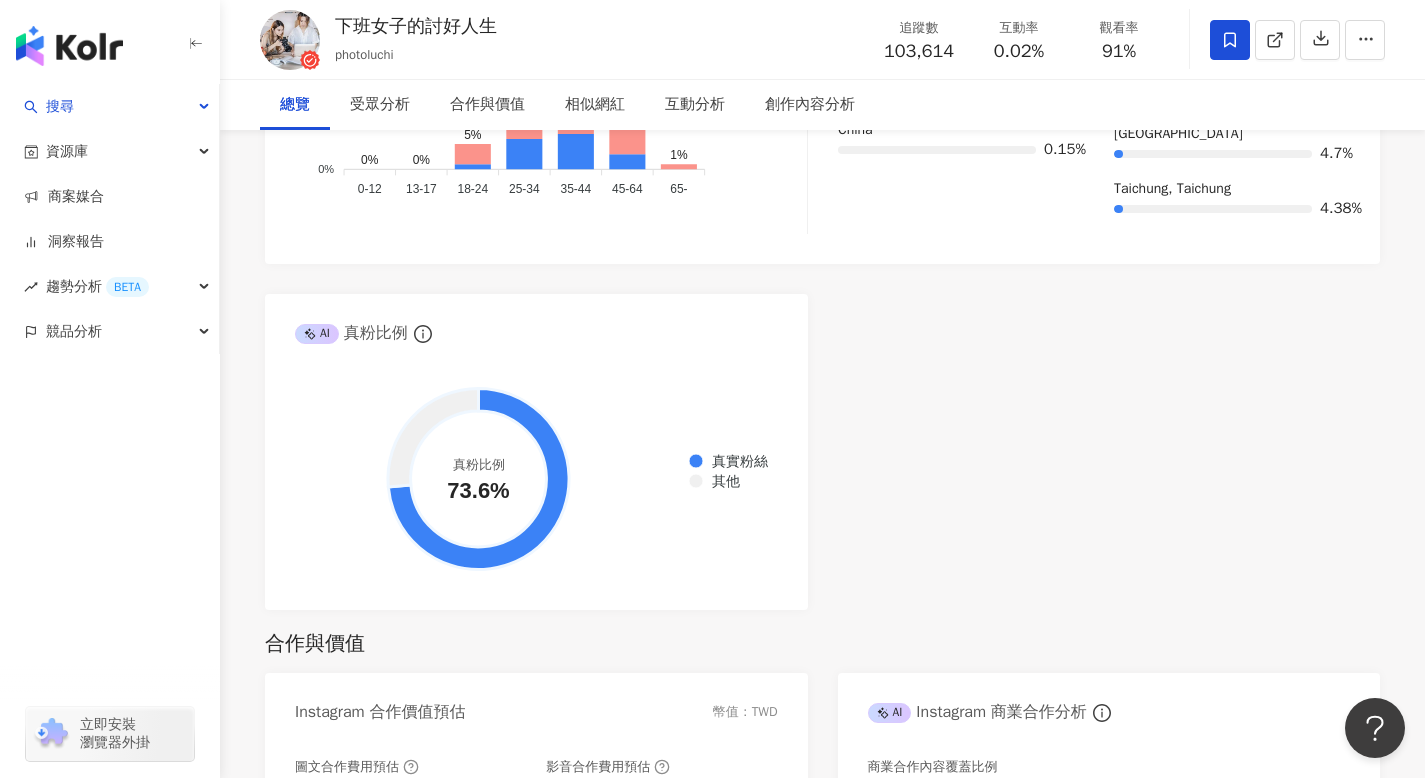 scroll, scrollTop: 0, scrollLeft: 0, axis: both 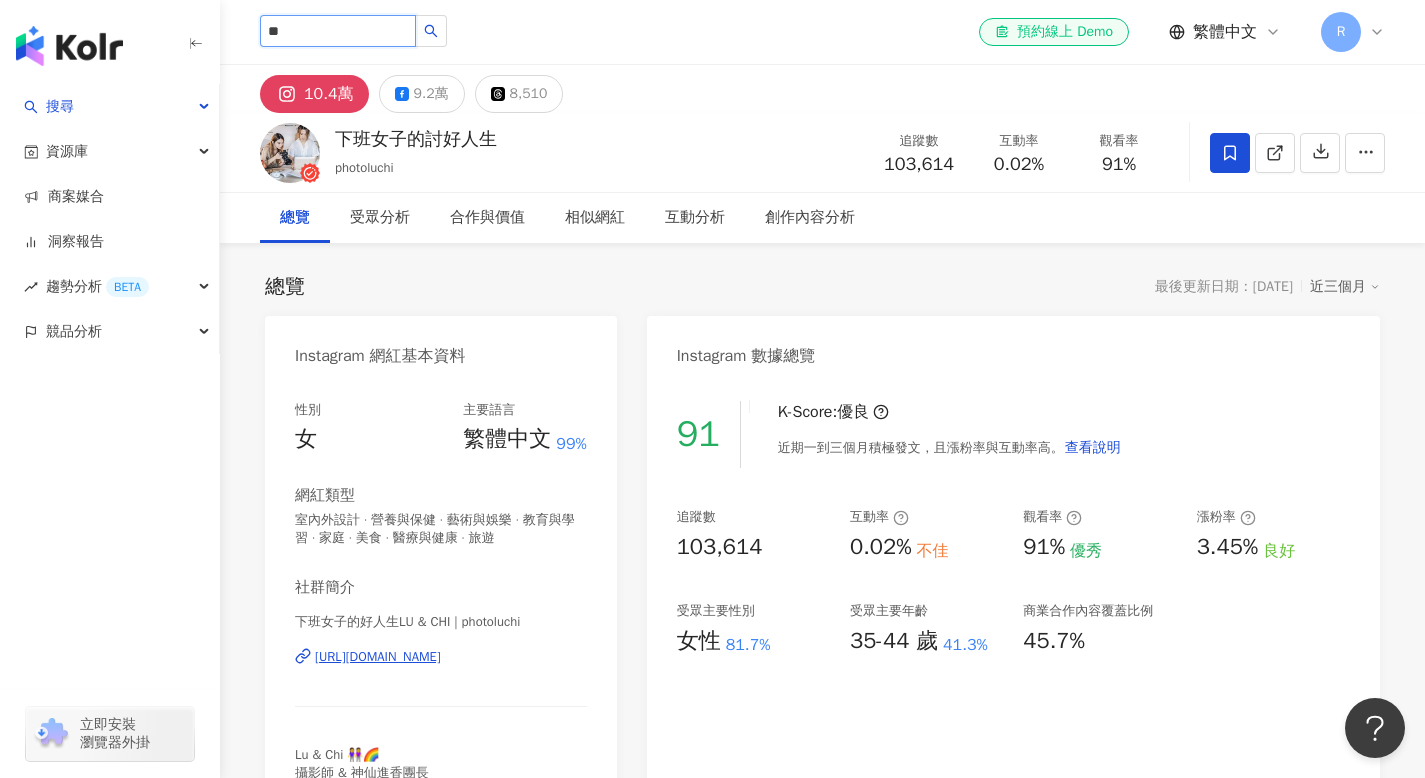 type on "**" 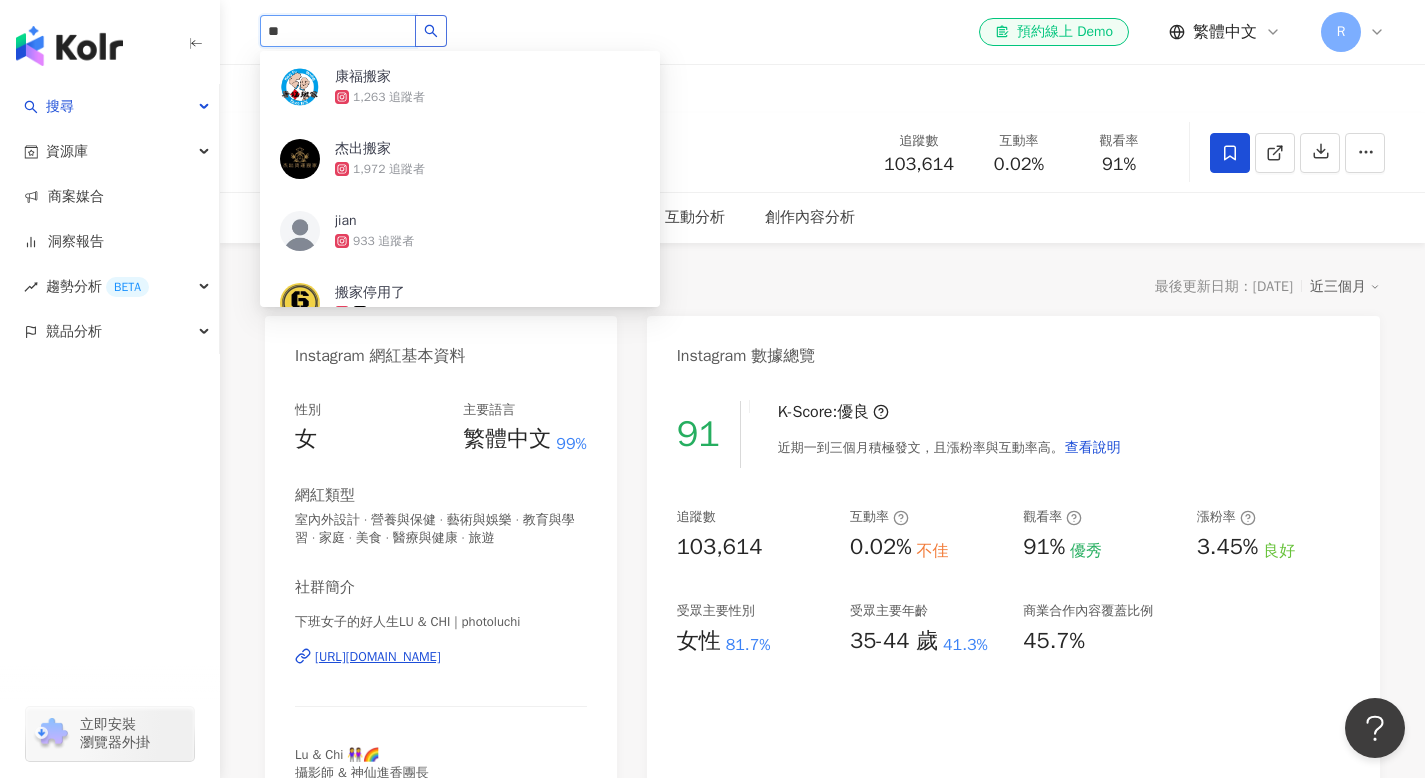 click 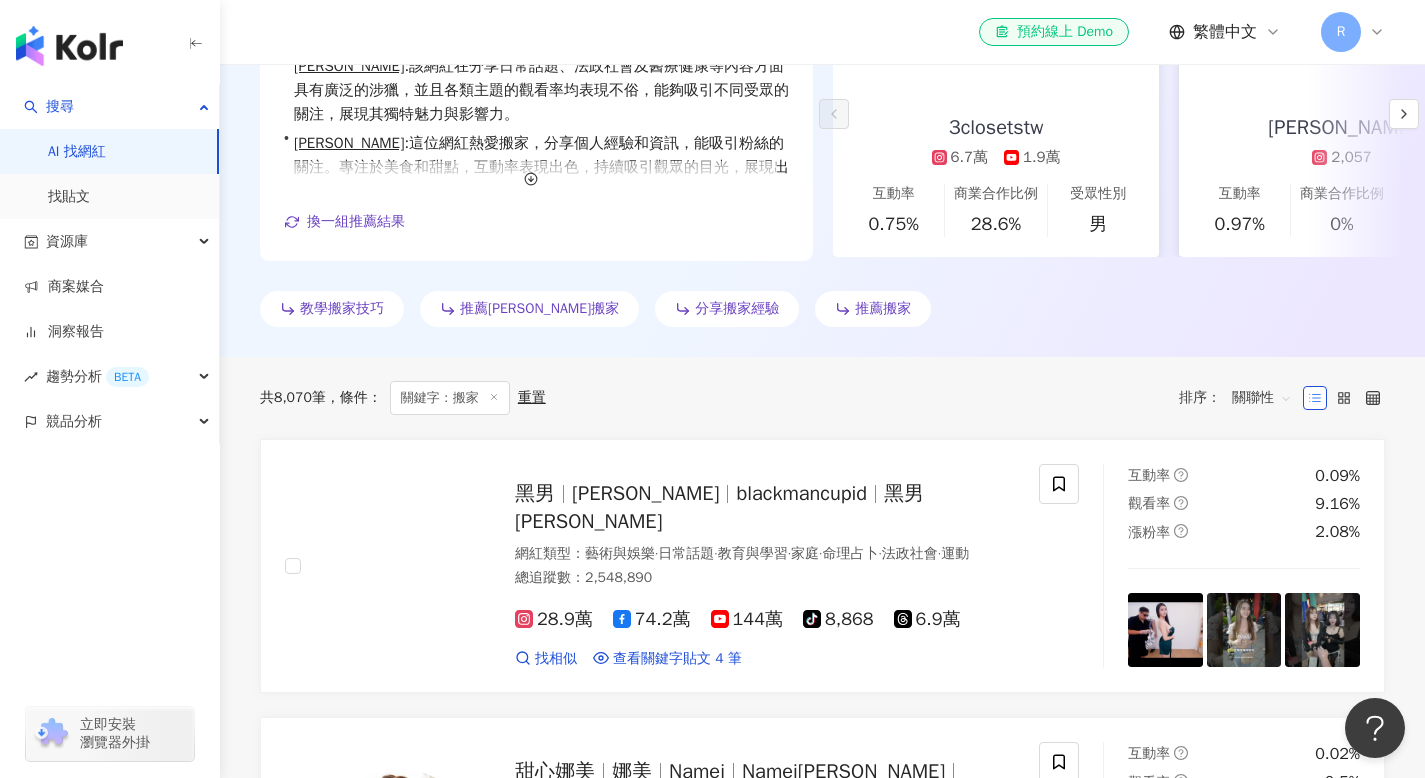 scroll, scrollTop: 380, scrollLeft: 0, axis: vertical 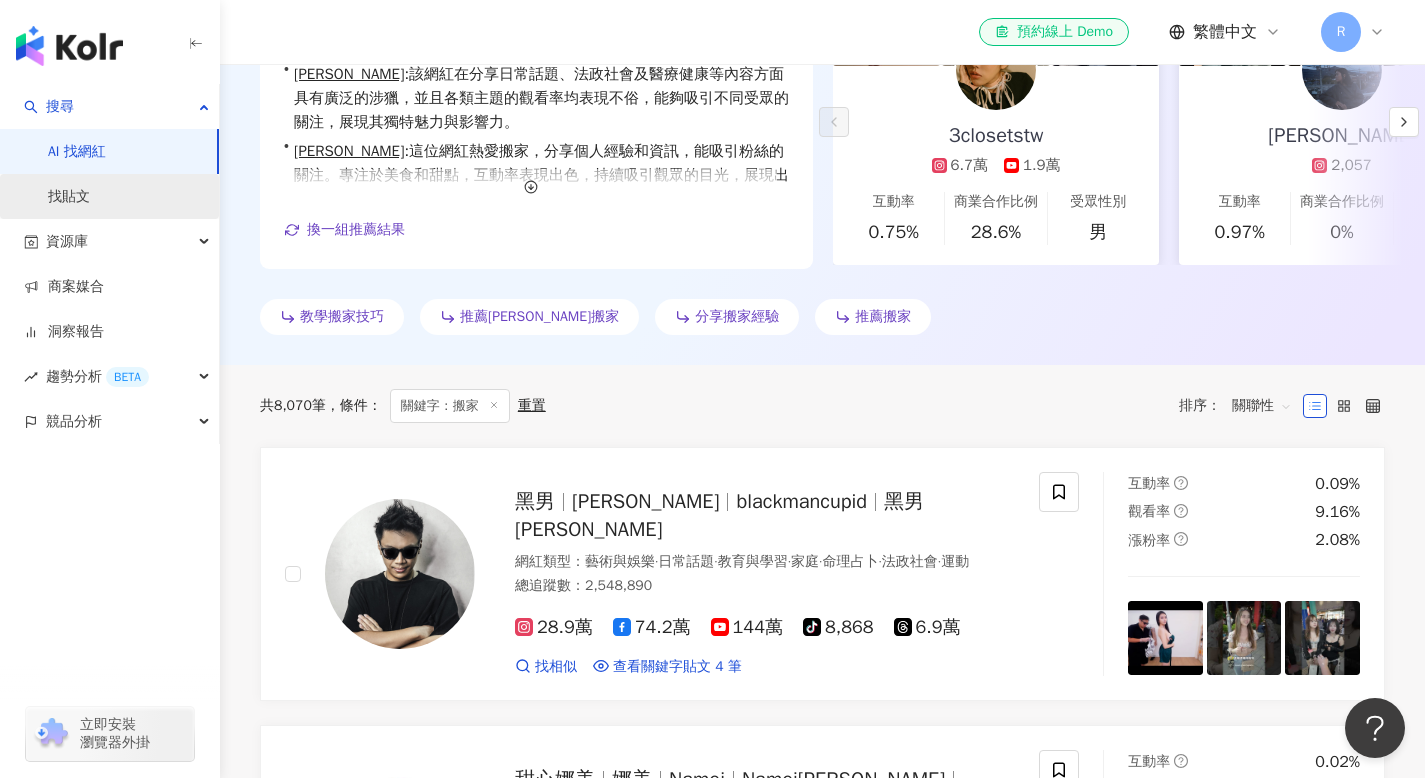 click on "找貼文" at bounding box center [69, 197] 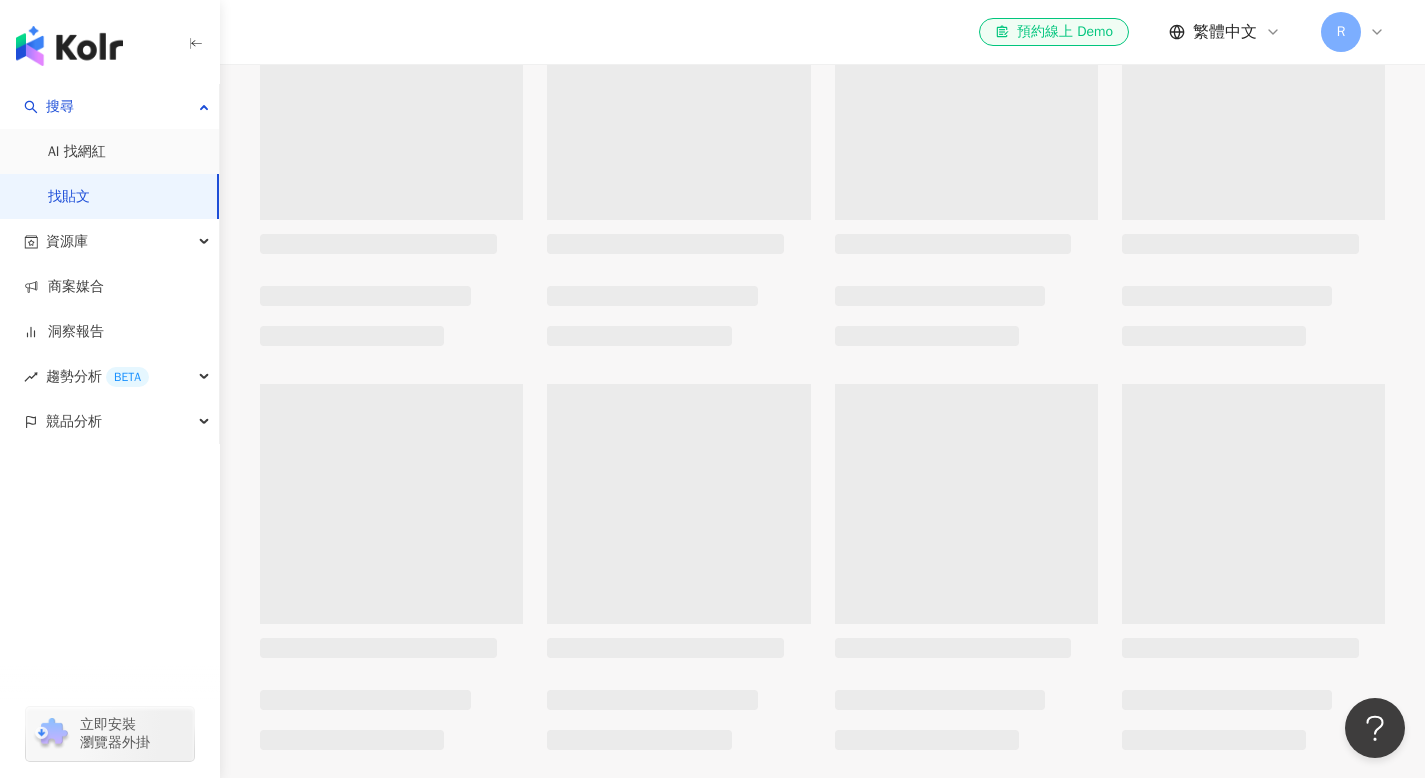 scroll, scrollTop: 0, scrollLeft: 0, axis: both 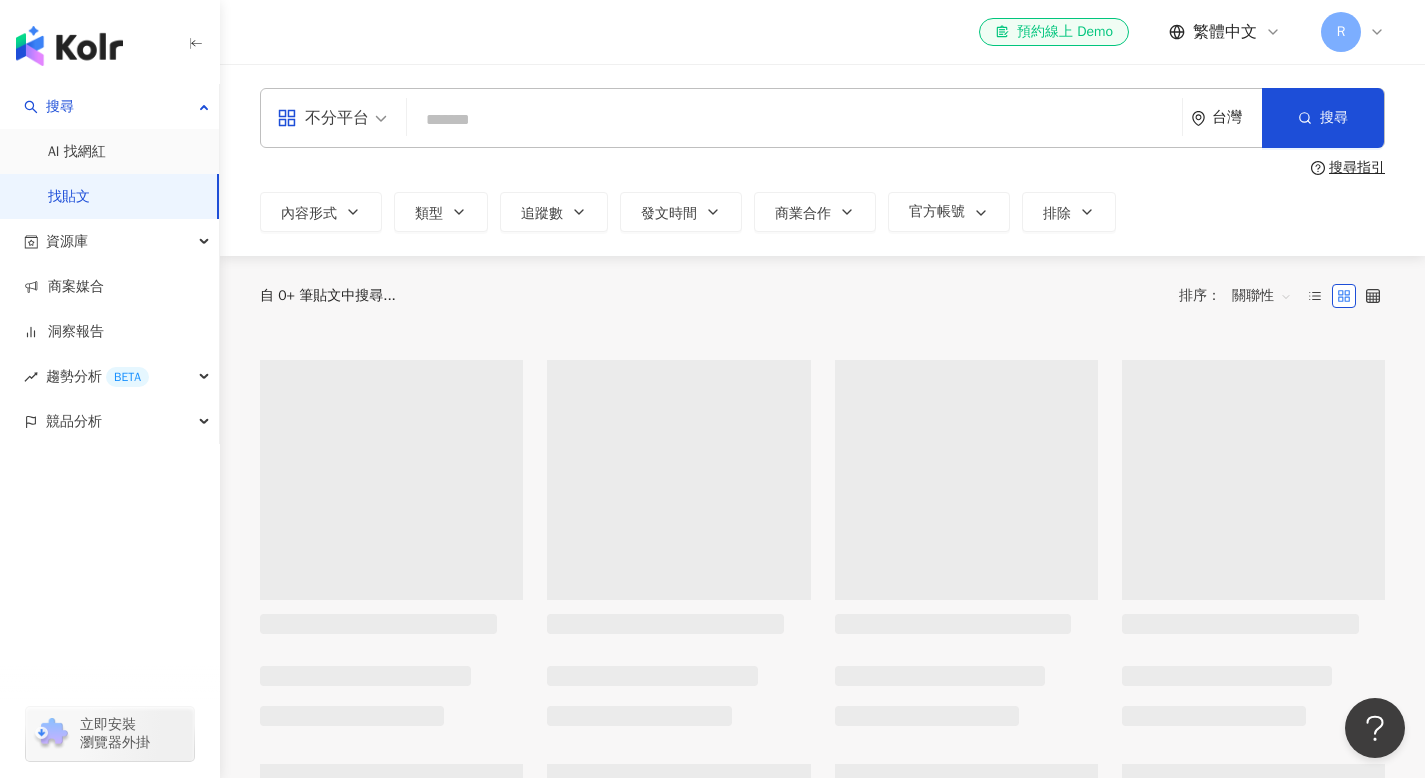 click at bounding box center [794, 119] 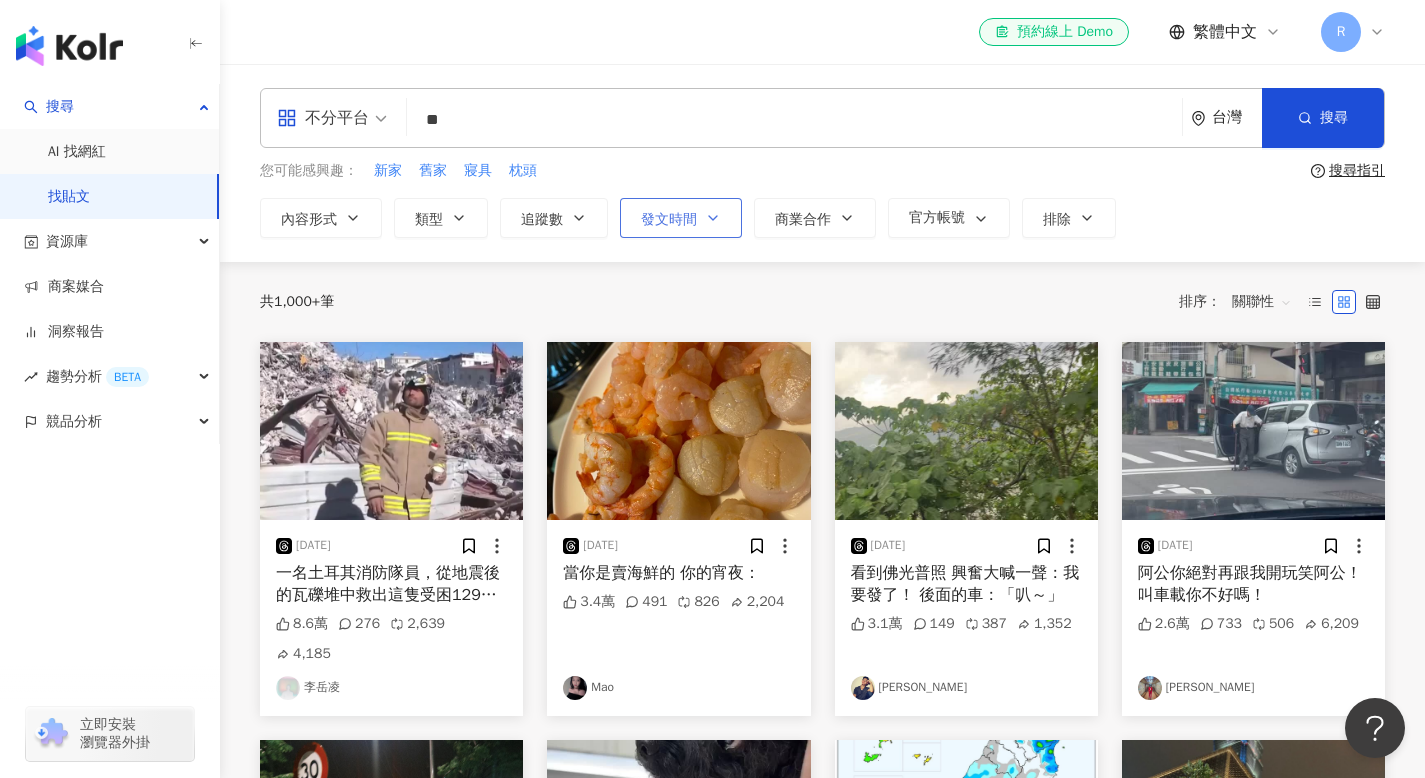 type on "**" 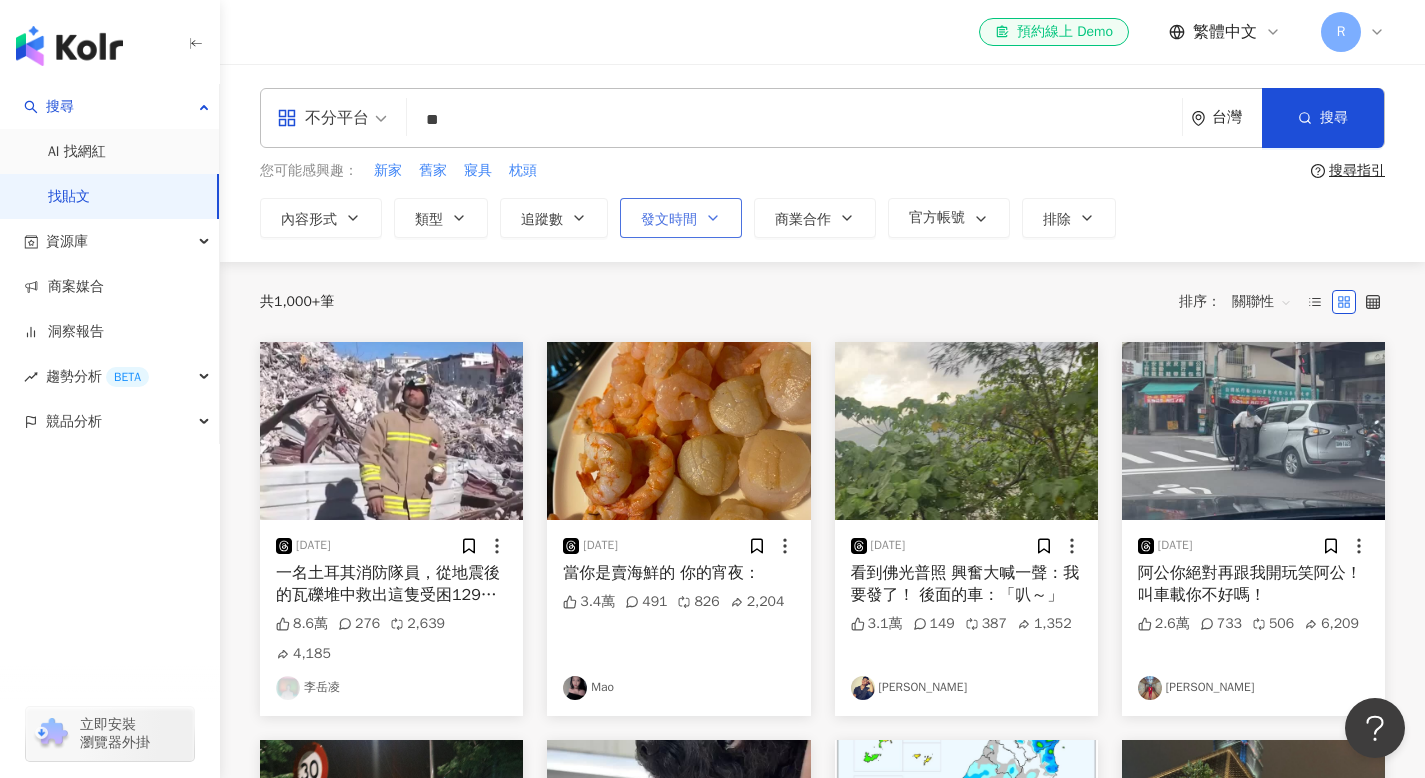 click on "發文時間" at bounding box center [669, 220] 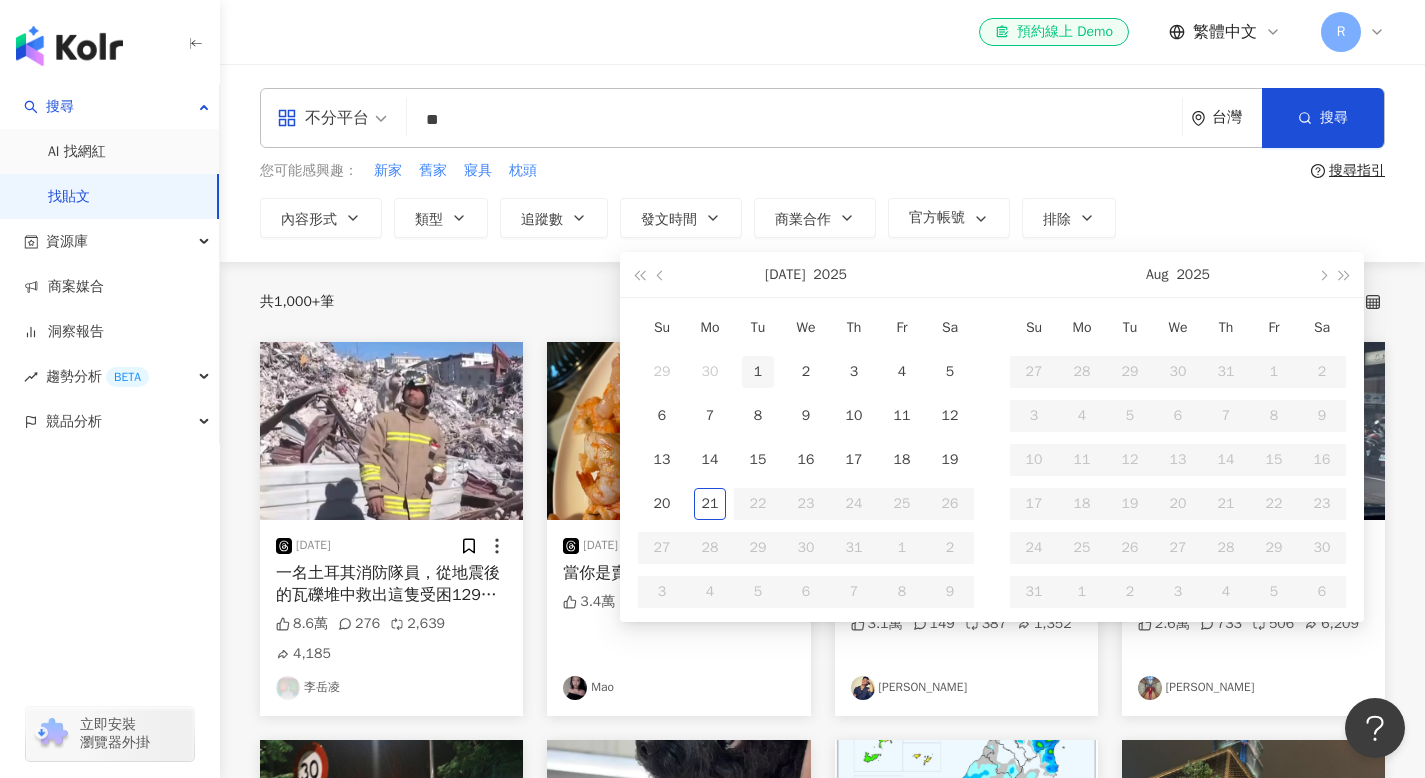 type on "**********" 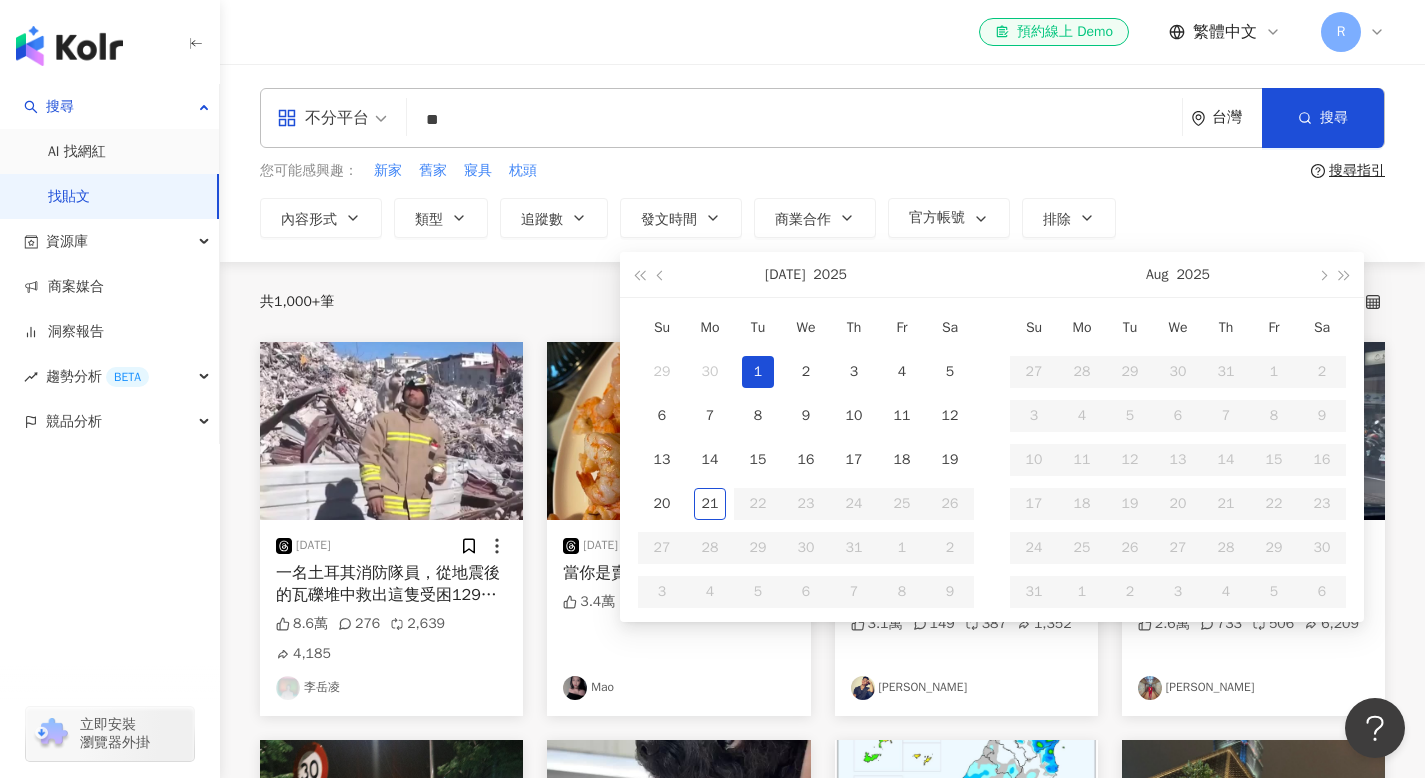 click on "1" at bounding box center [758, 372] 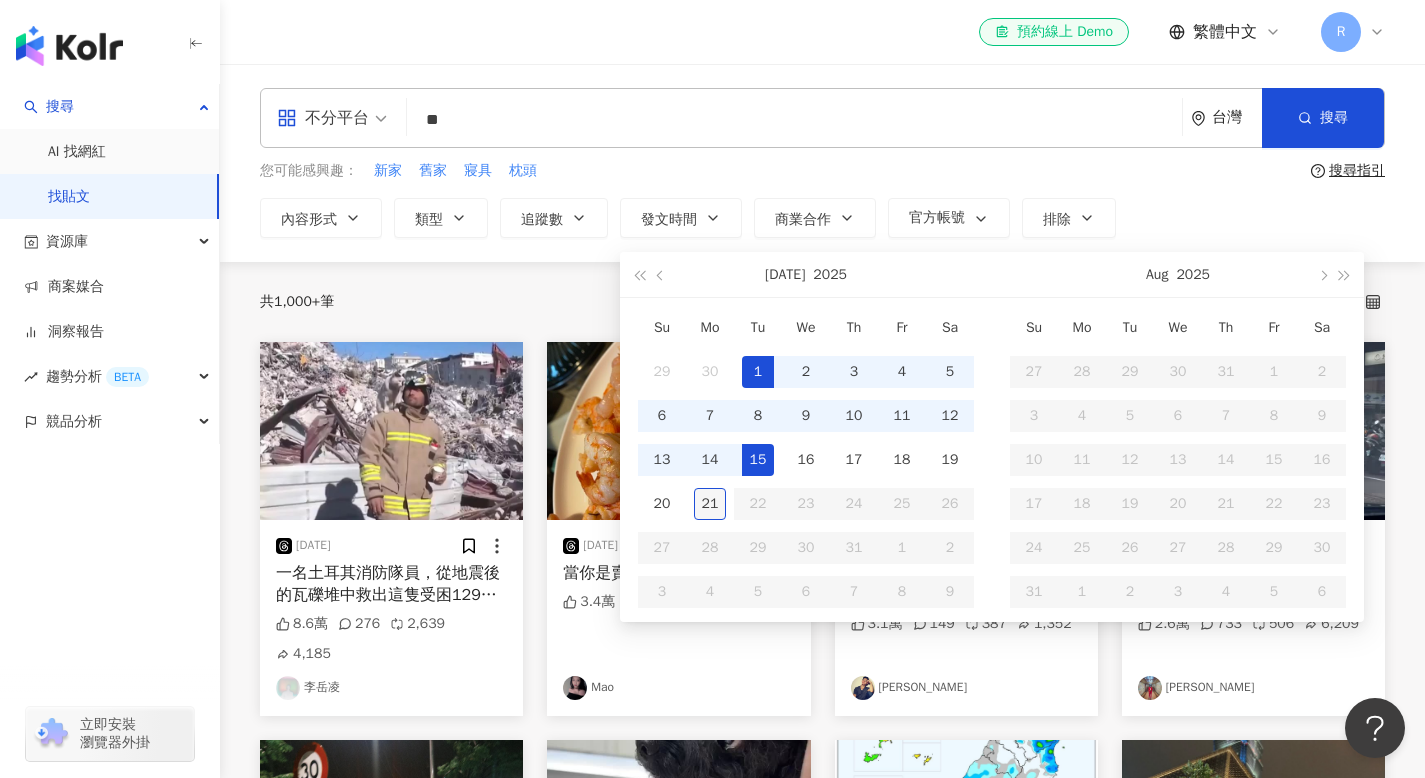 type on "**********" 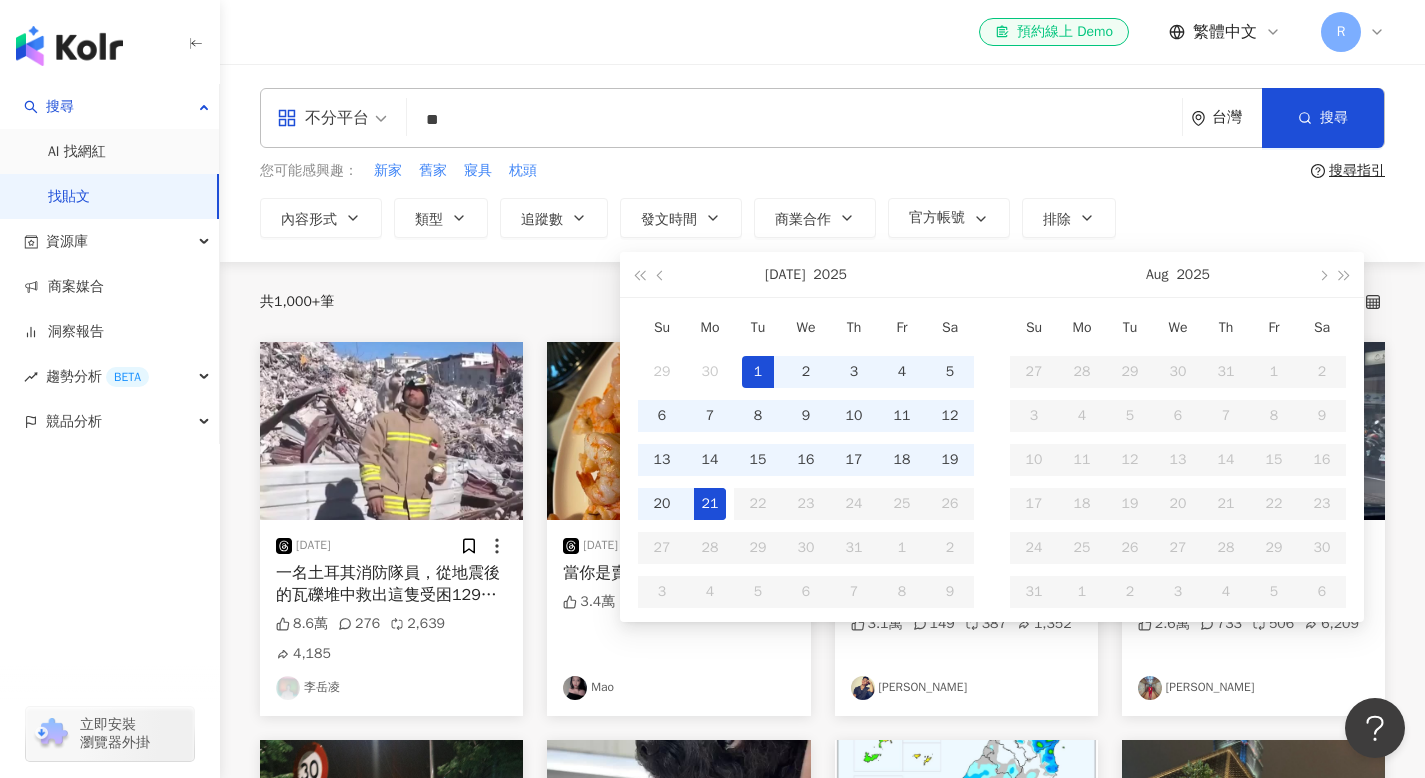 click on "21" at bounding box center [710, 504] 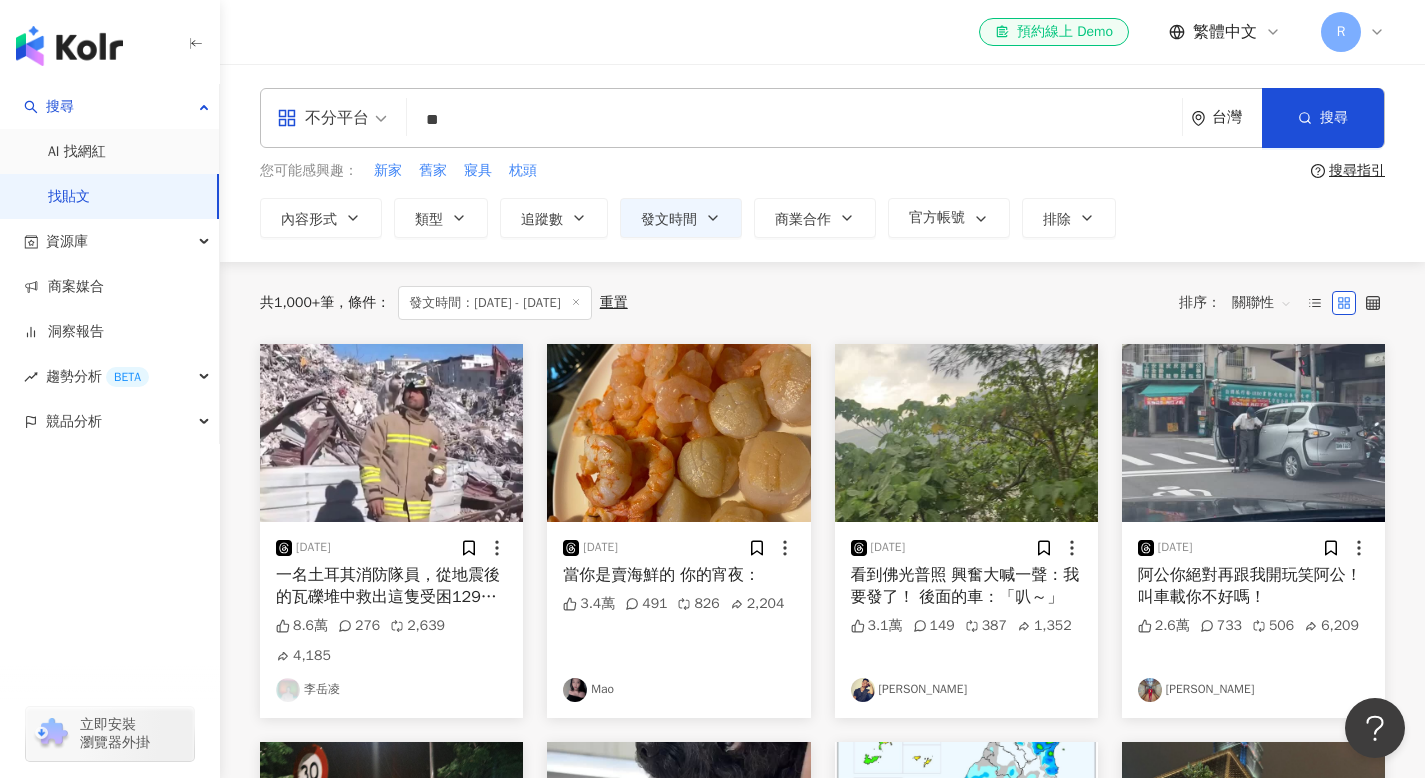 click on "關聯性" at bounding box center [1262, 303] 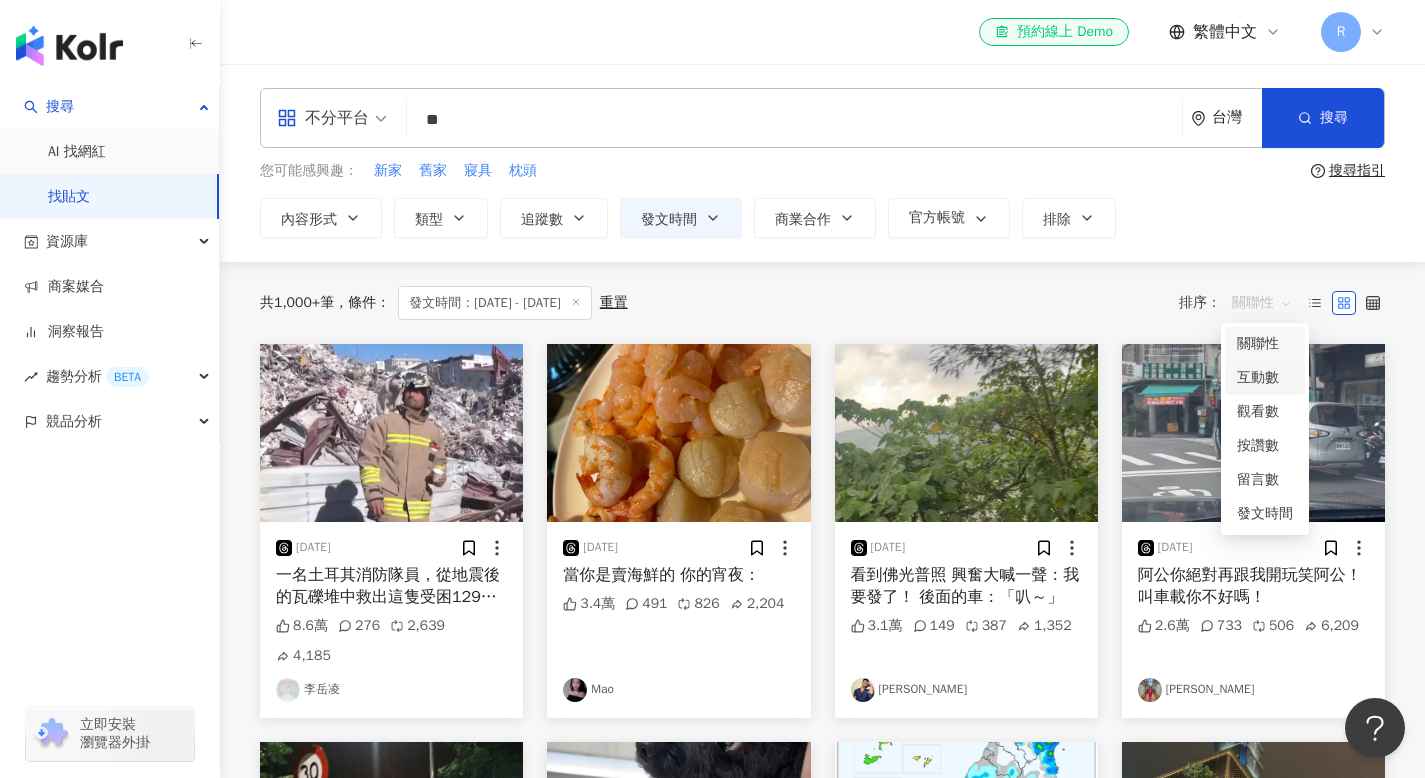 click on "互動數" at bounding box center (1265, 378) 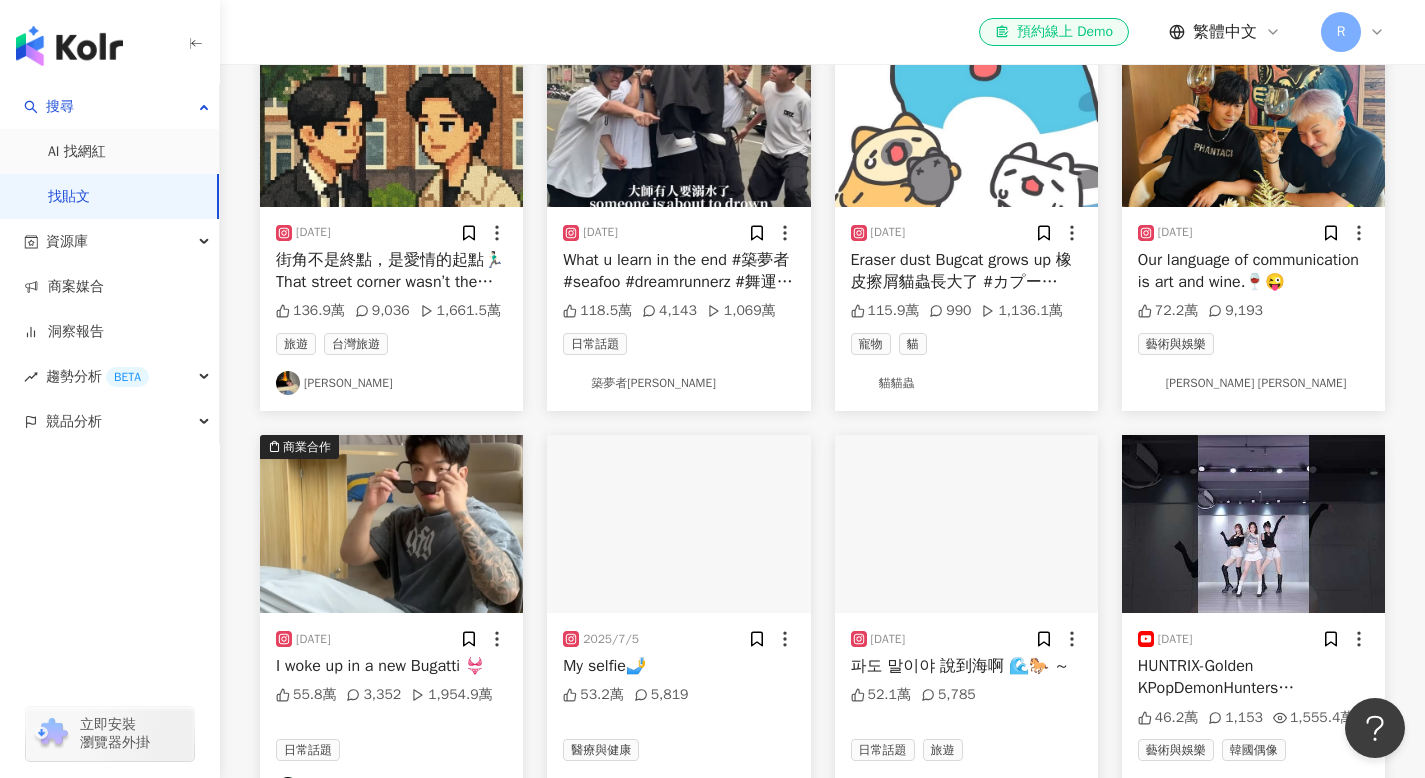 scroll, scrollTop: 0, scrollLeft: 0, axis: both 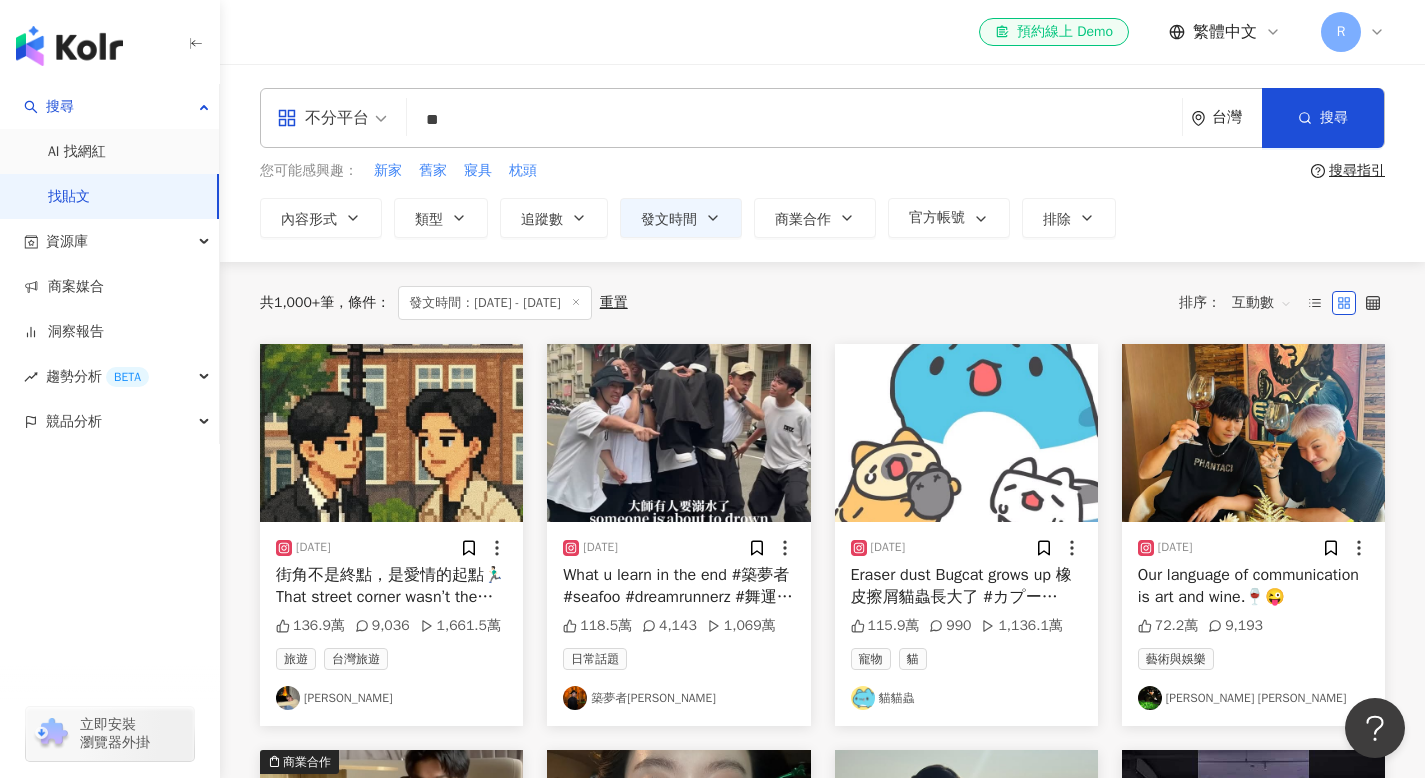 click on "**" at bounding box center [794, 119] 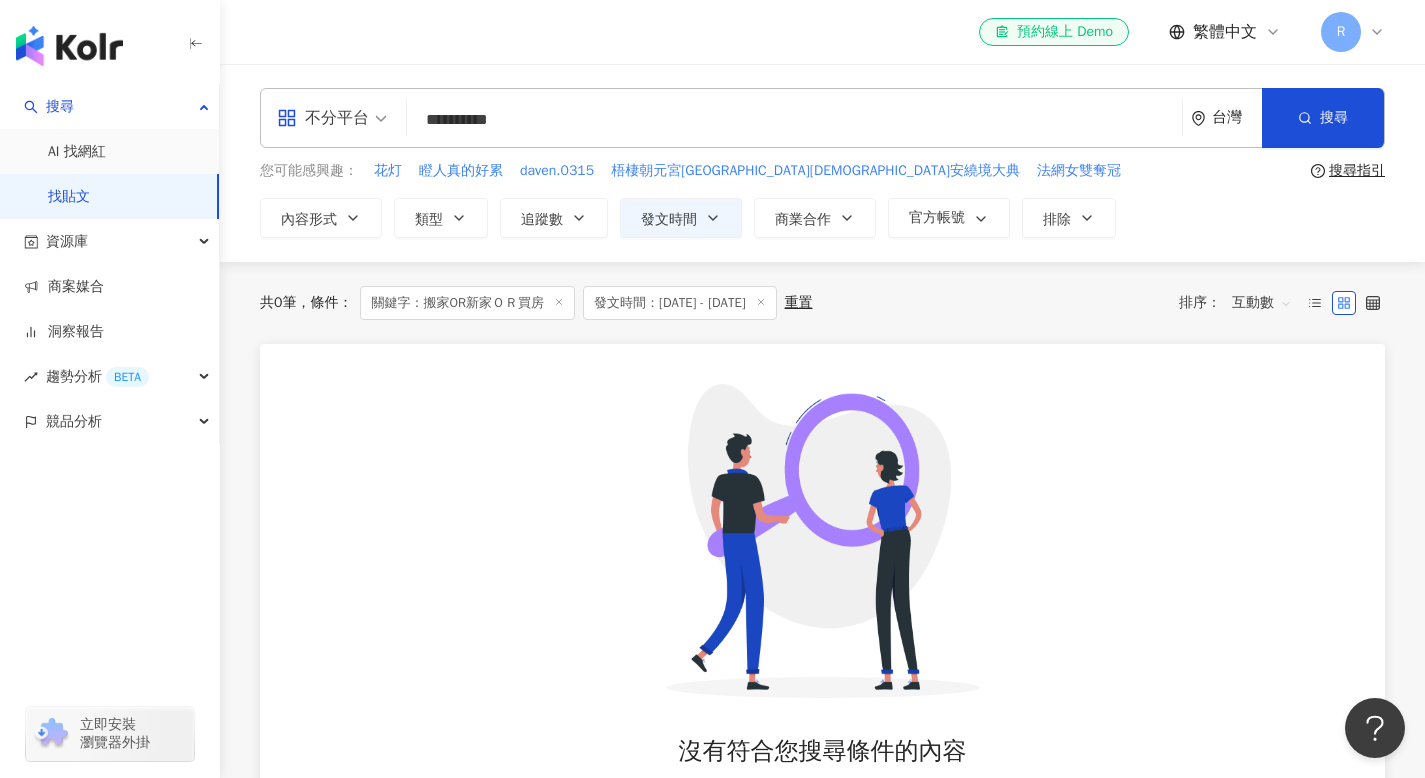 click on "**********" at bounding box center [794, 119] 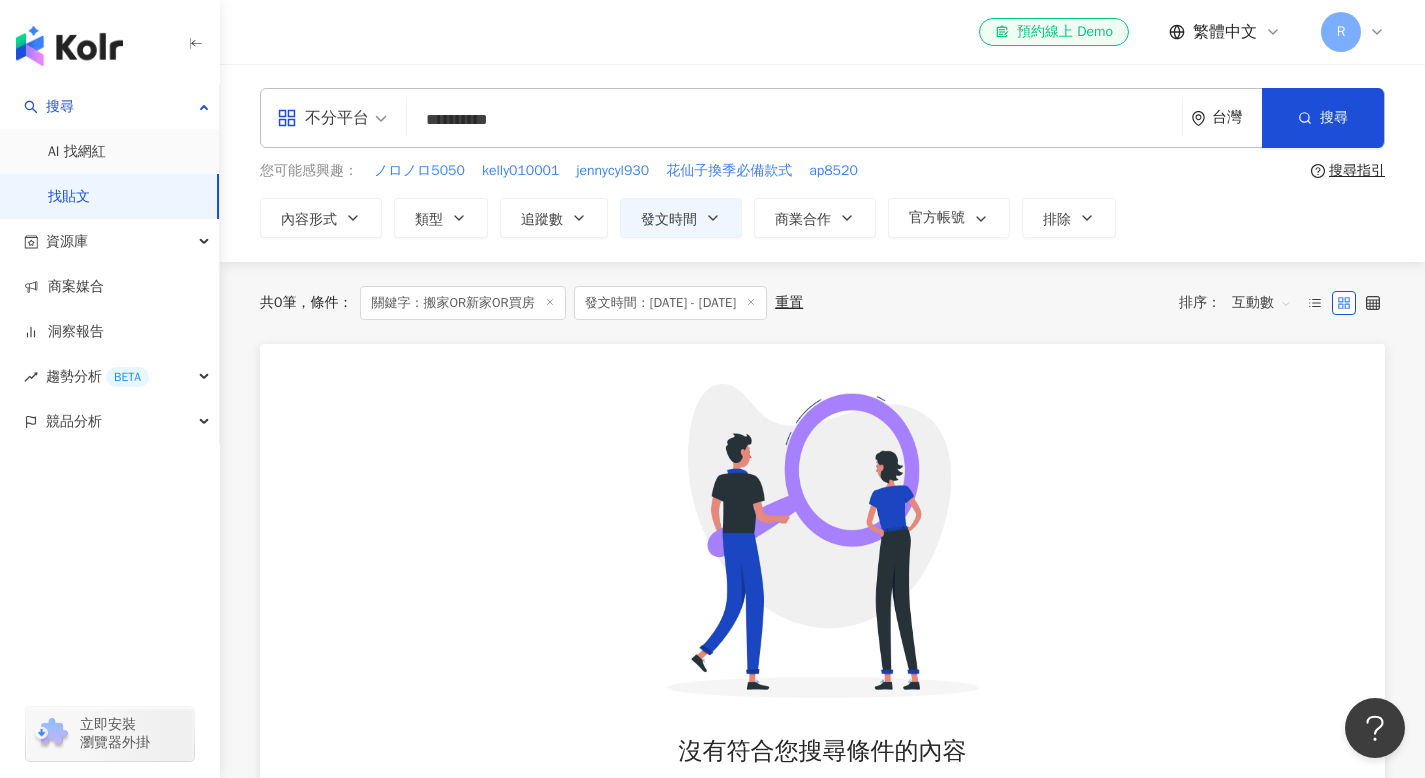 click on "**********" at bounding box center [794, 119] 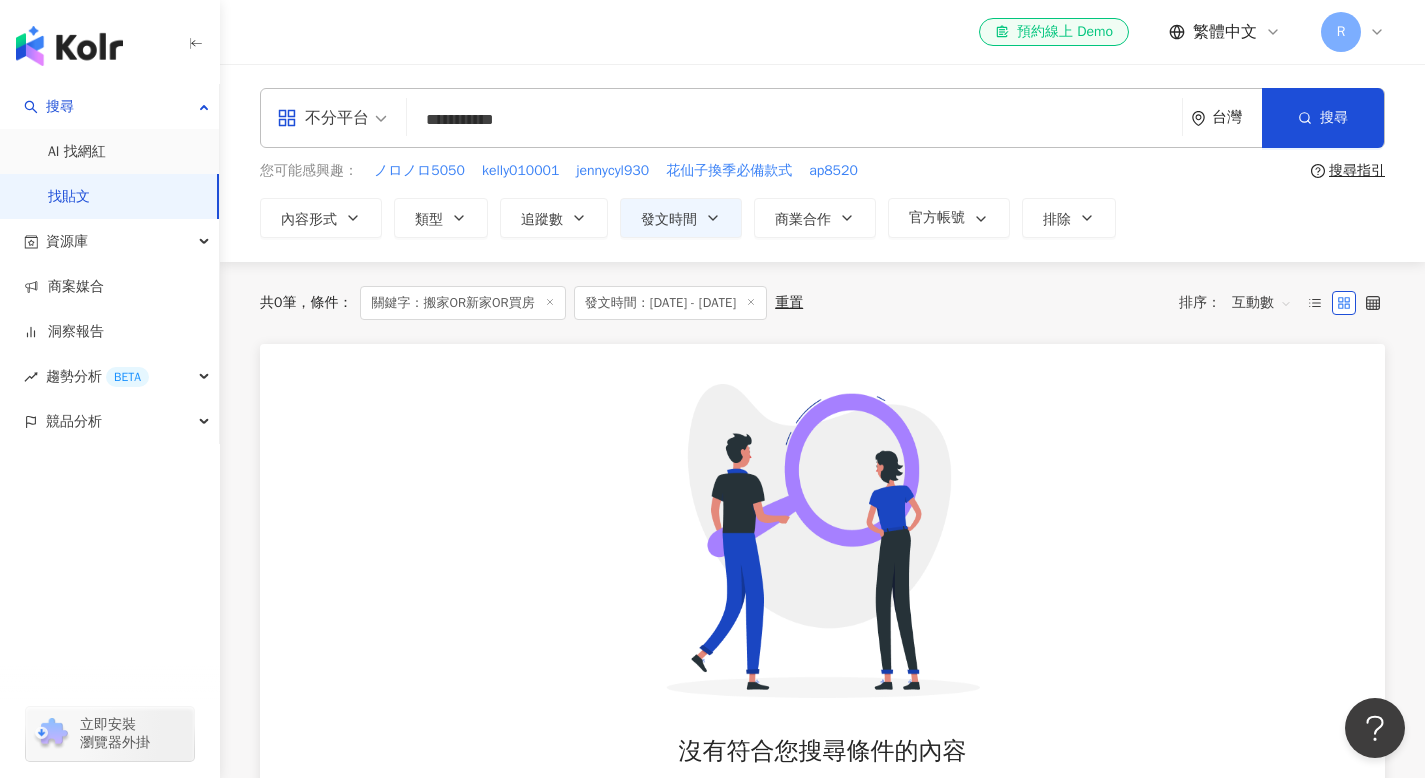 click on "**********" at bounding box center [794, 119] 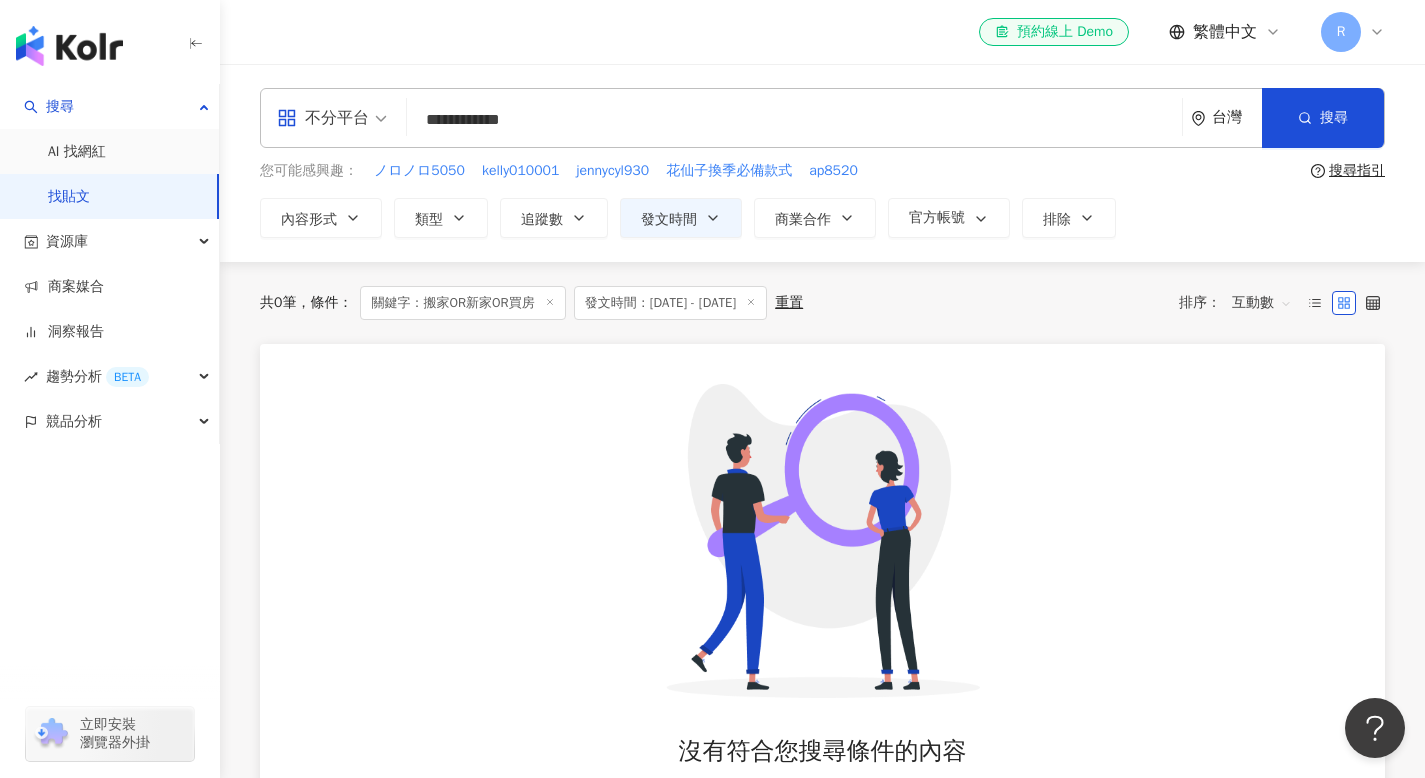 click on "**********" at bounding box center (794, 119) 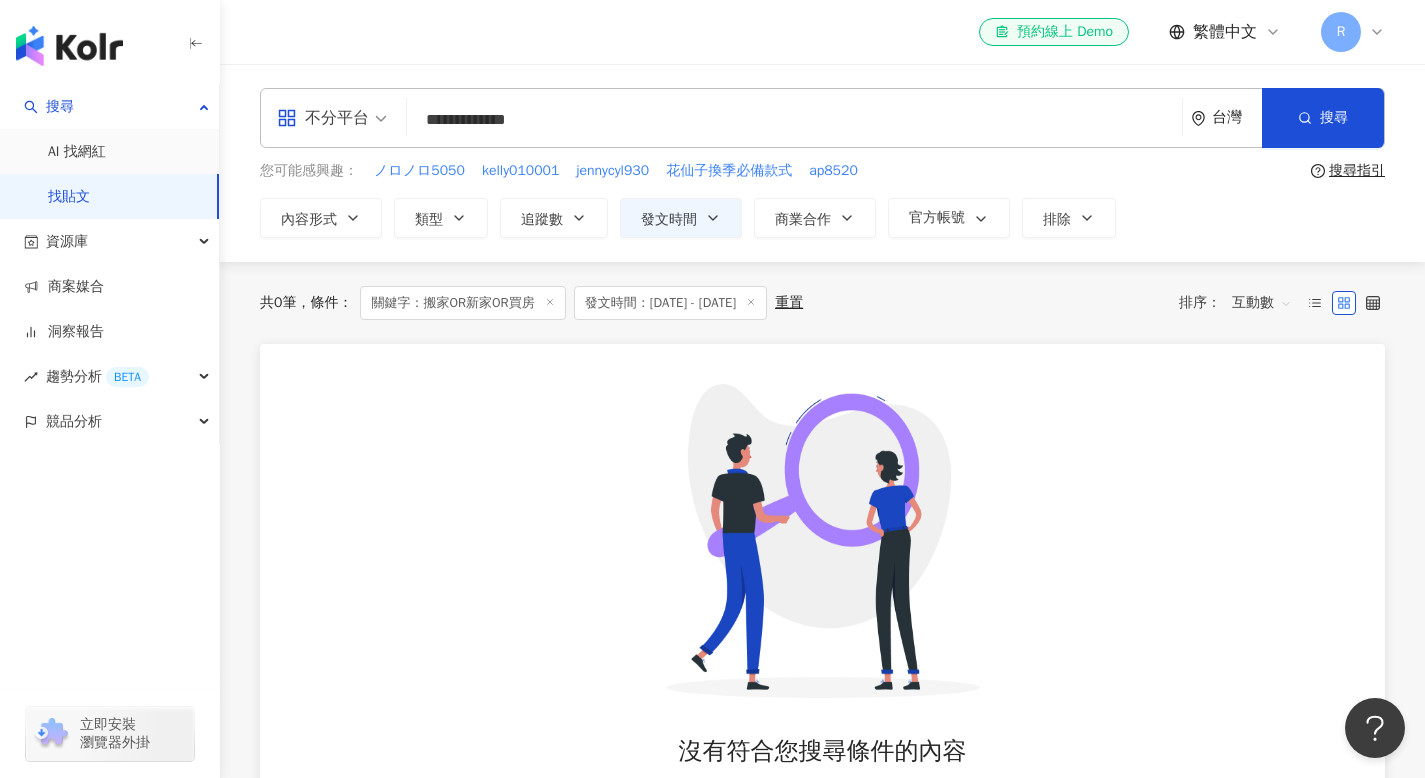 click on "**********" at bounding box center [794, 119] 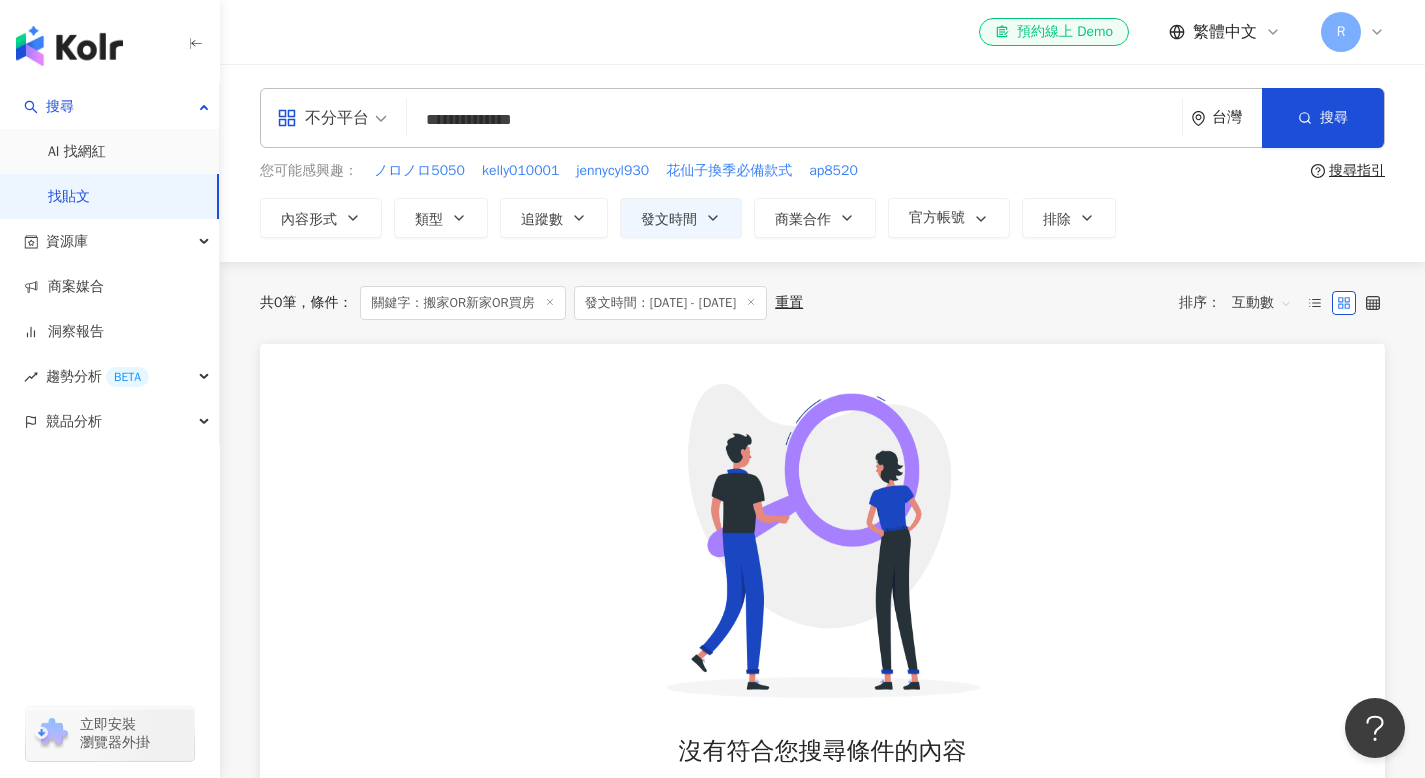 type on "**********" 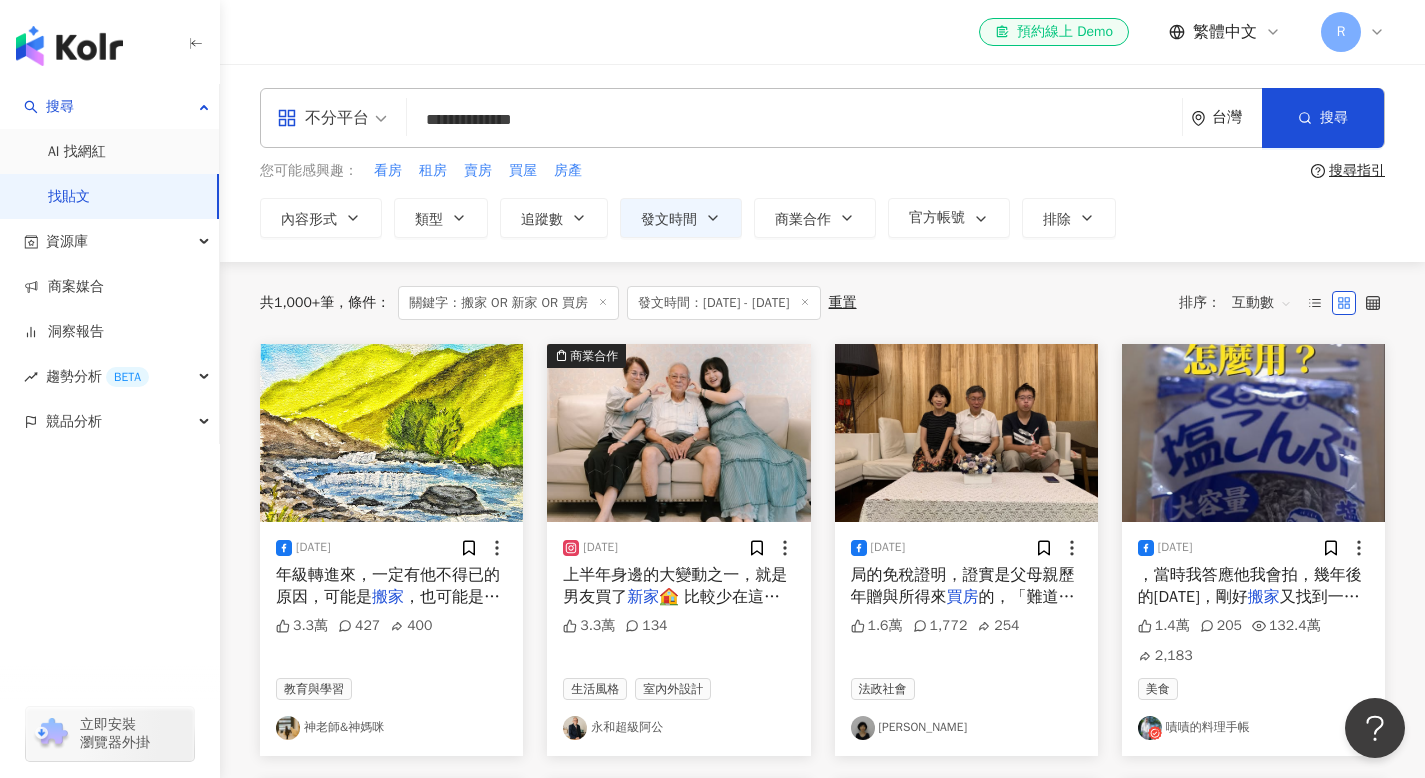 click at bounding box center [678, 433] 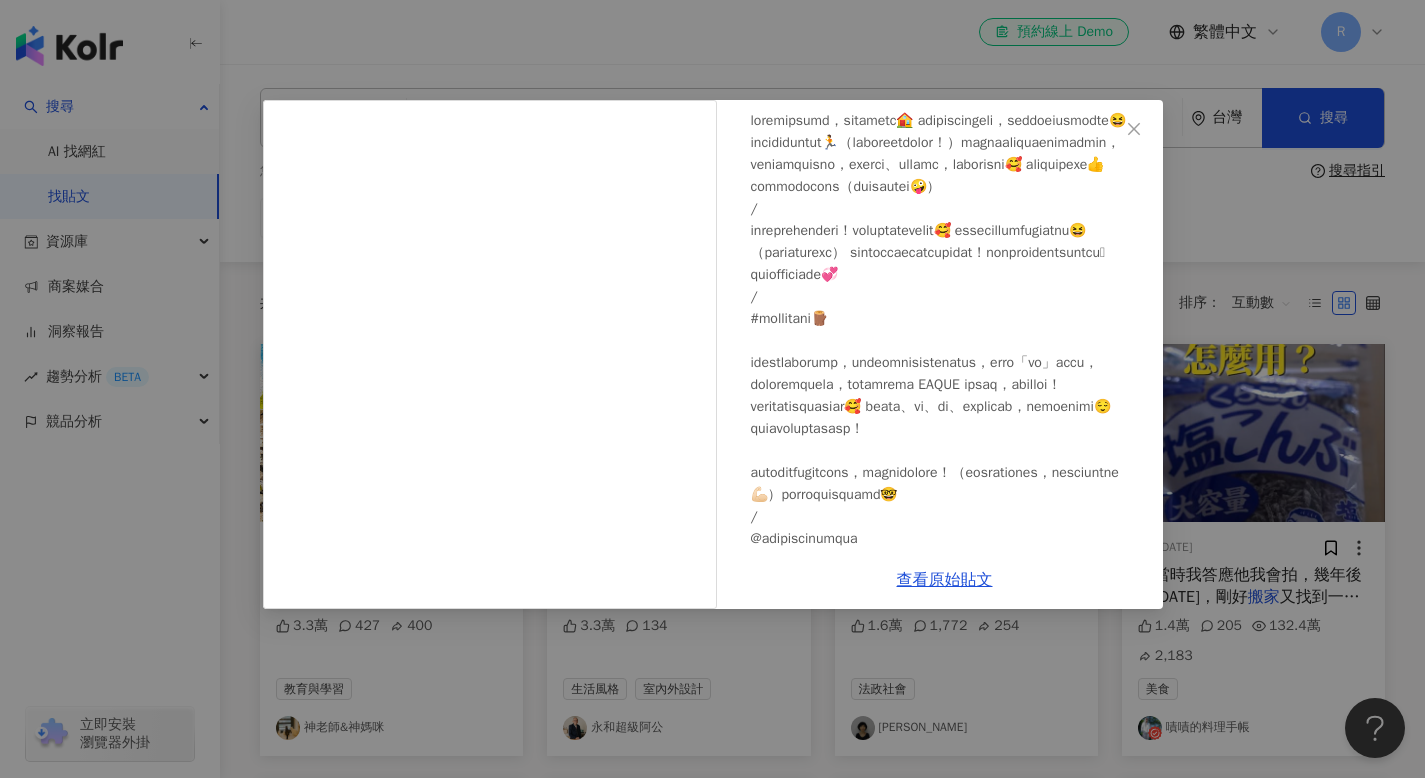 scroll, scrollTop: 345, scrollLeft: 0, axis: vertical 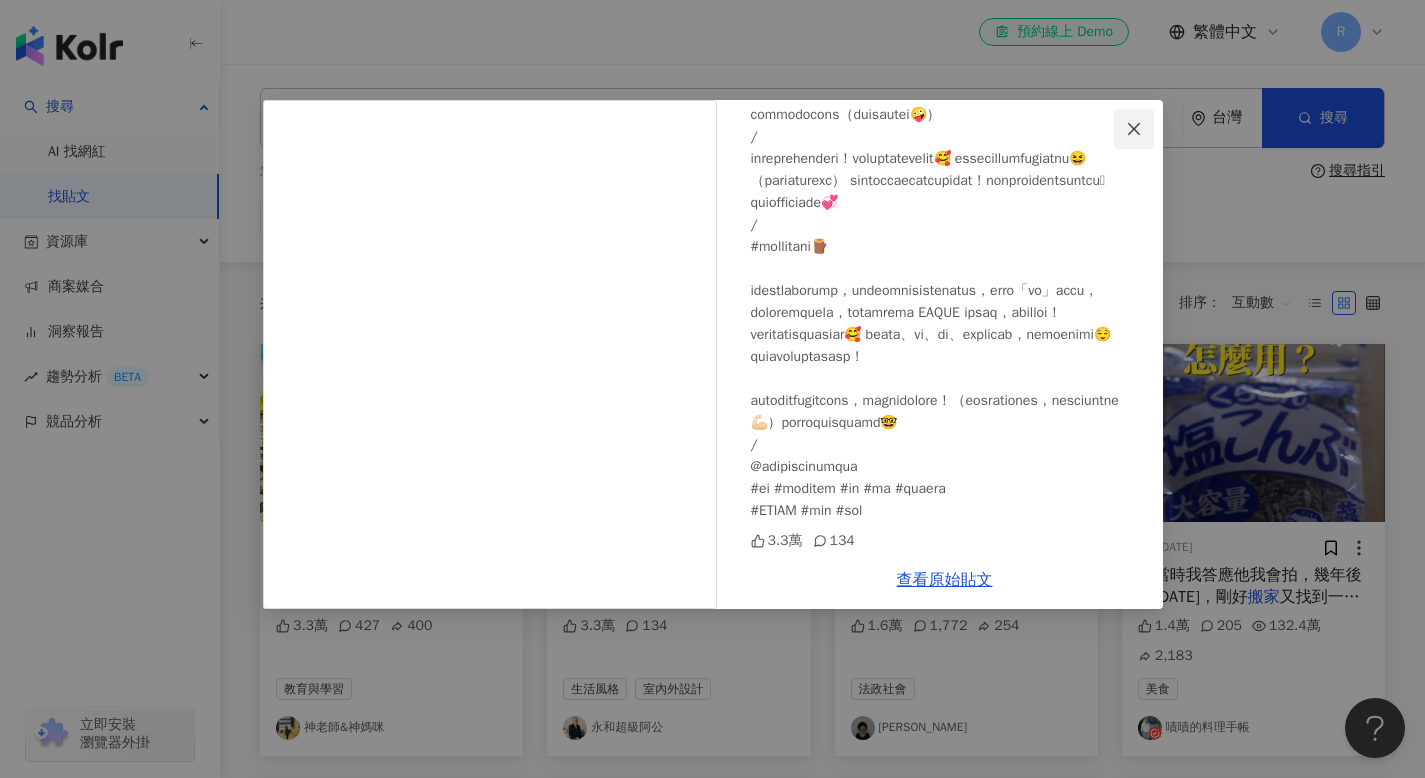 click 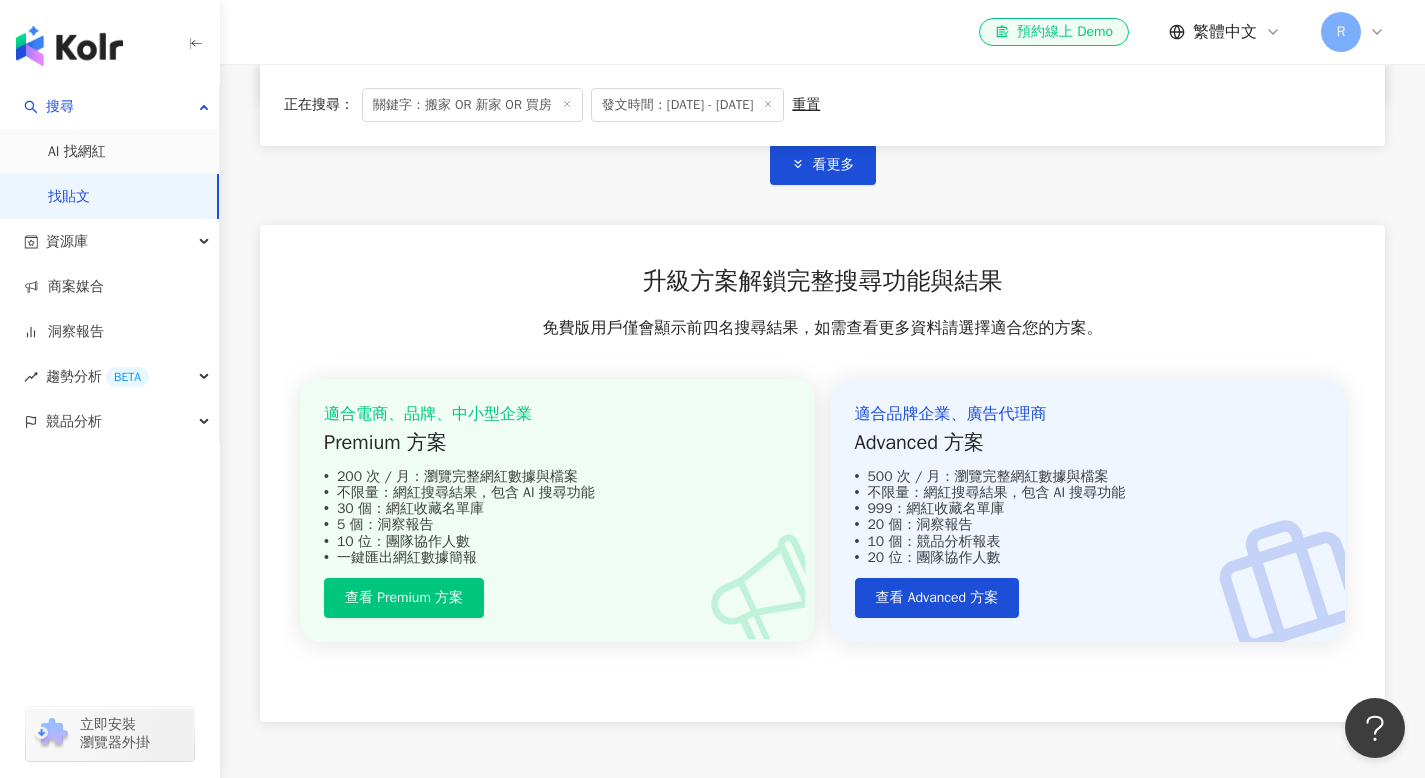 scroll, scrollTop: 1679, scrollLeft: 0, axis: vertical 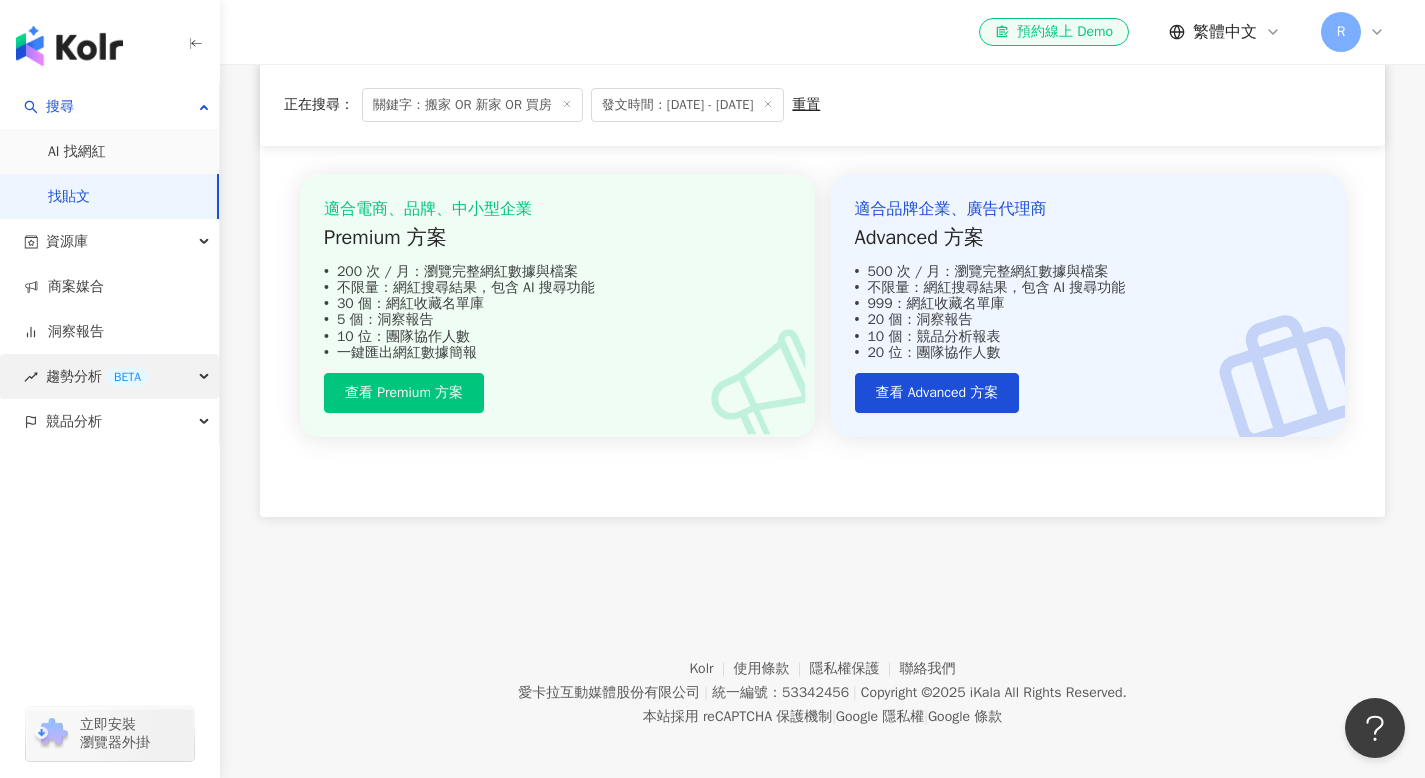 click on "趨勢分析 BETA" at bounding box center (109, 376) 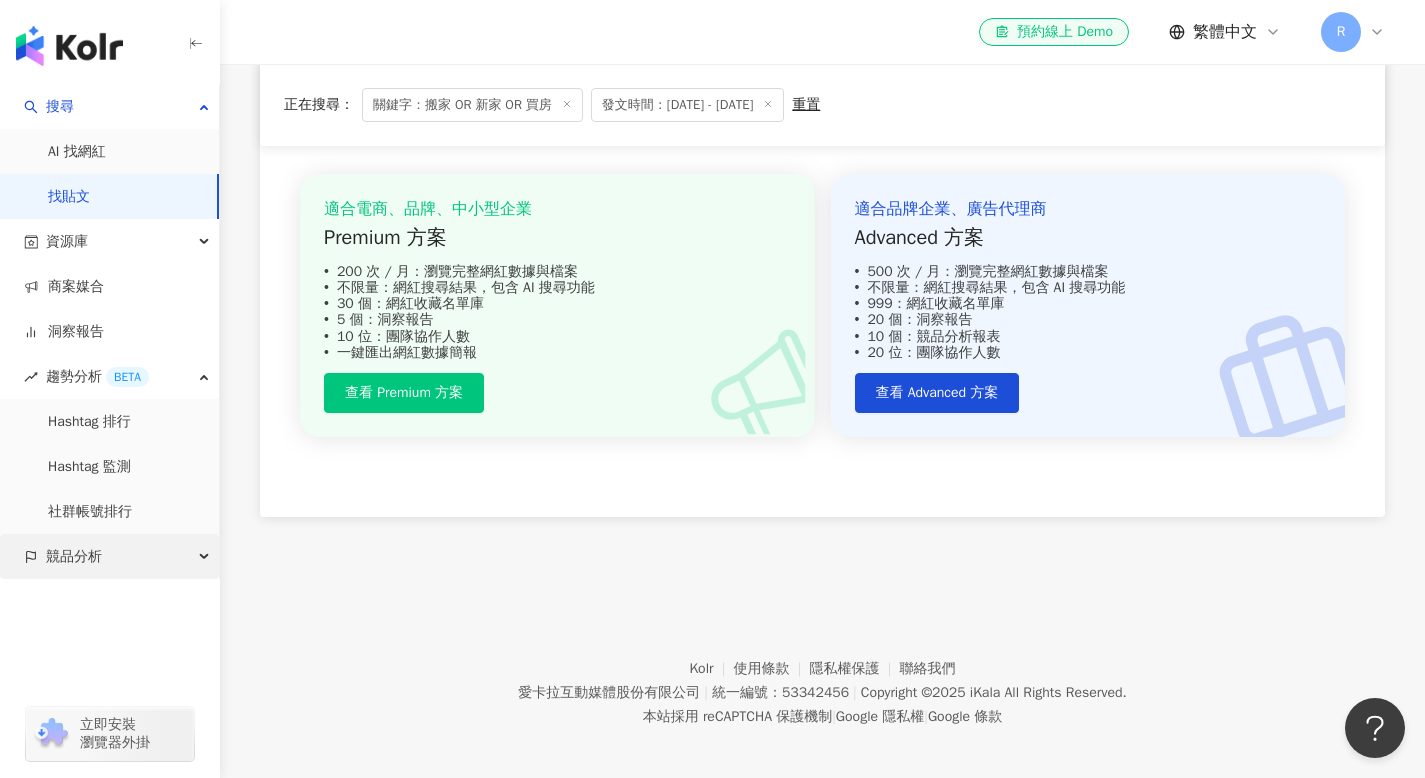 click on "競品分析" at bounding box center [109, 556] 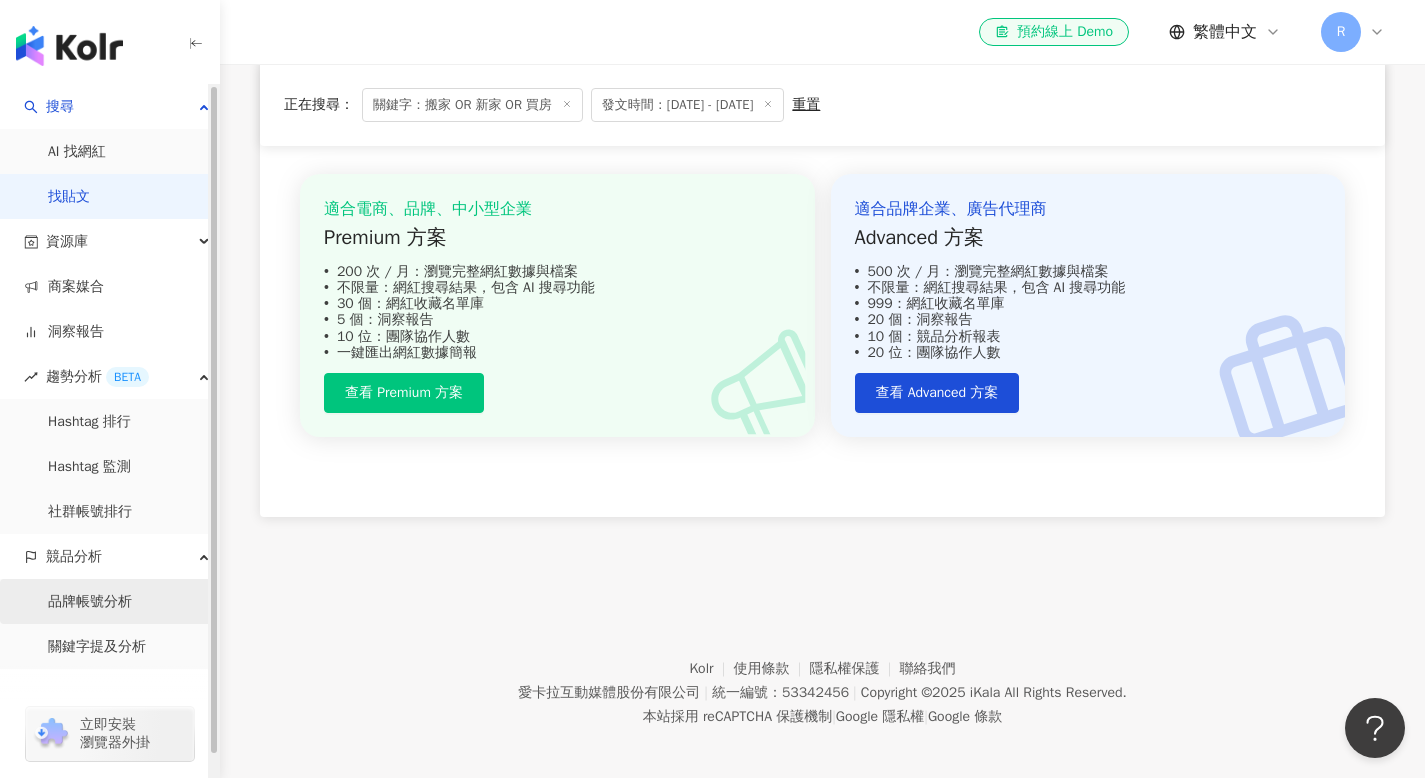 click on "品牌帳號分析" at bounding box center [90, 602] 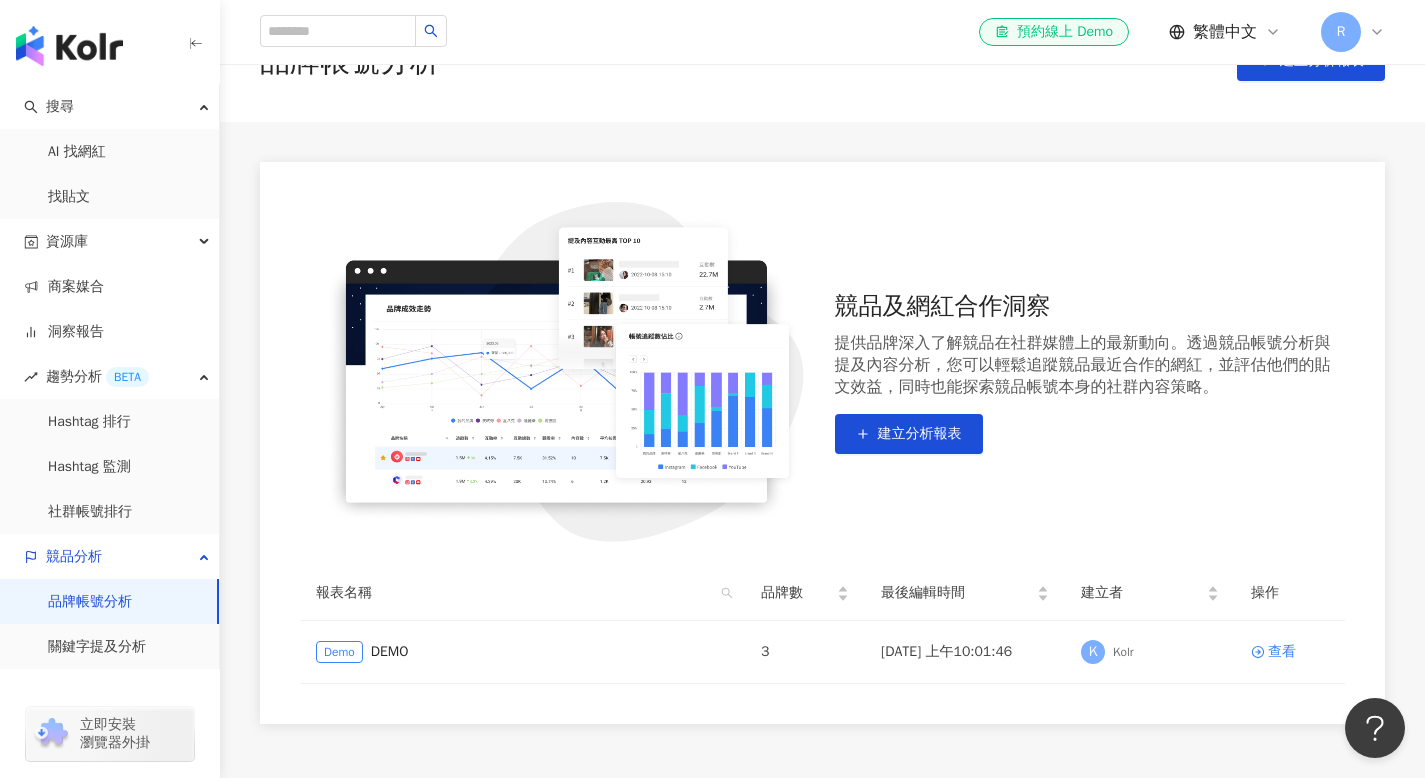 scroll, scrollTop: 73, scrollLeft: 0, axis: vertical 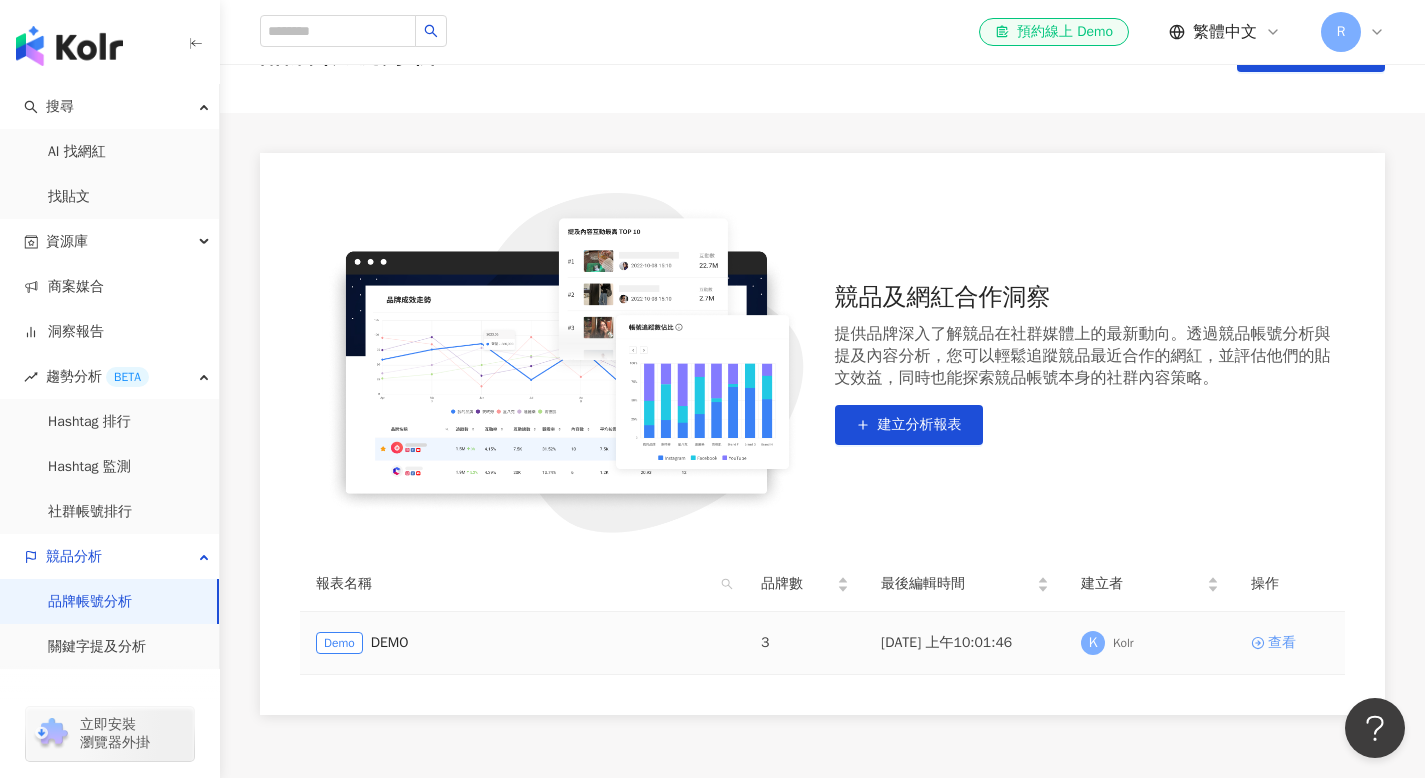 click on "查看" at bounding box center (1282, 643) 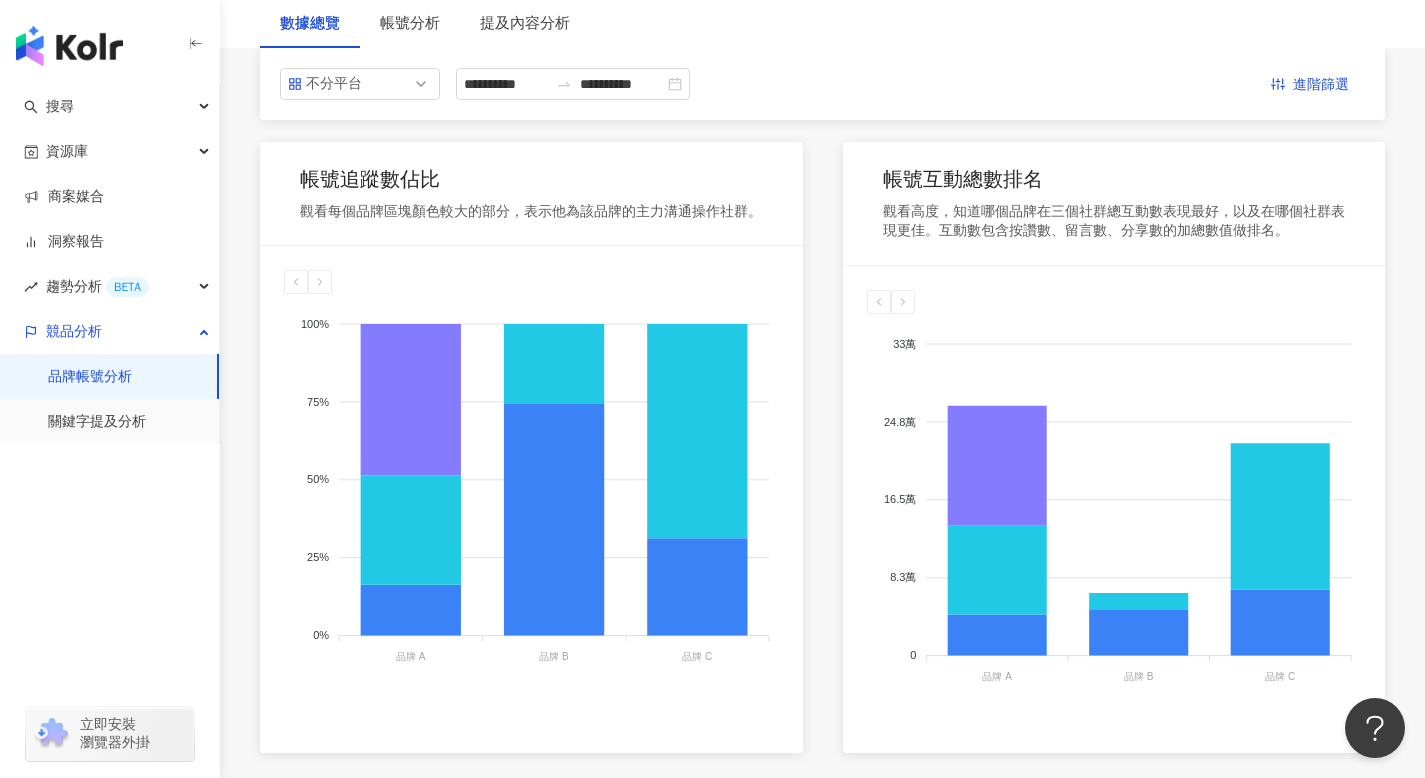 scroll, scrollTop: 0, scrollLeft: 0, axis: both 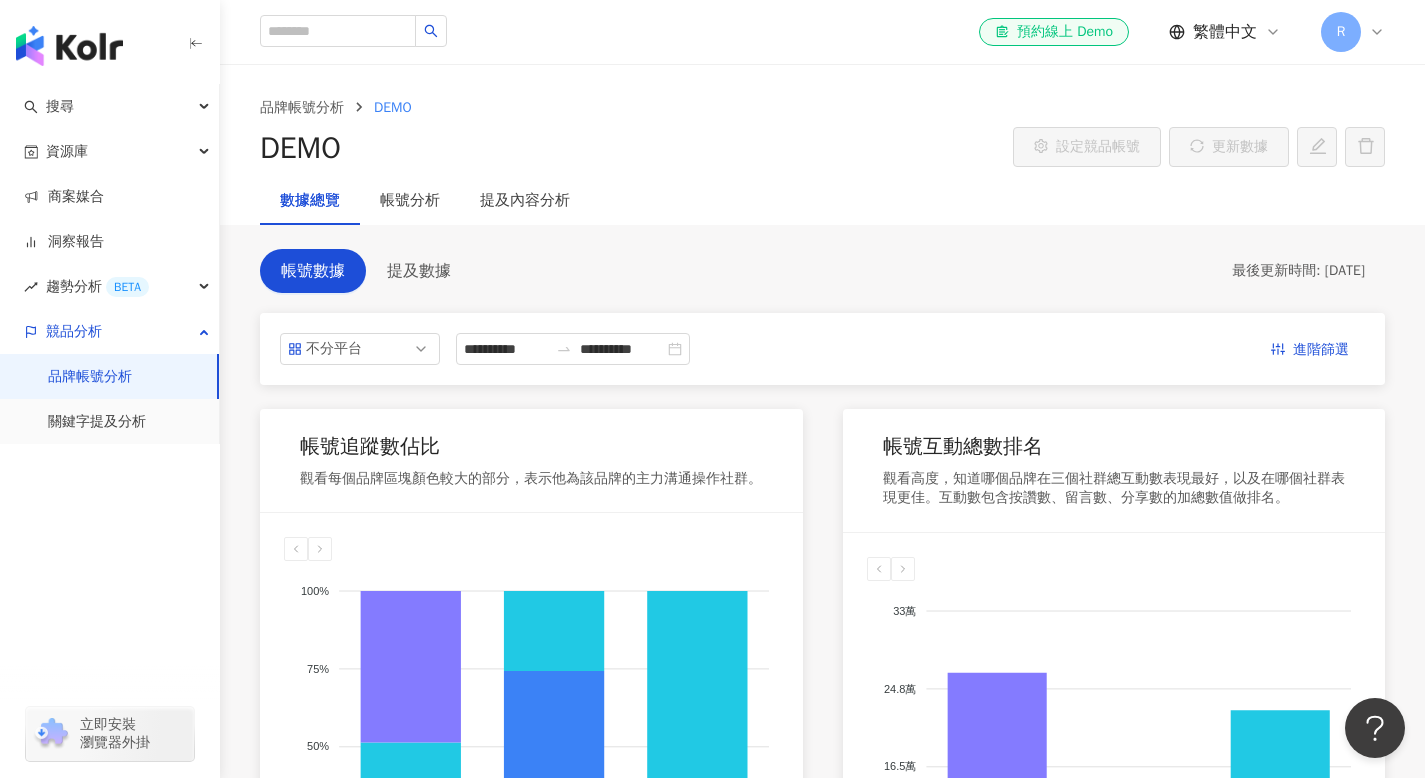 click on "品牌帳號分析" at bounding box center (90, 377) 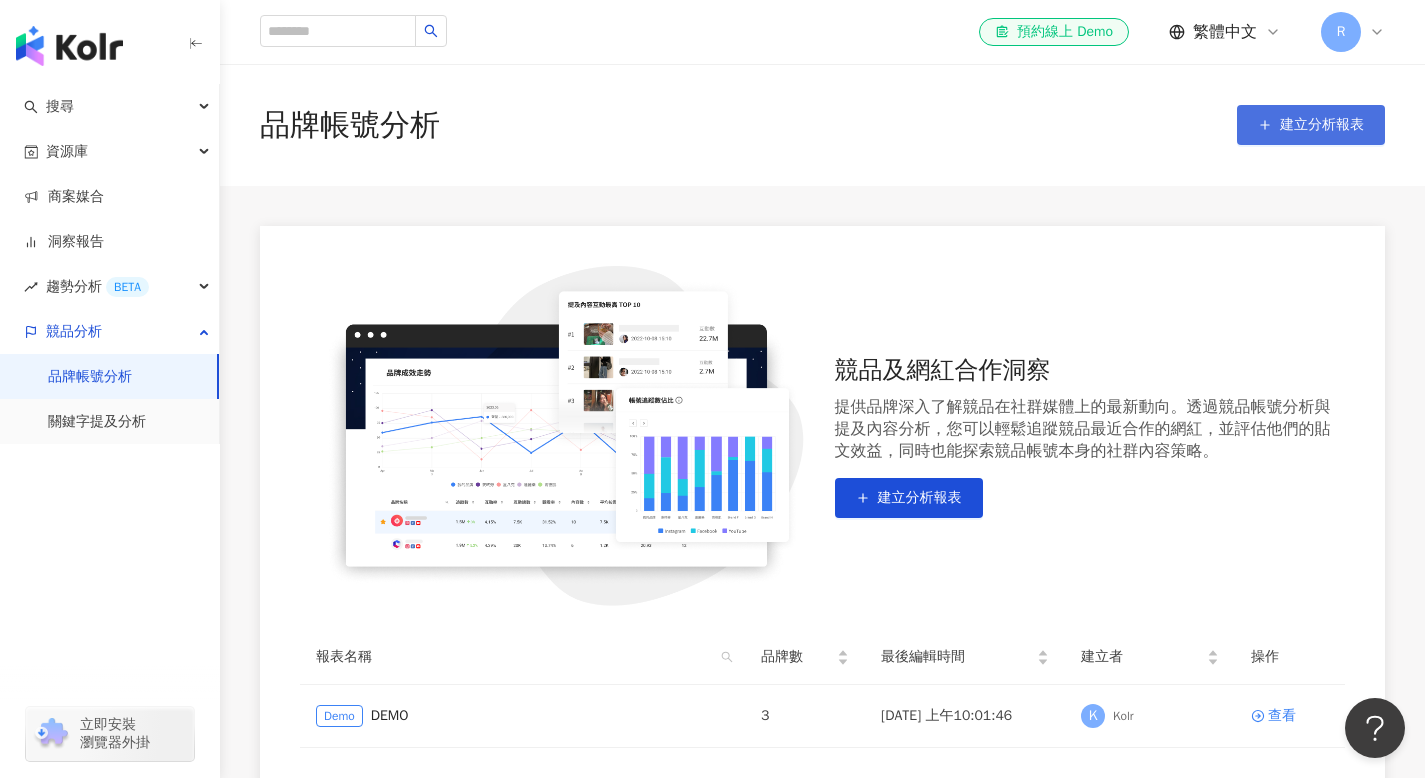 click on "建立分析報表" at bounding box center [1322, 125] 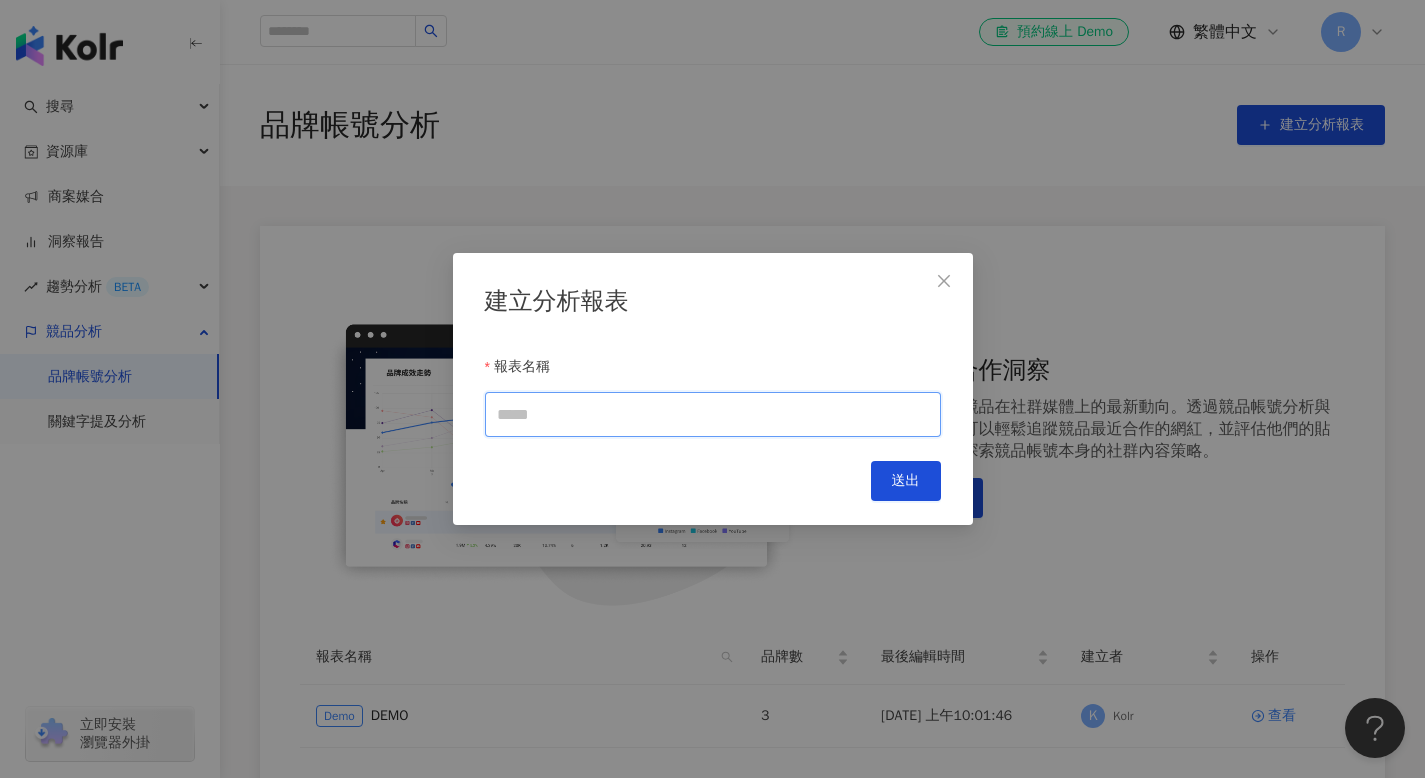 click on "報表名稱" at bounding box center [713, 414] 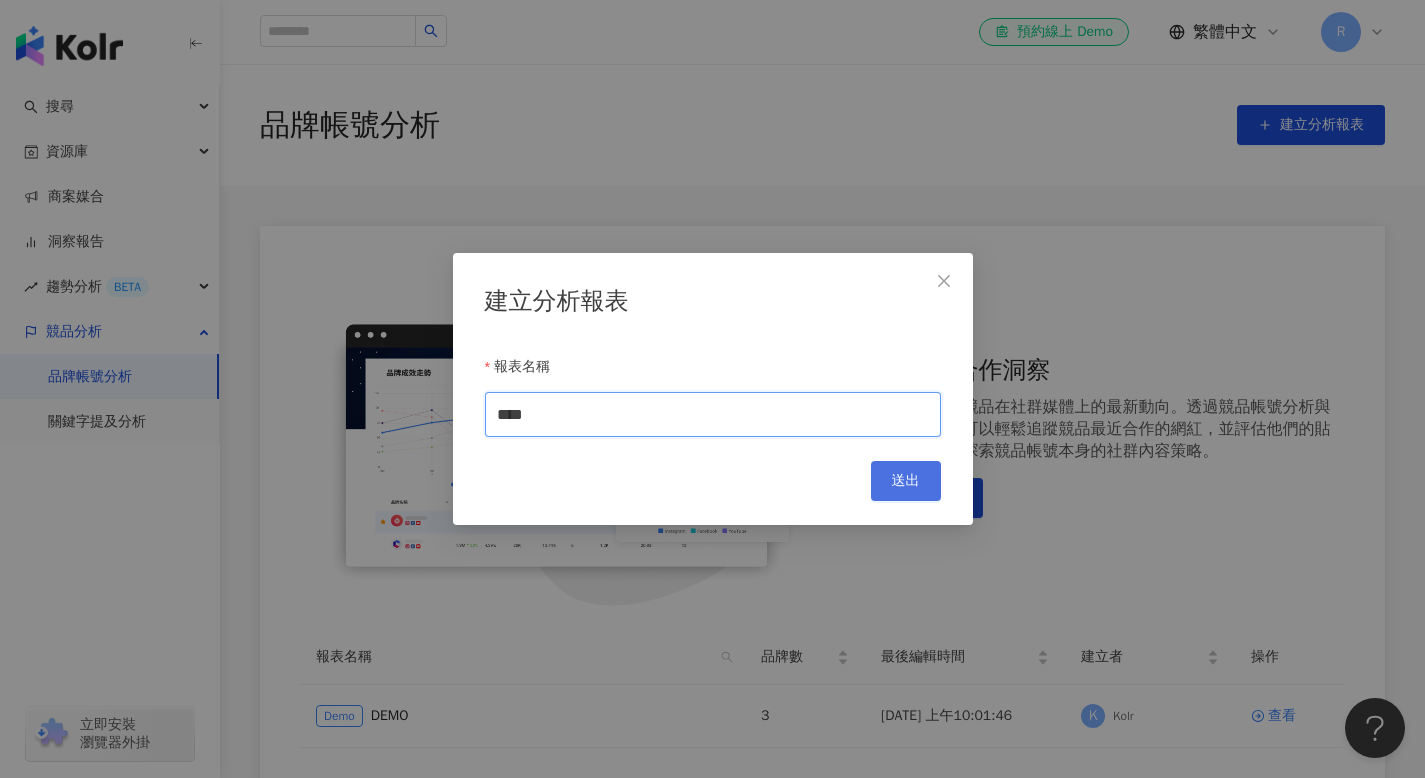 type on "****" 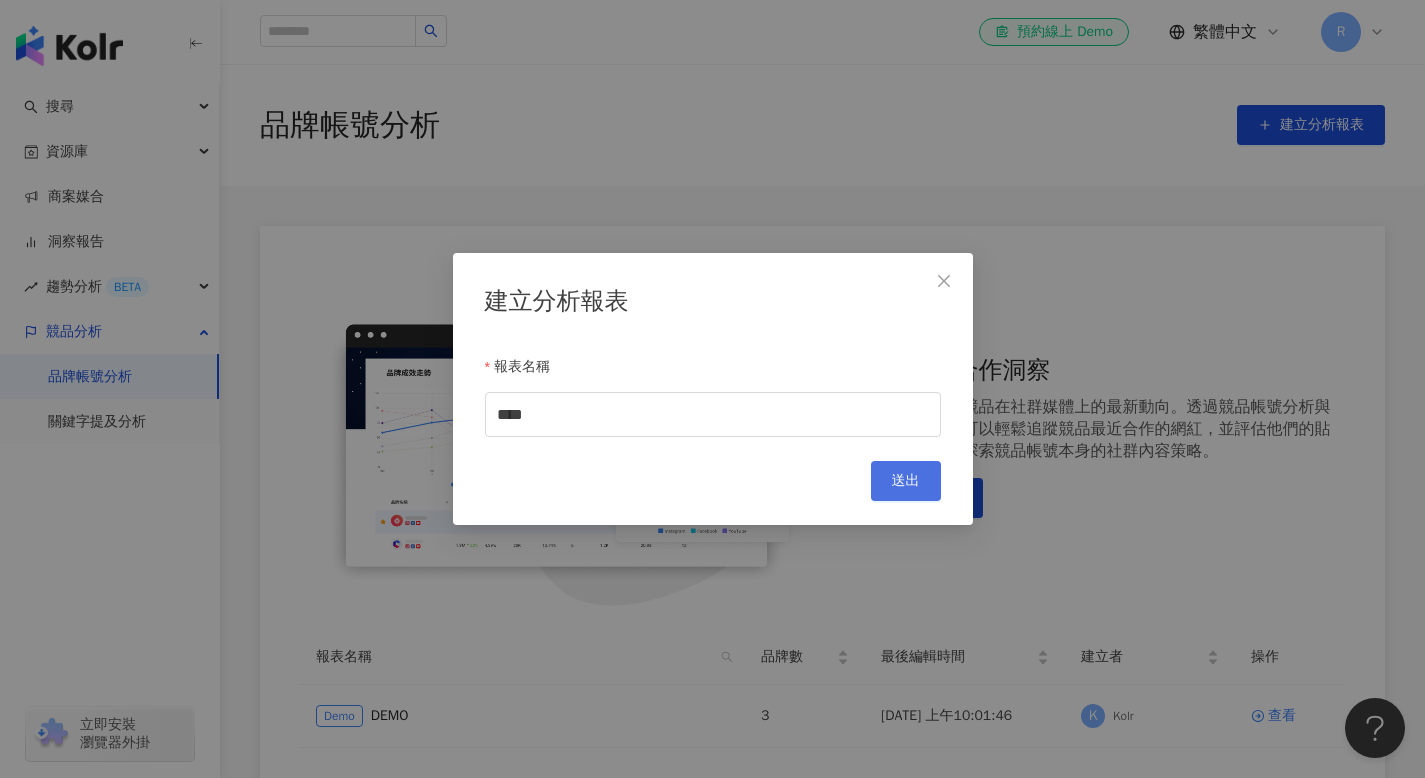 click on "送出" at bounding box center (906, 481) 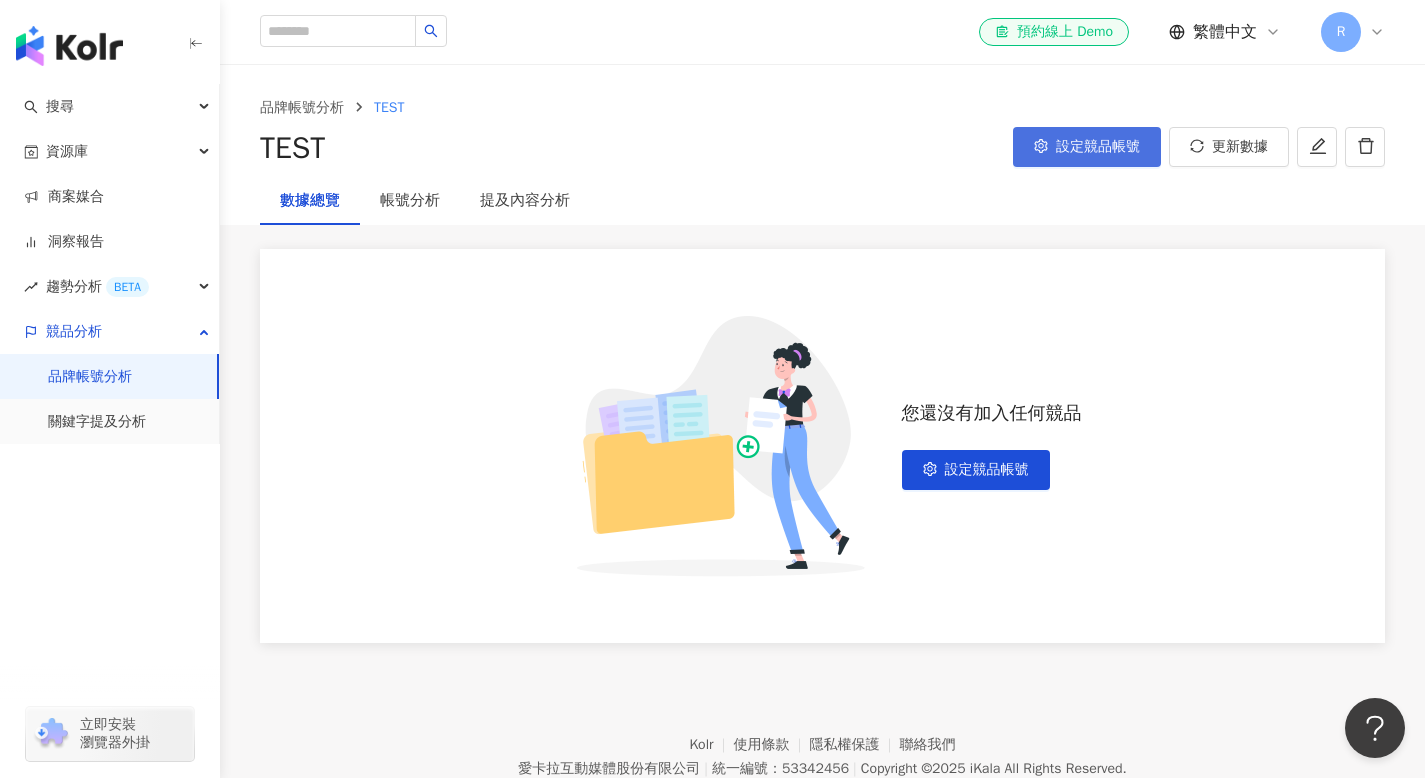 click on "設定競品帳號" at bounding box center [1098, 147] 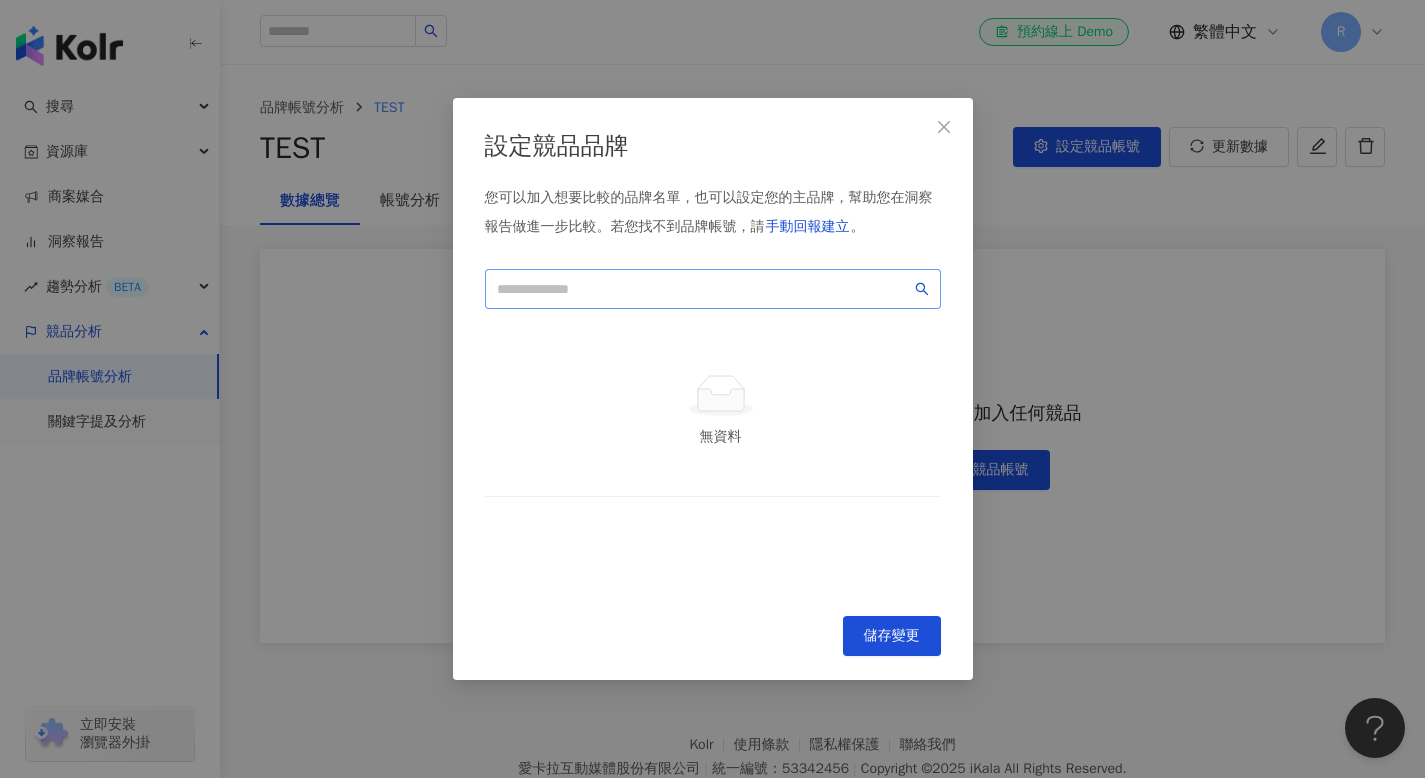 click at bounding box center (713, 289) 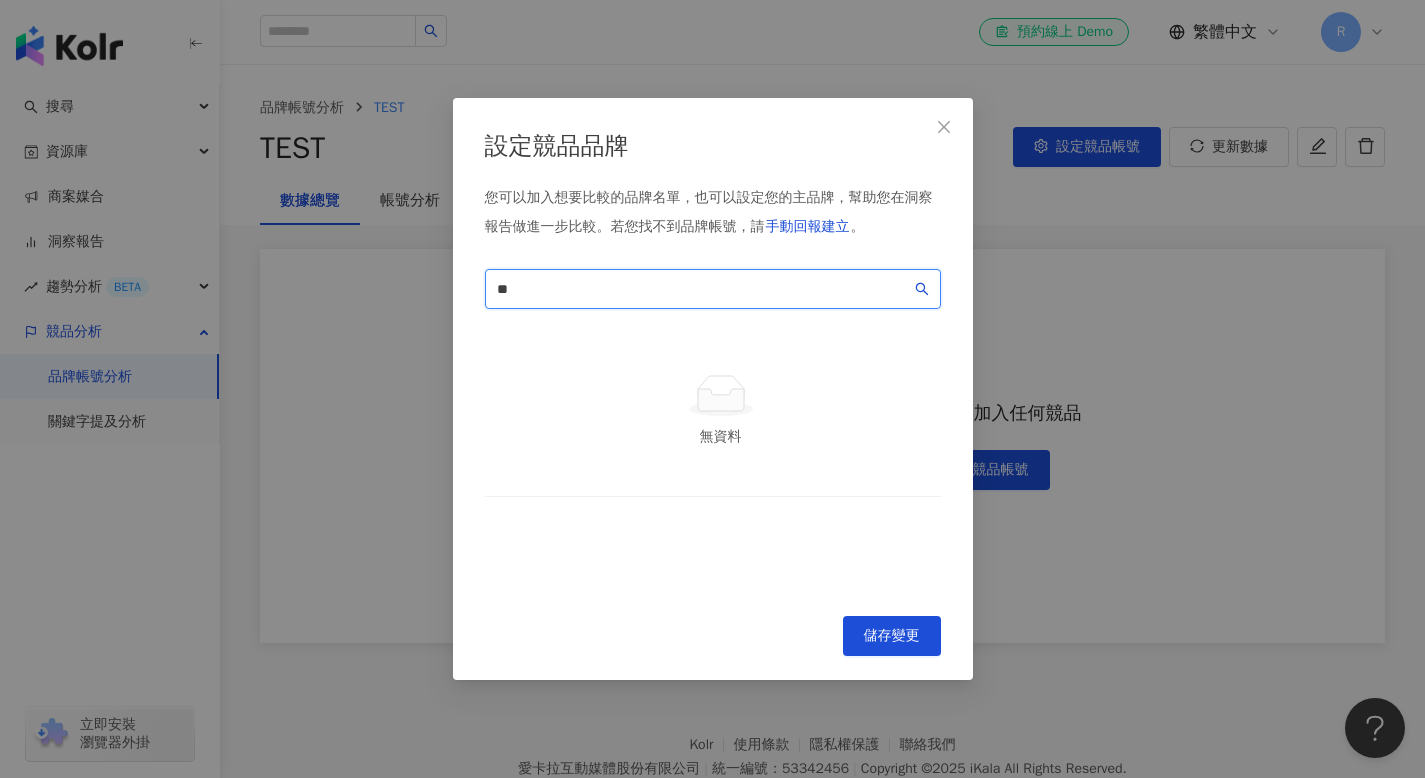 type on "*" 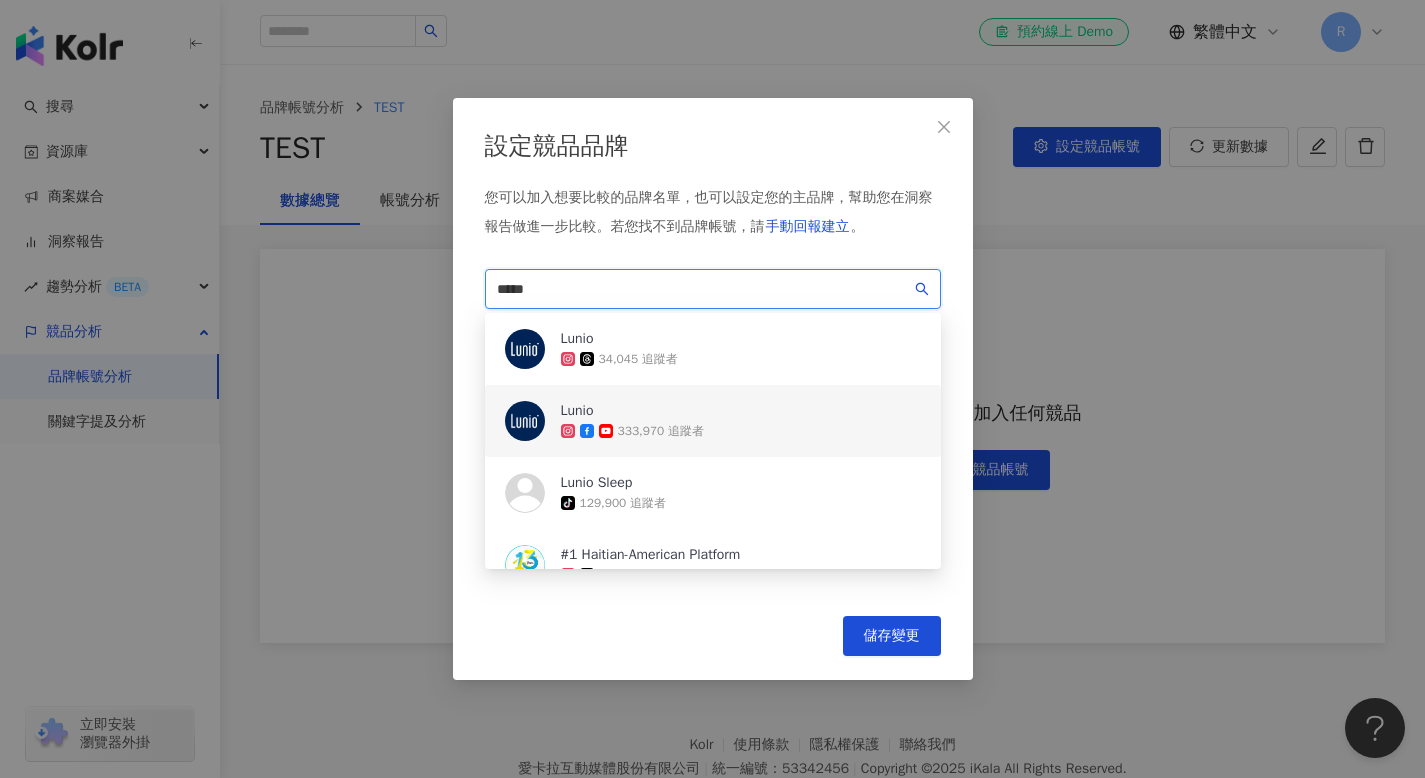 click on "333,970   追蹤者" at bounding box center (661, 431) 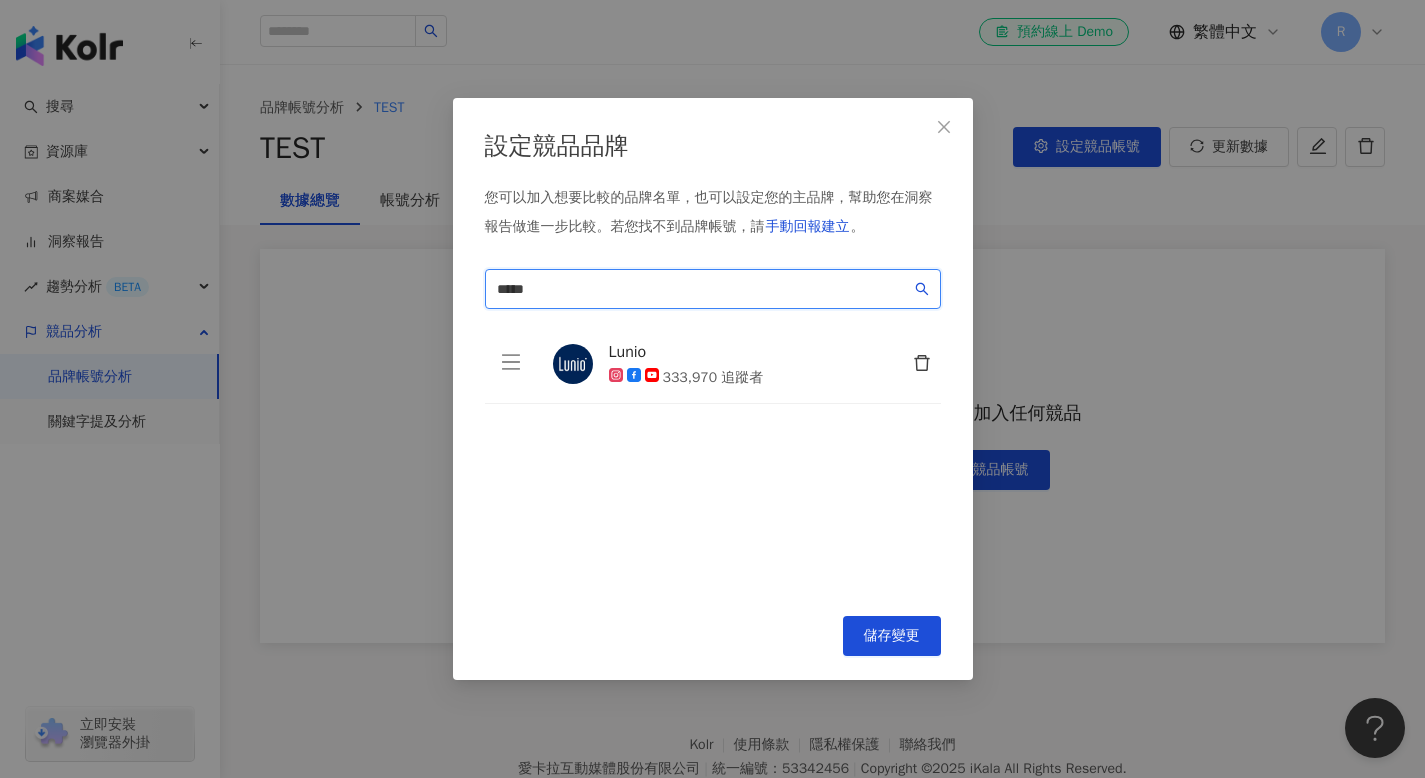 click on "*****" at bounding box center (713, 289) 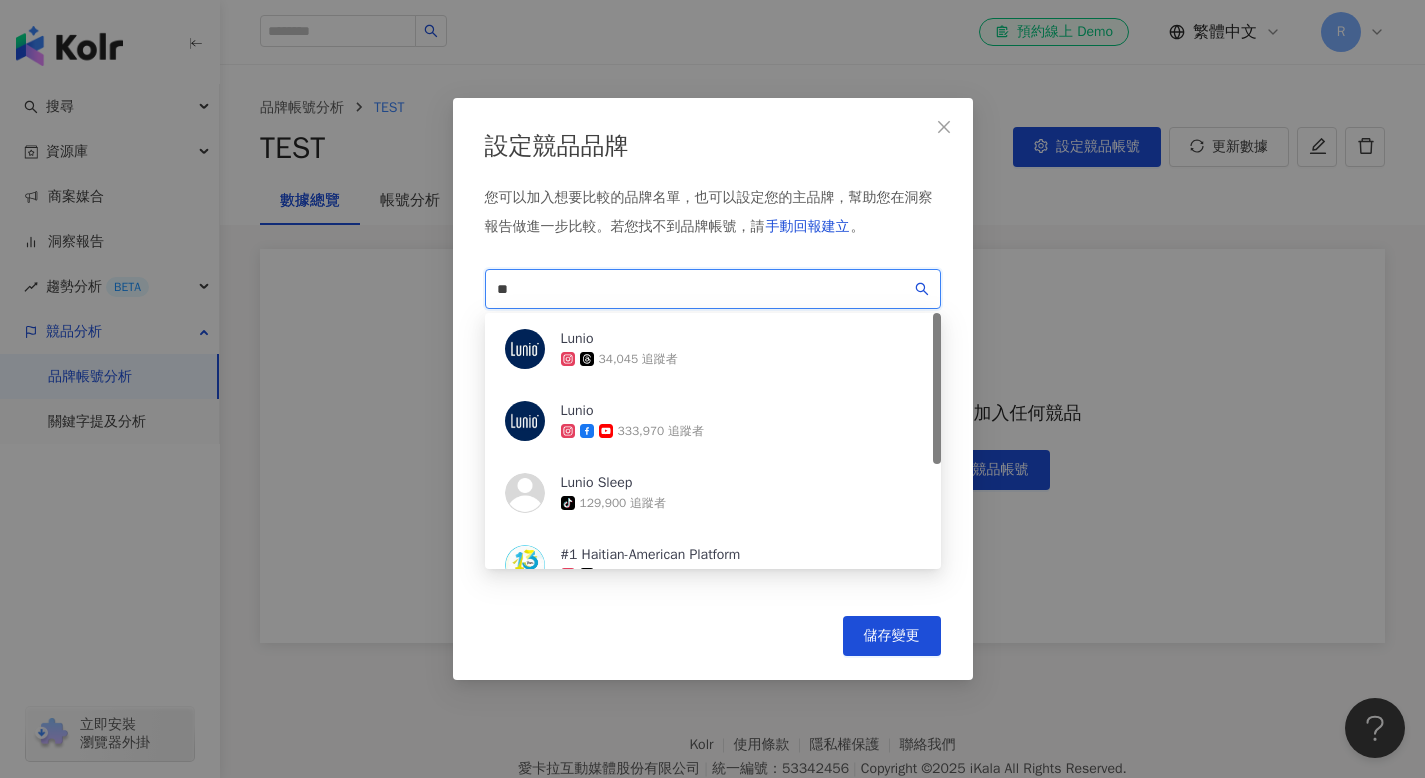 type on "*" 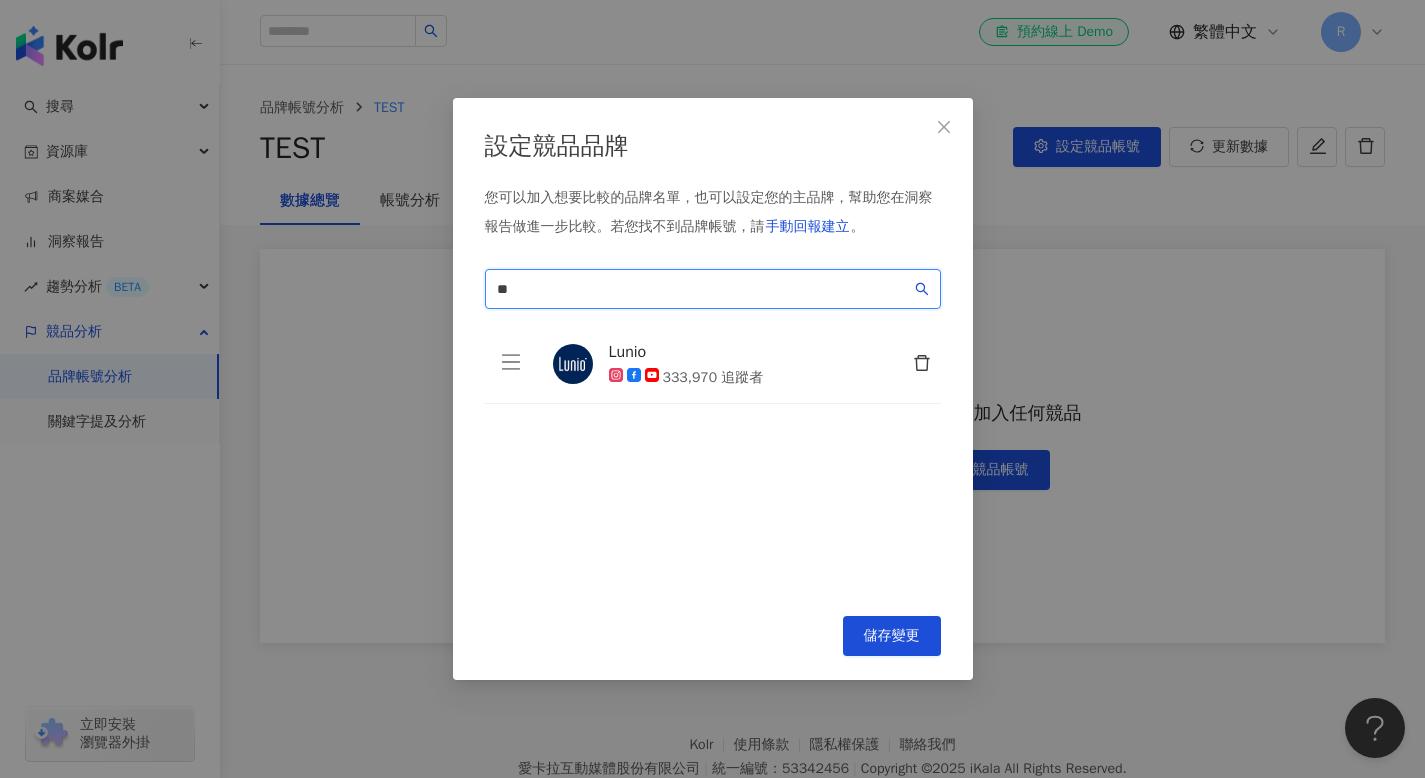 type on "*" 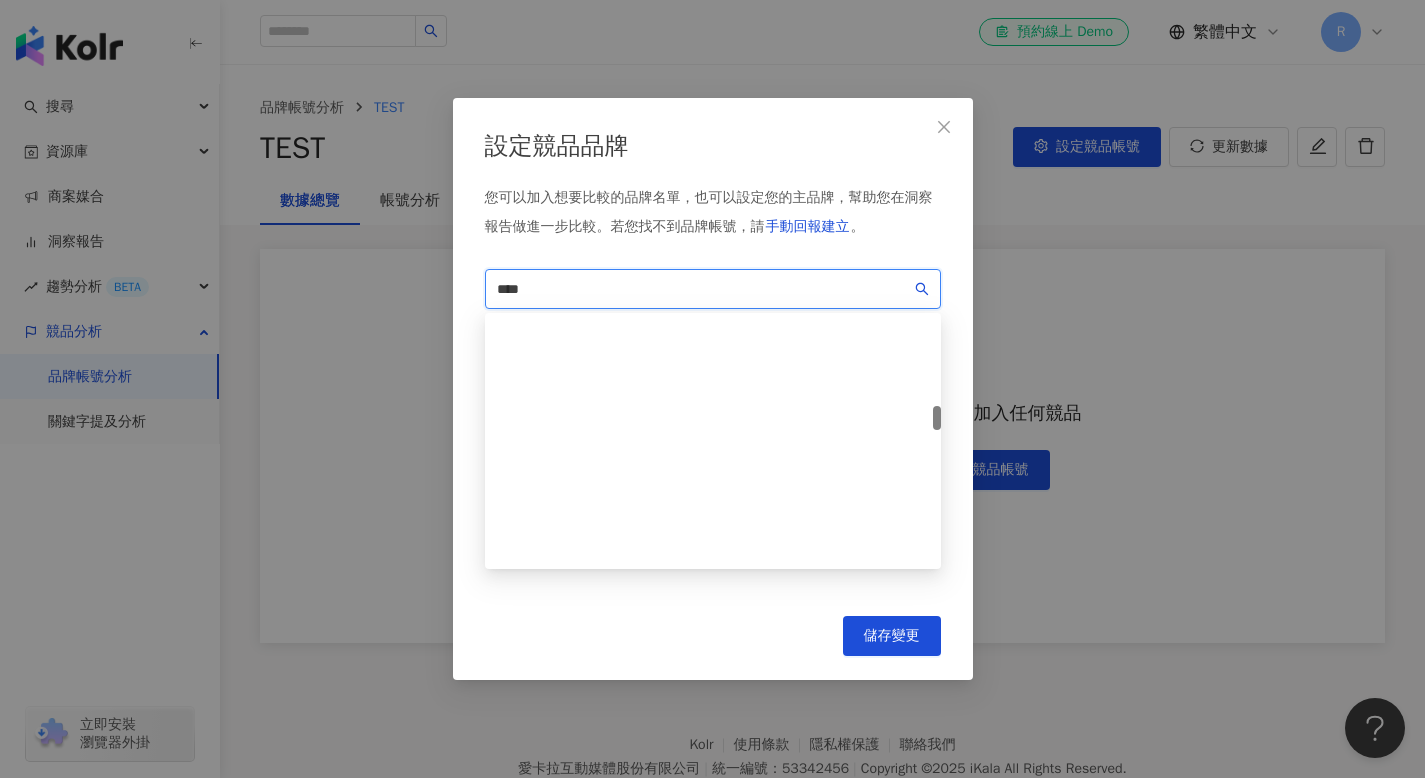 scroll, scrollTop: 979, scrollLeft: 0, axis: vertical 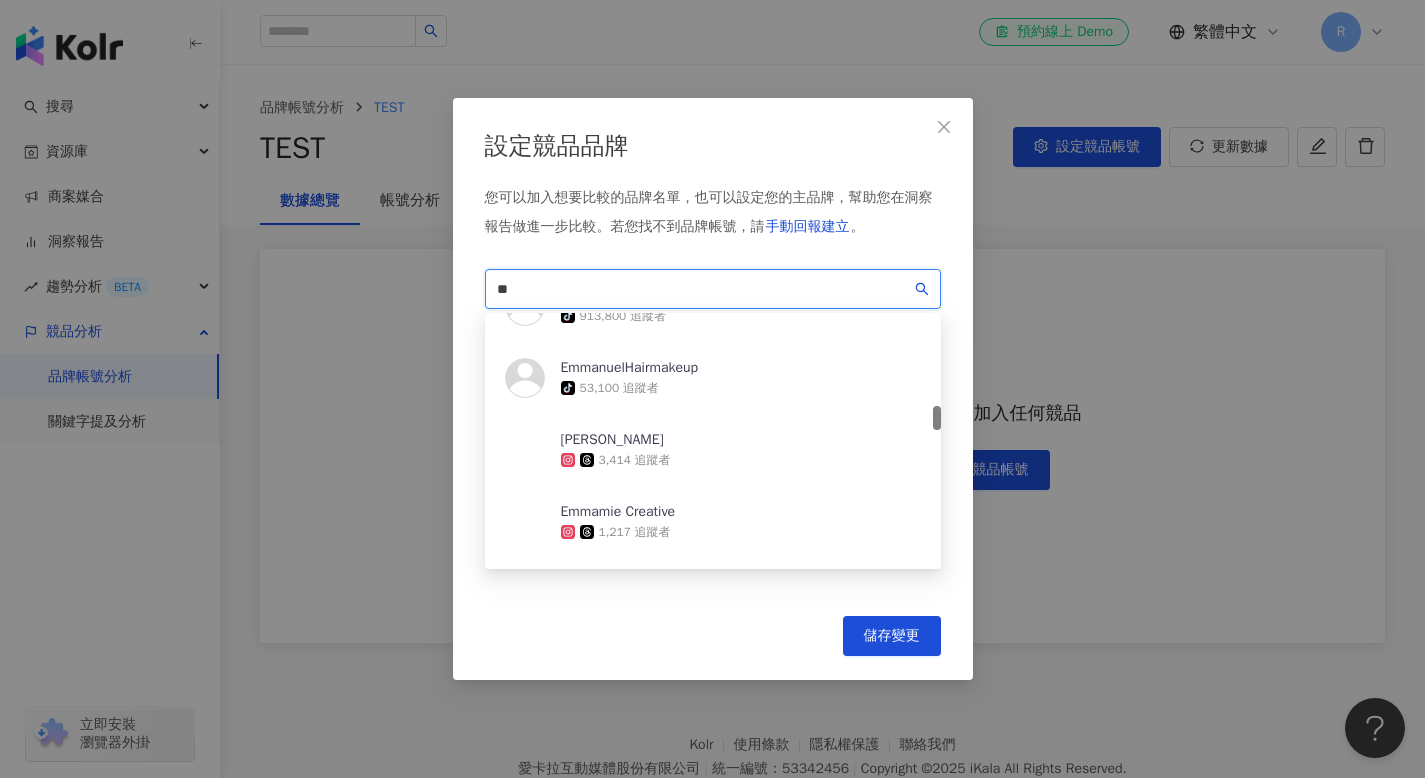 type on "*" 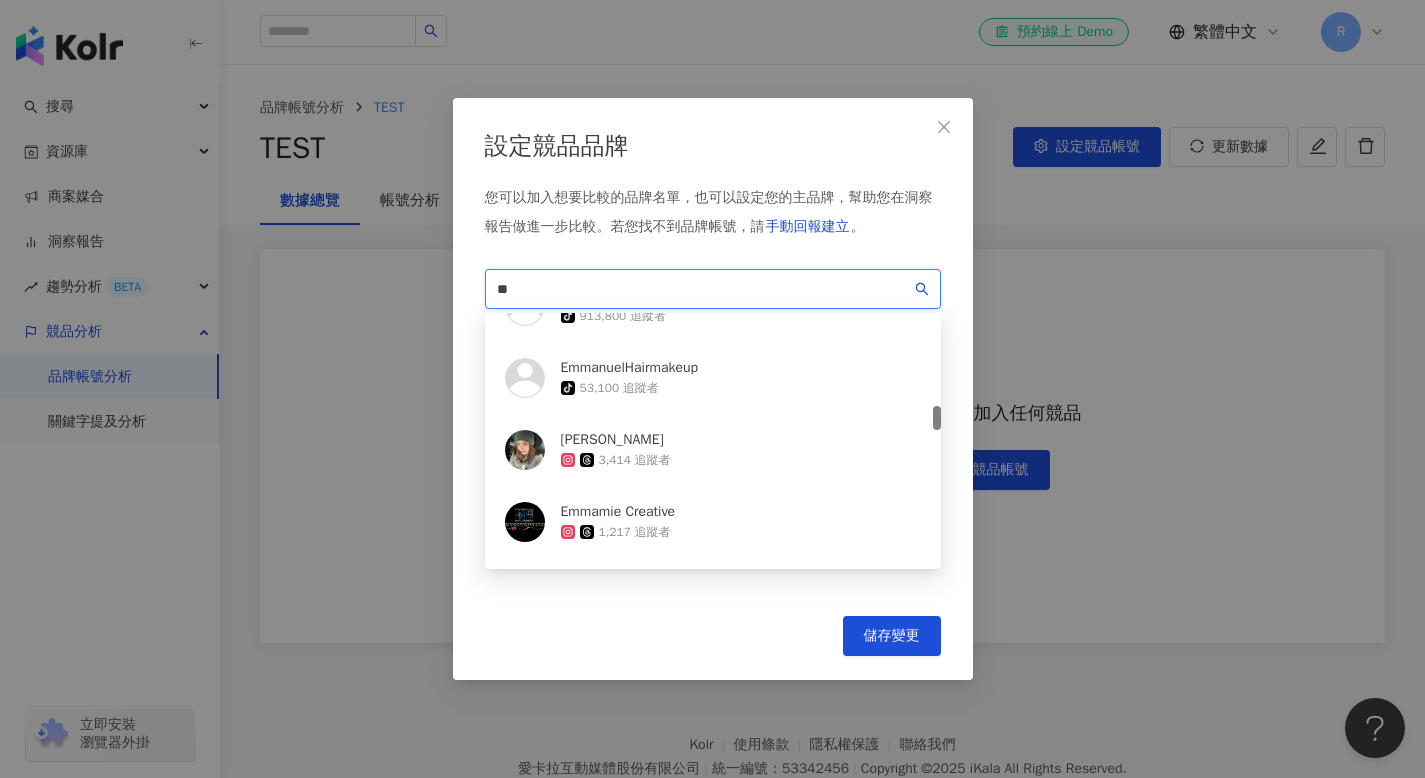 type on "*" 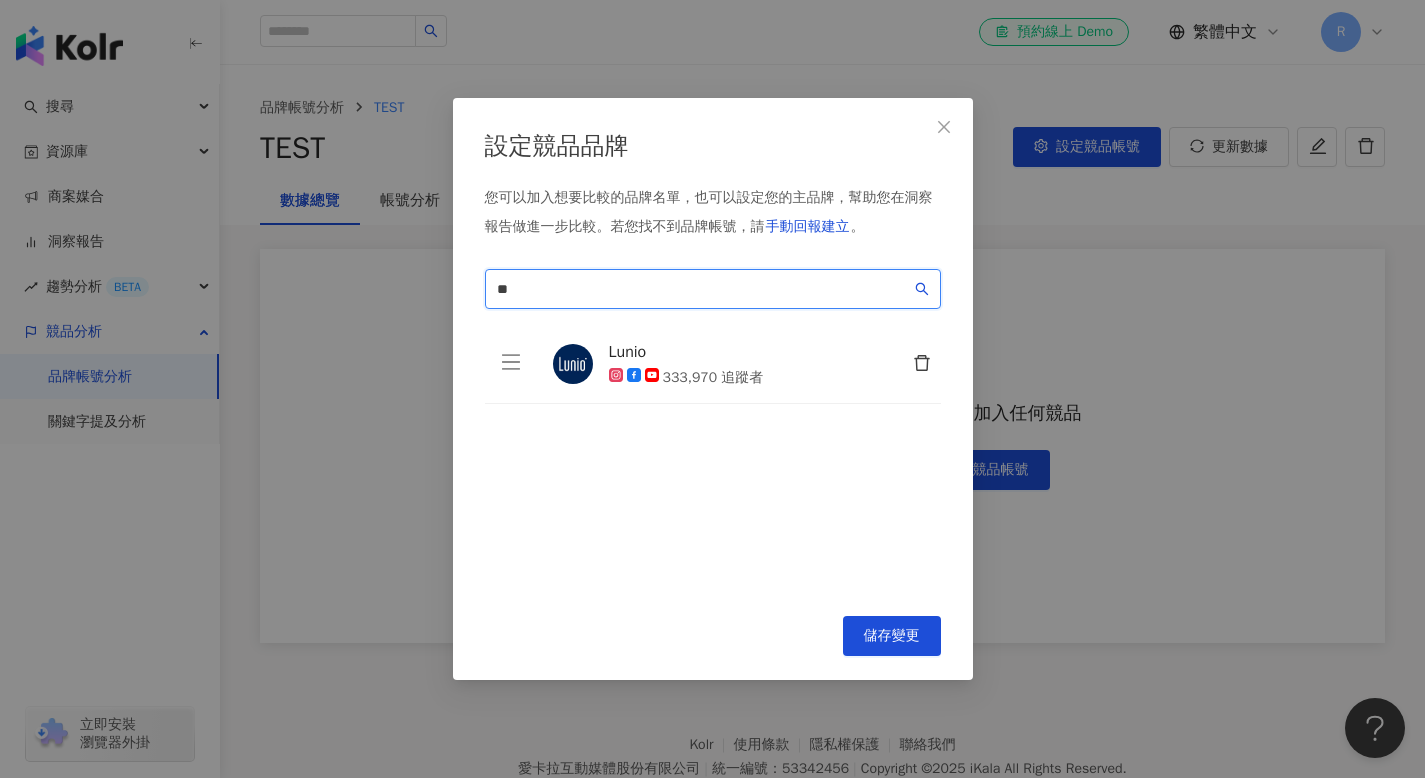 scroll, scrollTop: 0, scrollLeft: 0, axis: both 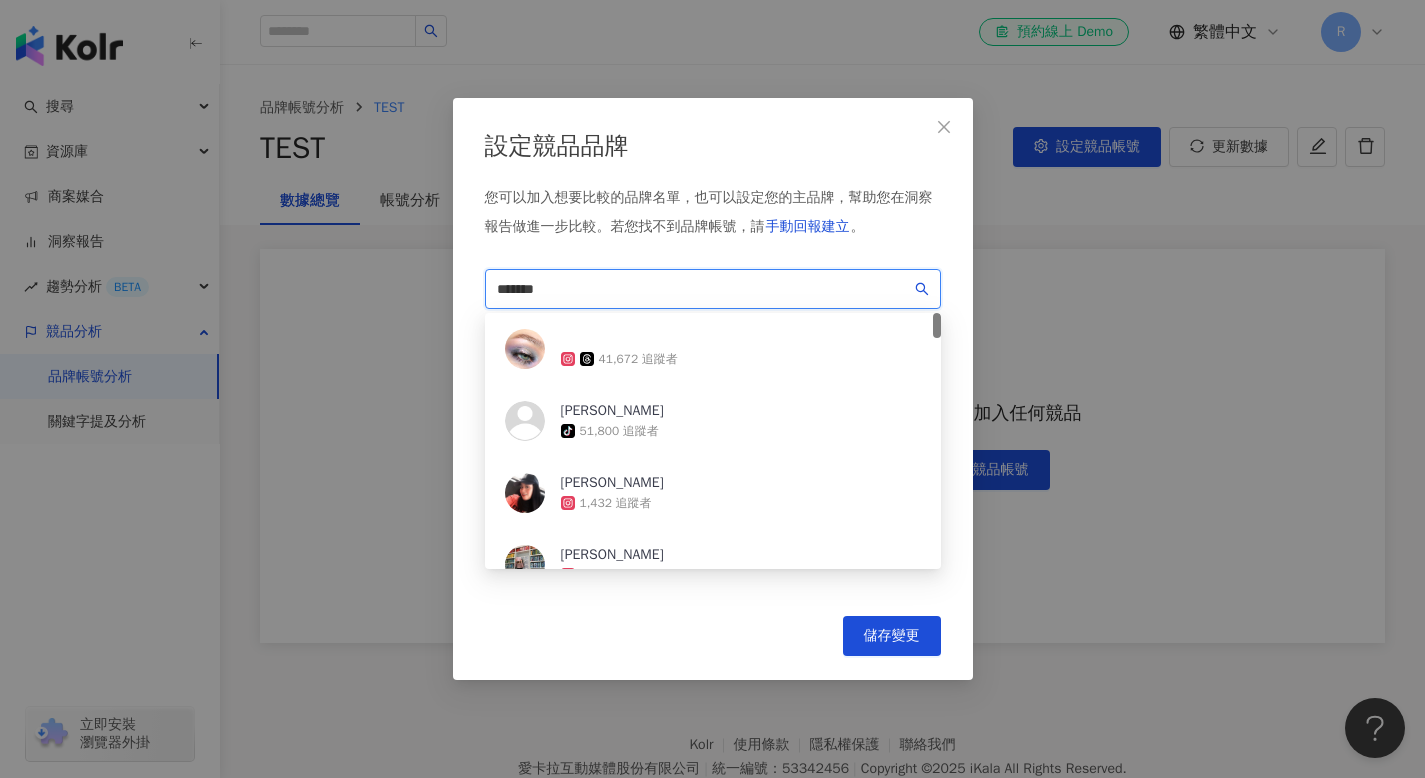 type on "******" 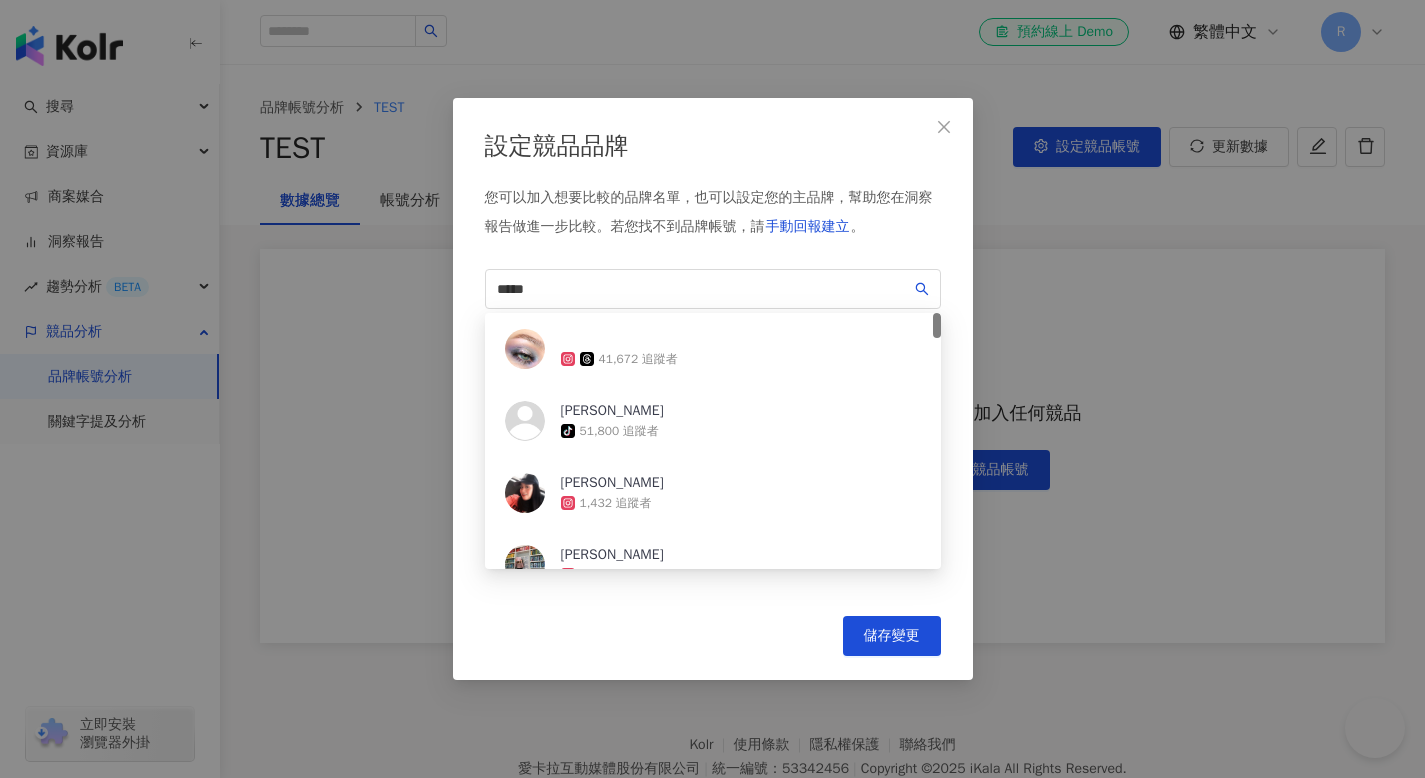 scroll, scrollTop: 0, scrollLeft: 0, axis: both 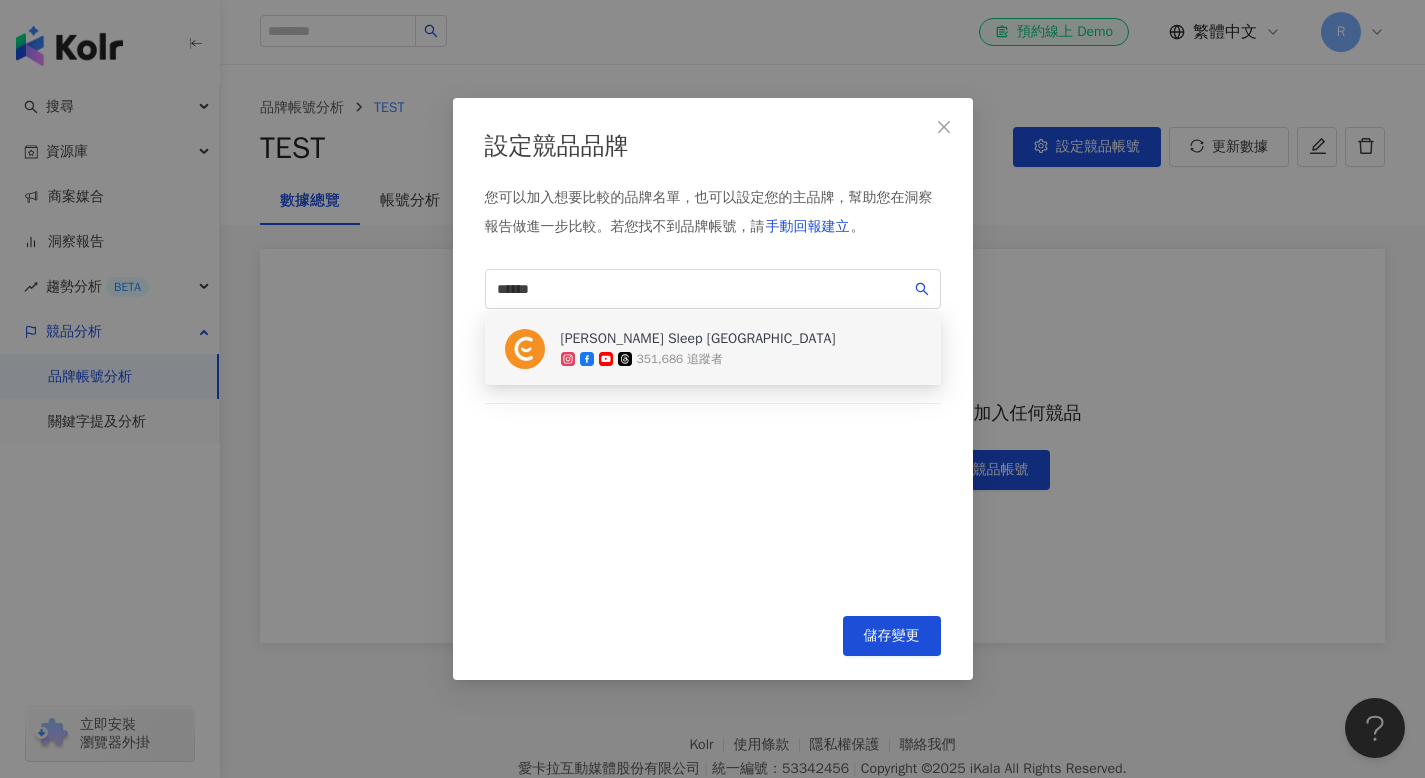click 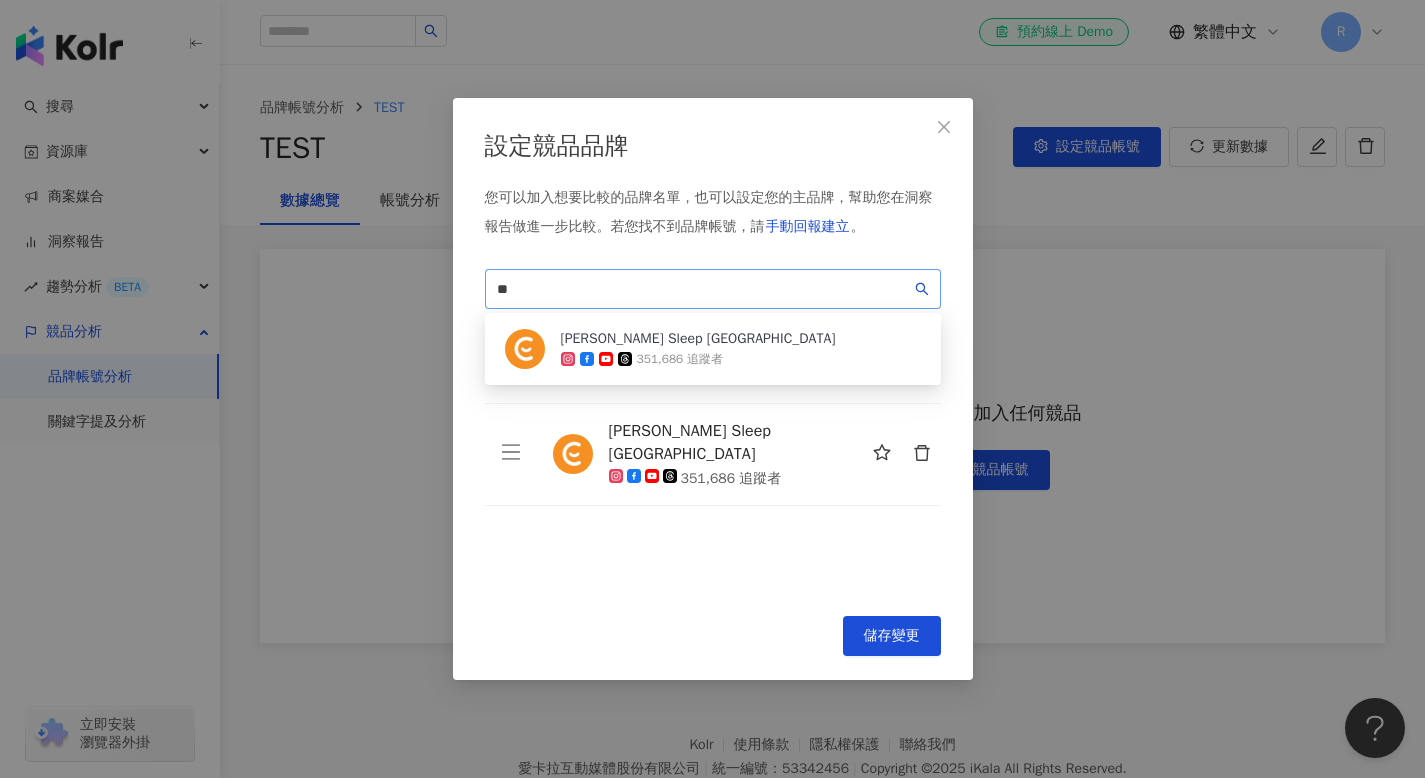 type on "*" 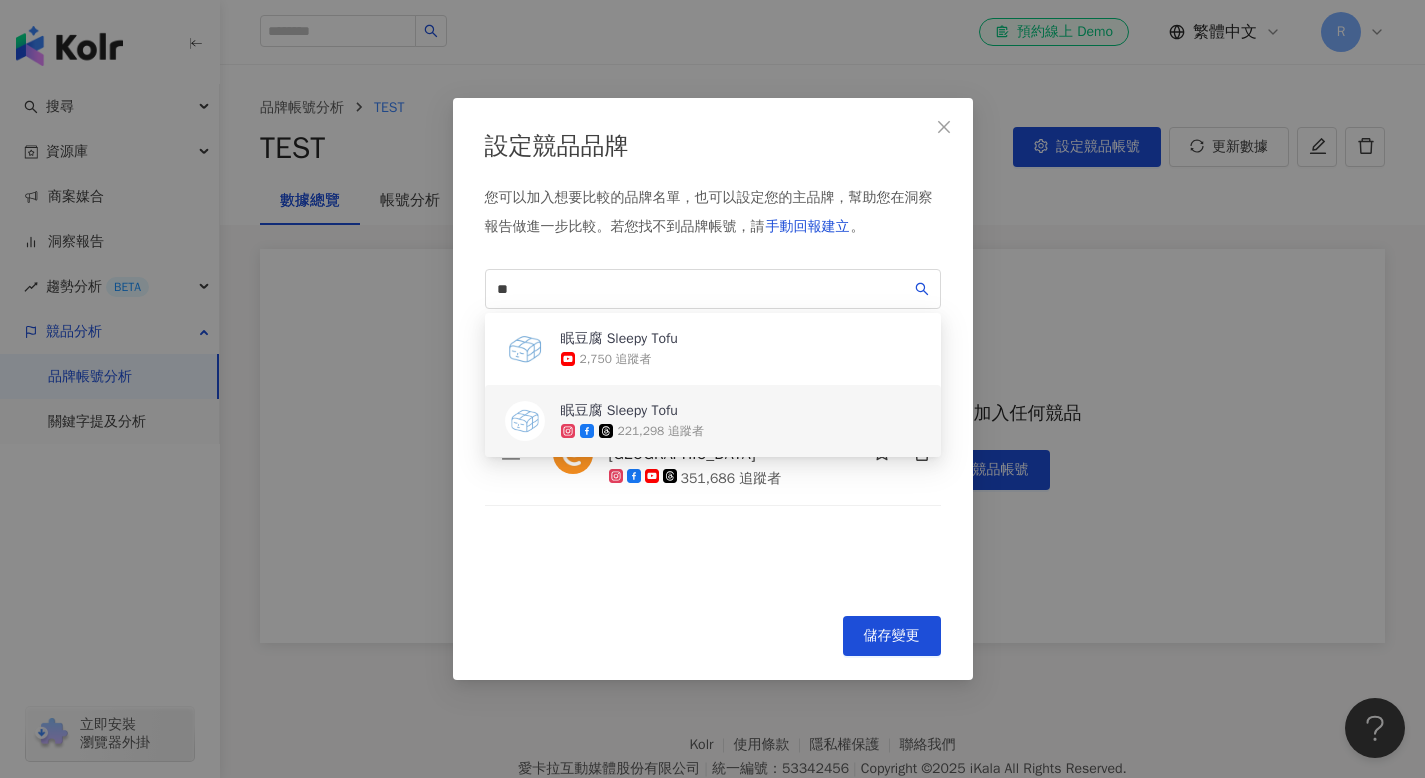 click on "221,298   追蹤者" at bounding box center (661, 431) 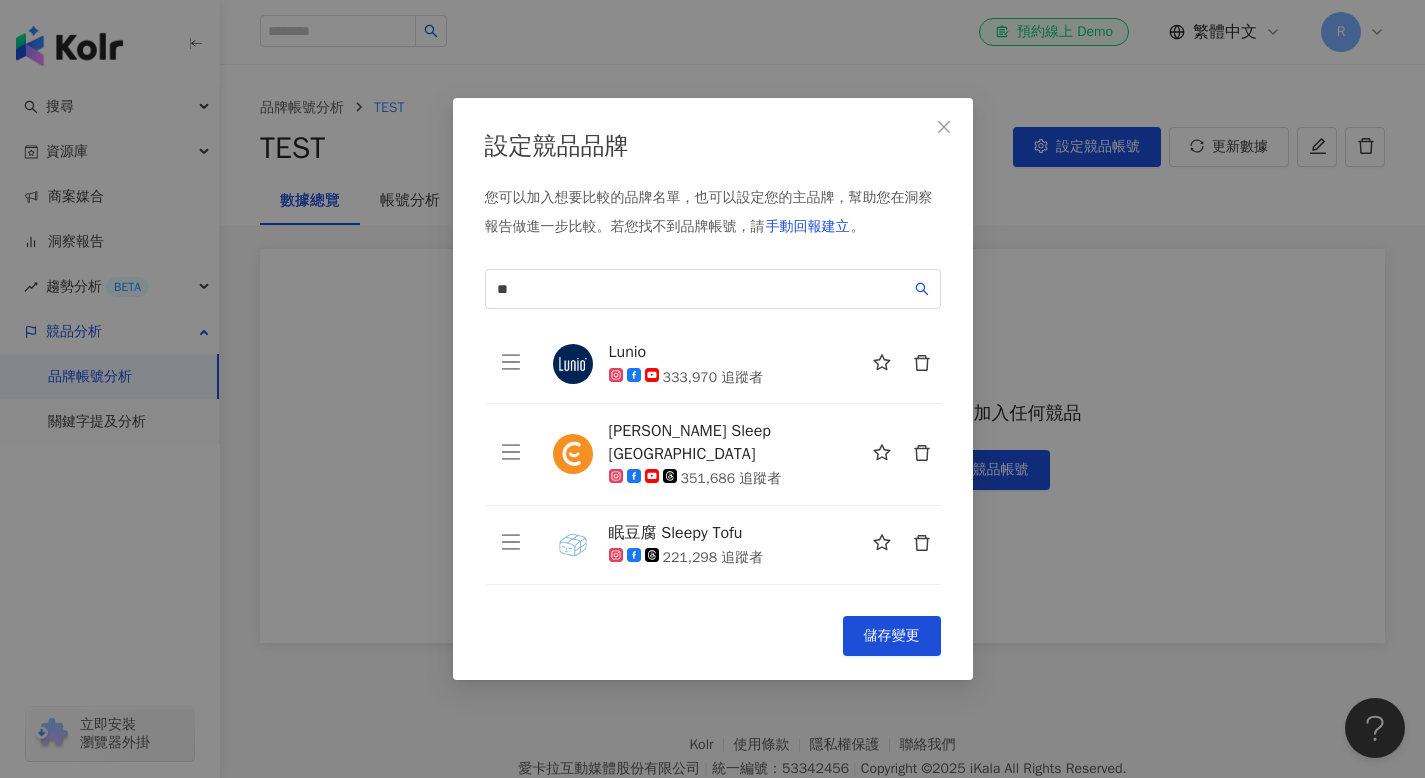 type on "*" 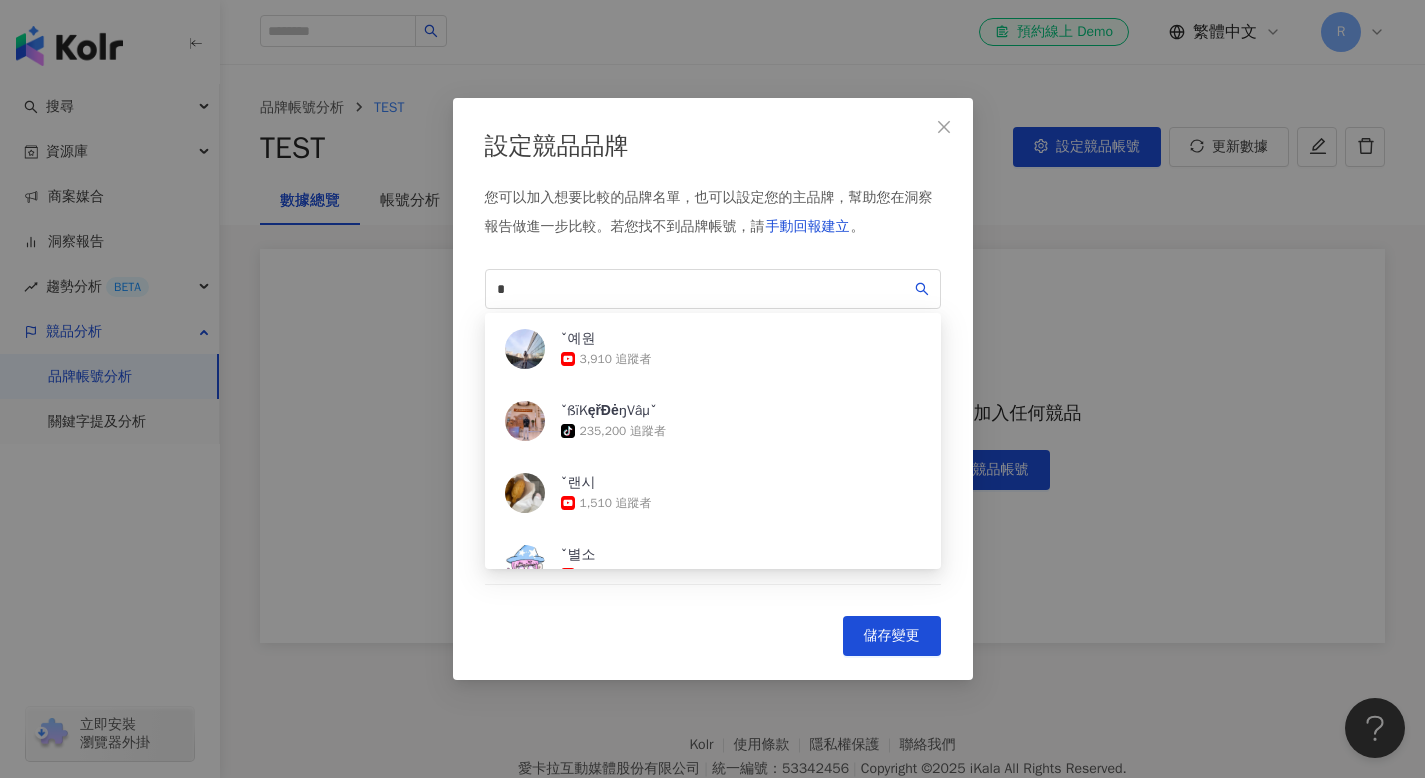 type on "*" 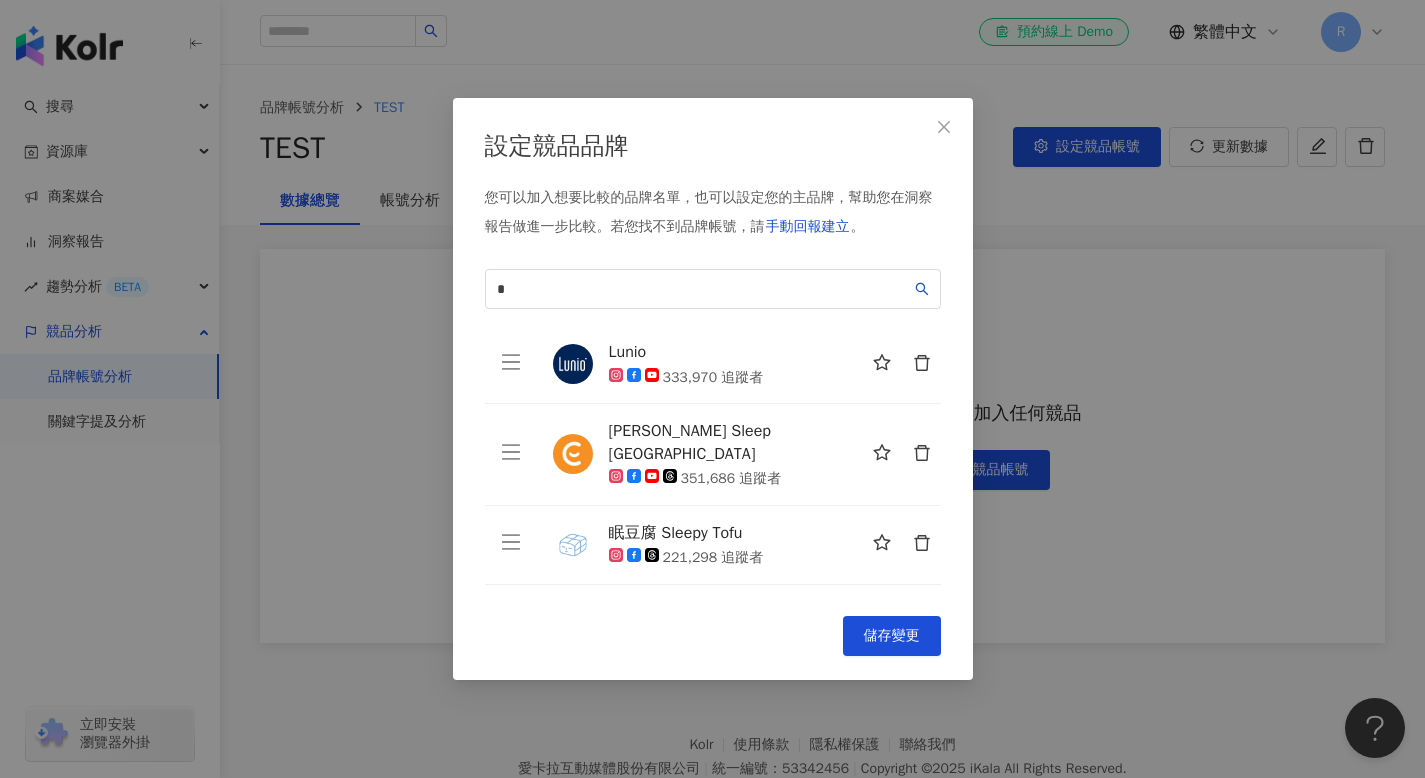 click on "您可以加入想要比較的品牌名單，也可以設定您的主品牌，幫助您在洞察報告做進一步比較。 若您找不到品牌帳號，請 手動回報建立 。" at bounding box center (713, 218) 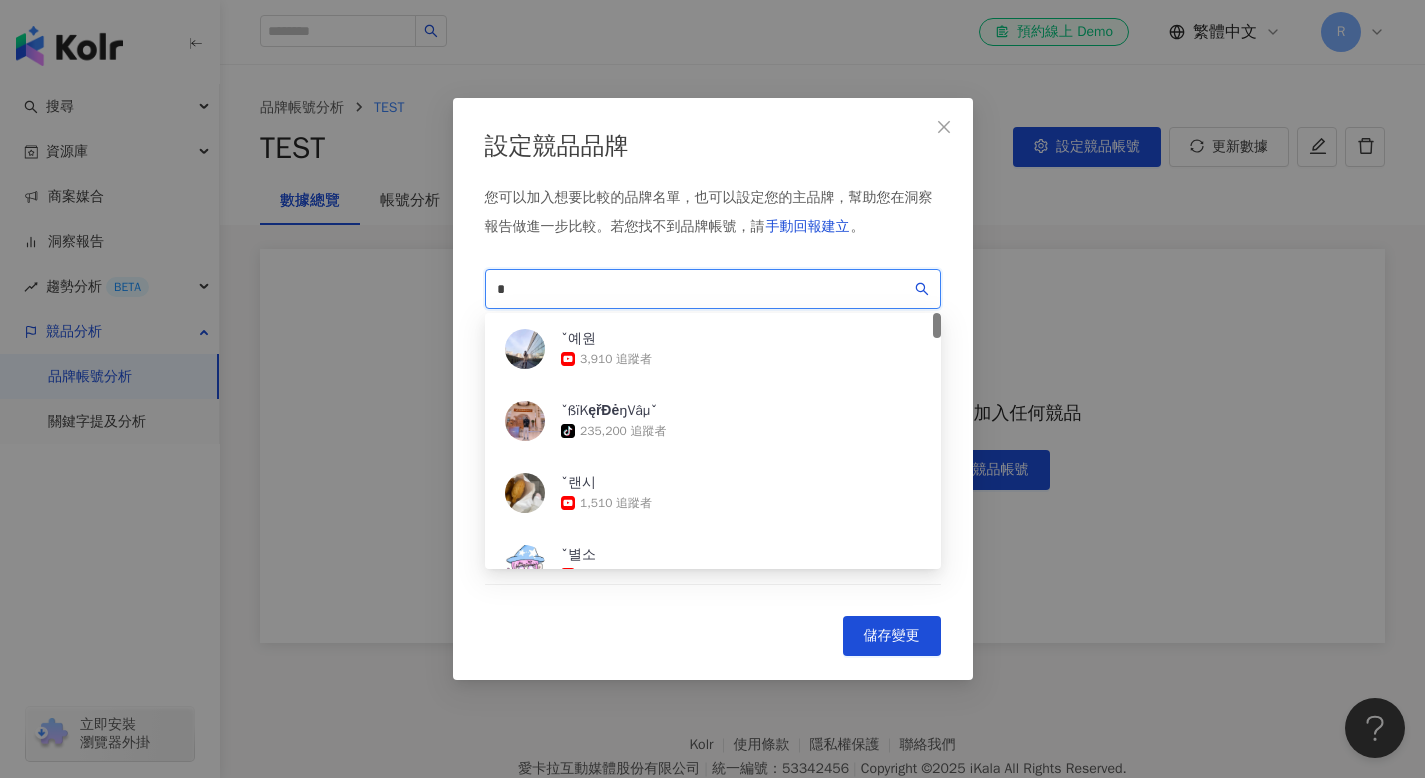 click on "*" at bounding box center [704, 289] 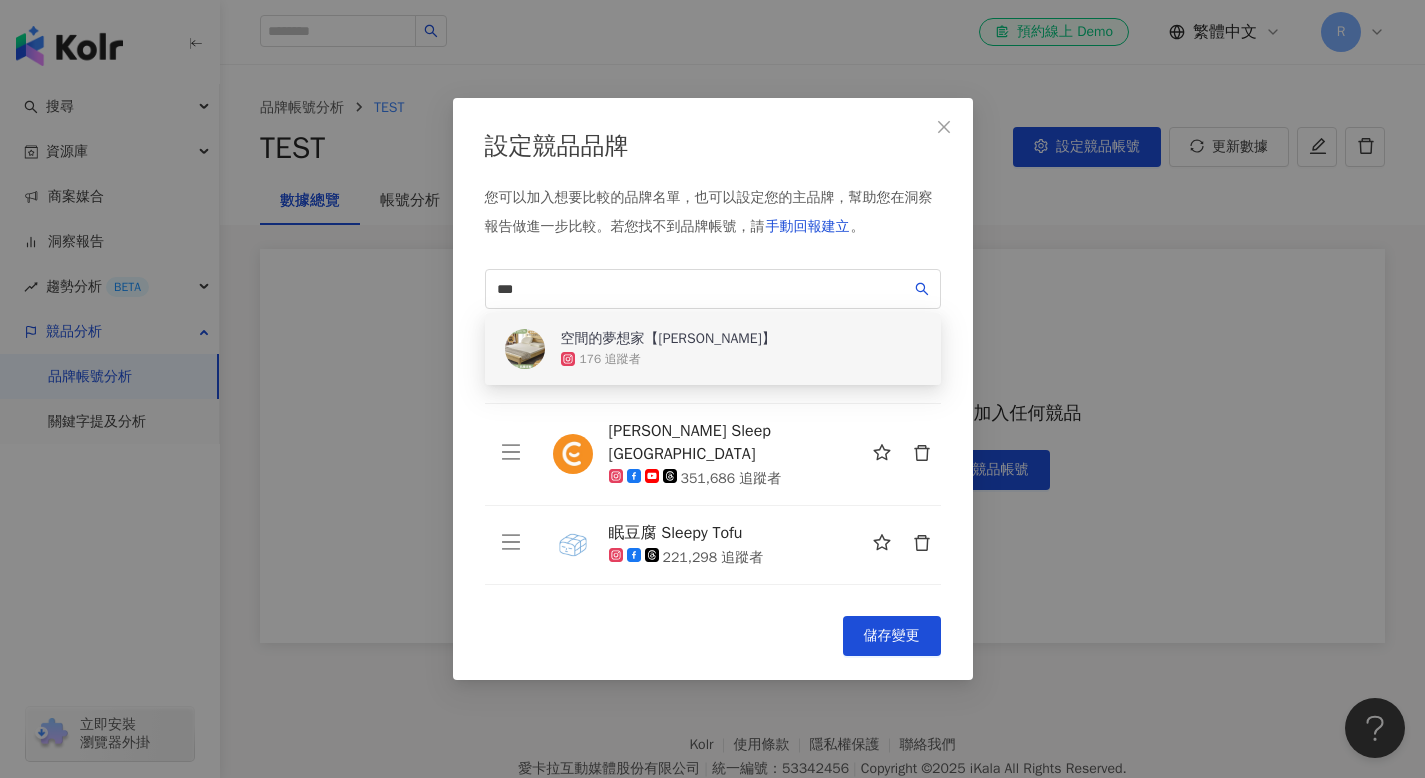 click on "您可以加入想要比較的品牌名單，也可以設定您的主品牌，幫助您在洞察報告做進一步比較。 若您找不到品牌帳號，請 手動回報建立 。 *** c98fb03c-9030-4b5b-84e6-972c369dc39e 空間的夢想家【班尼斯】 176   追蹤者 Lunio 333,970 追蹤者 Emma Sleep Taiwan 351,686 追蹤者 眠豆腐 Sleepy Tofu 221,298 追蹤者
To pick up a draggable item, press the space bar.
While dragging, use the arrow keys to move the item.
Press space again to drop the item in its new position, or press escape to cancel." at bounding box center [713, 390] 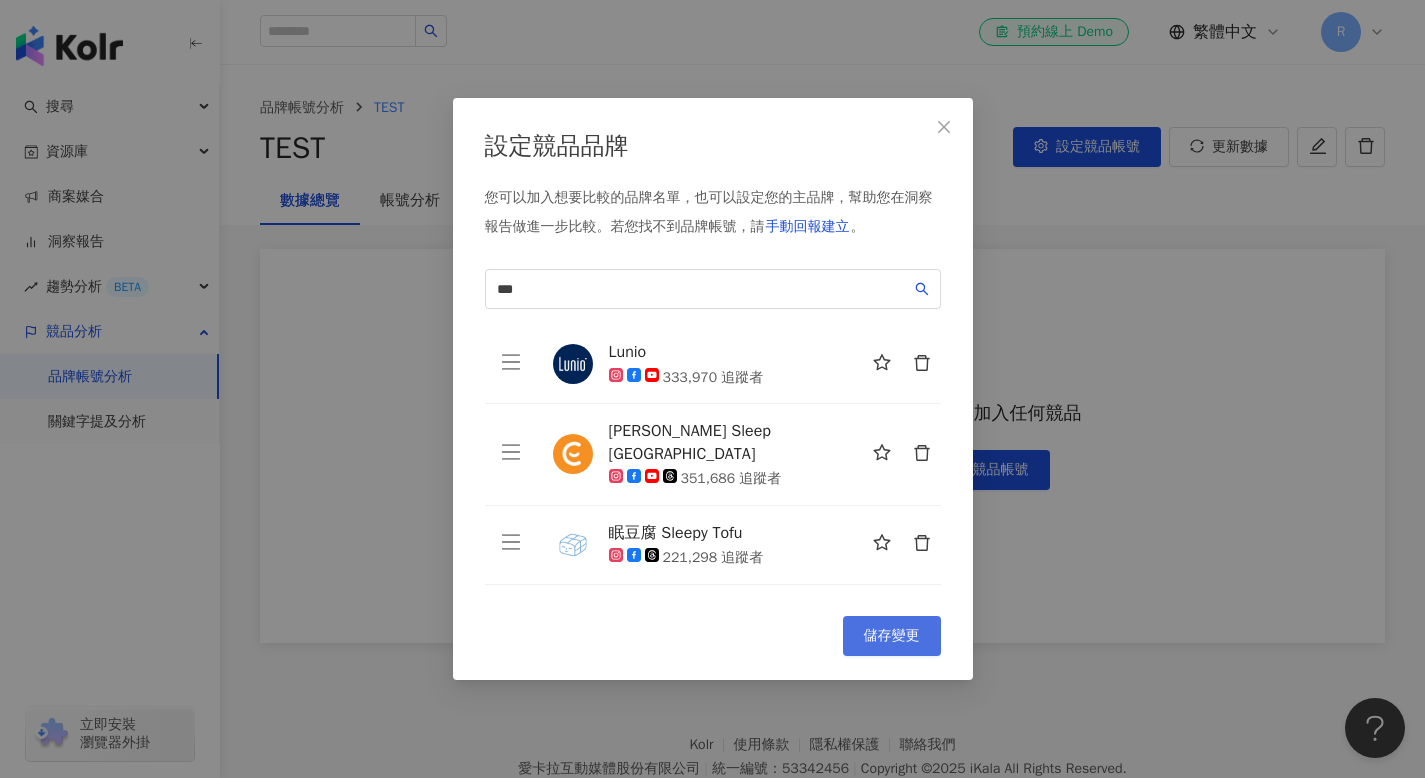 click on "儲存變更" at bounding box center [892, 636] 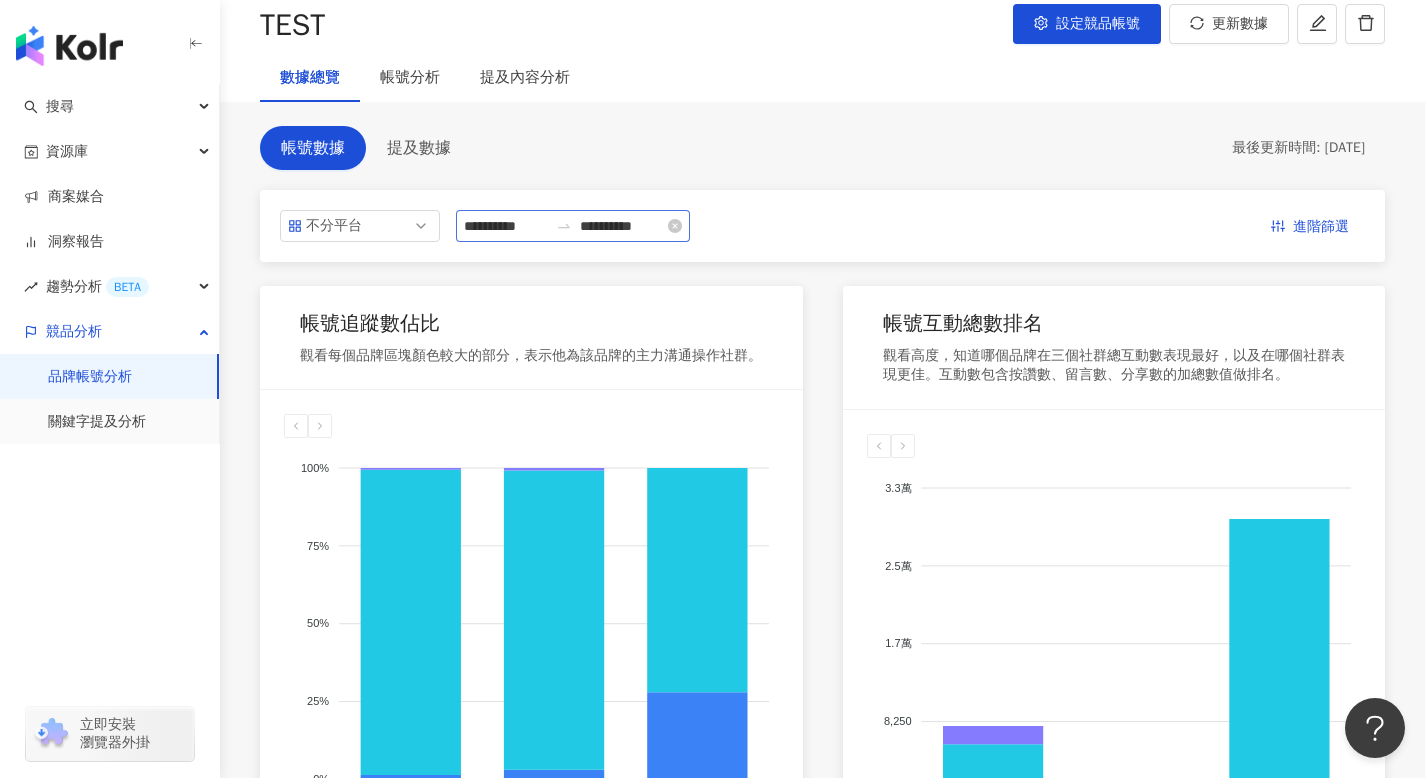 scroll, scrollTop: 104, scrollLeft: 0, axis: vertical 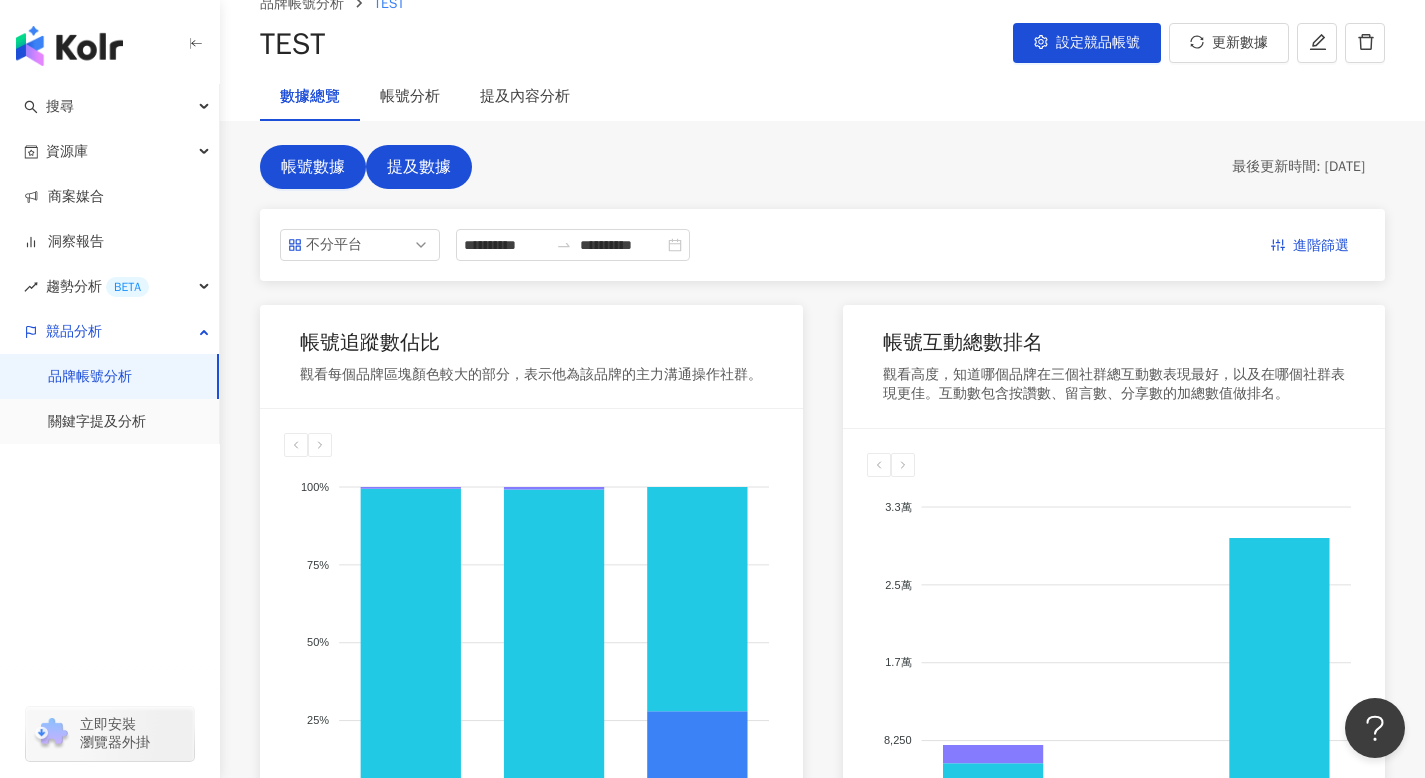 click on "提及數據" at bounding box center (419, 167) 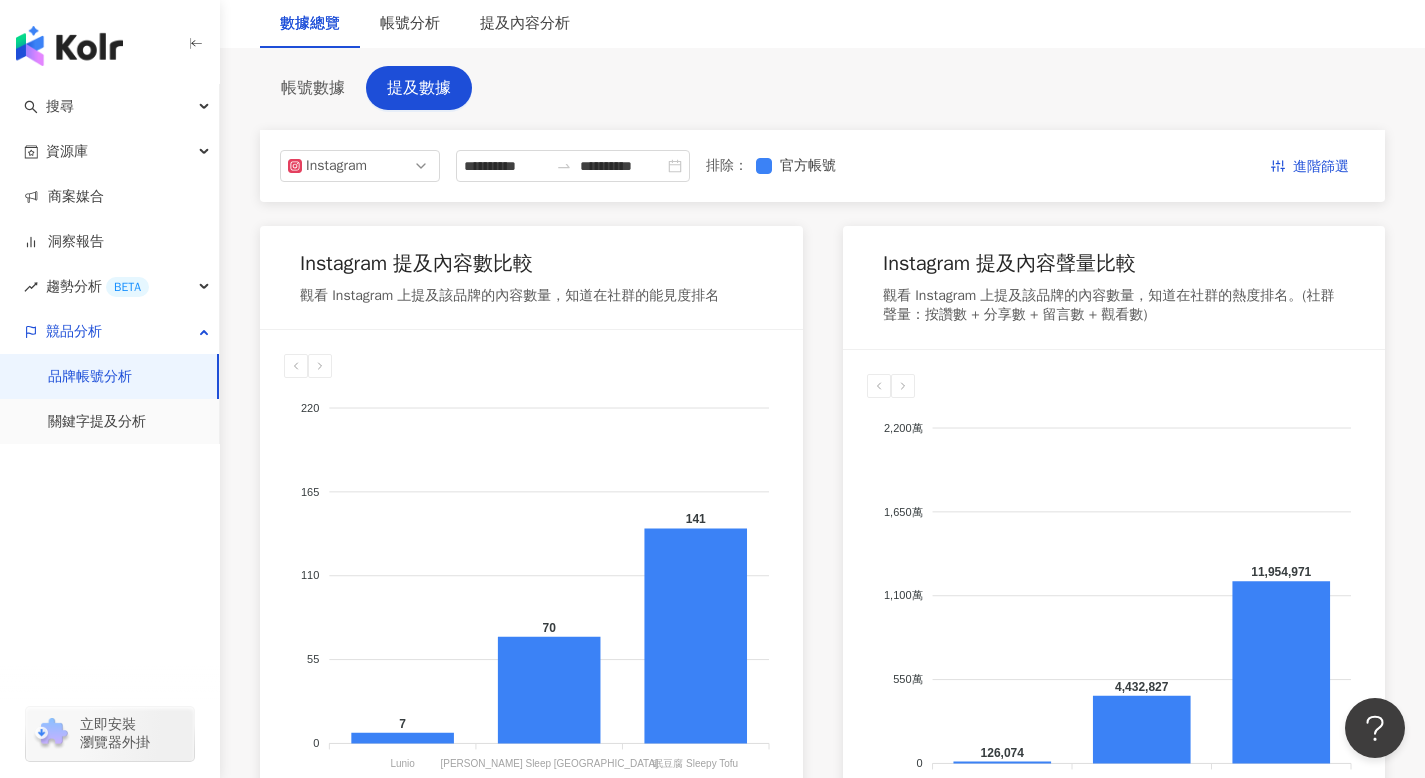 scroll, scrollTop: 0, scrollLeft: 0, axis: both 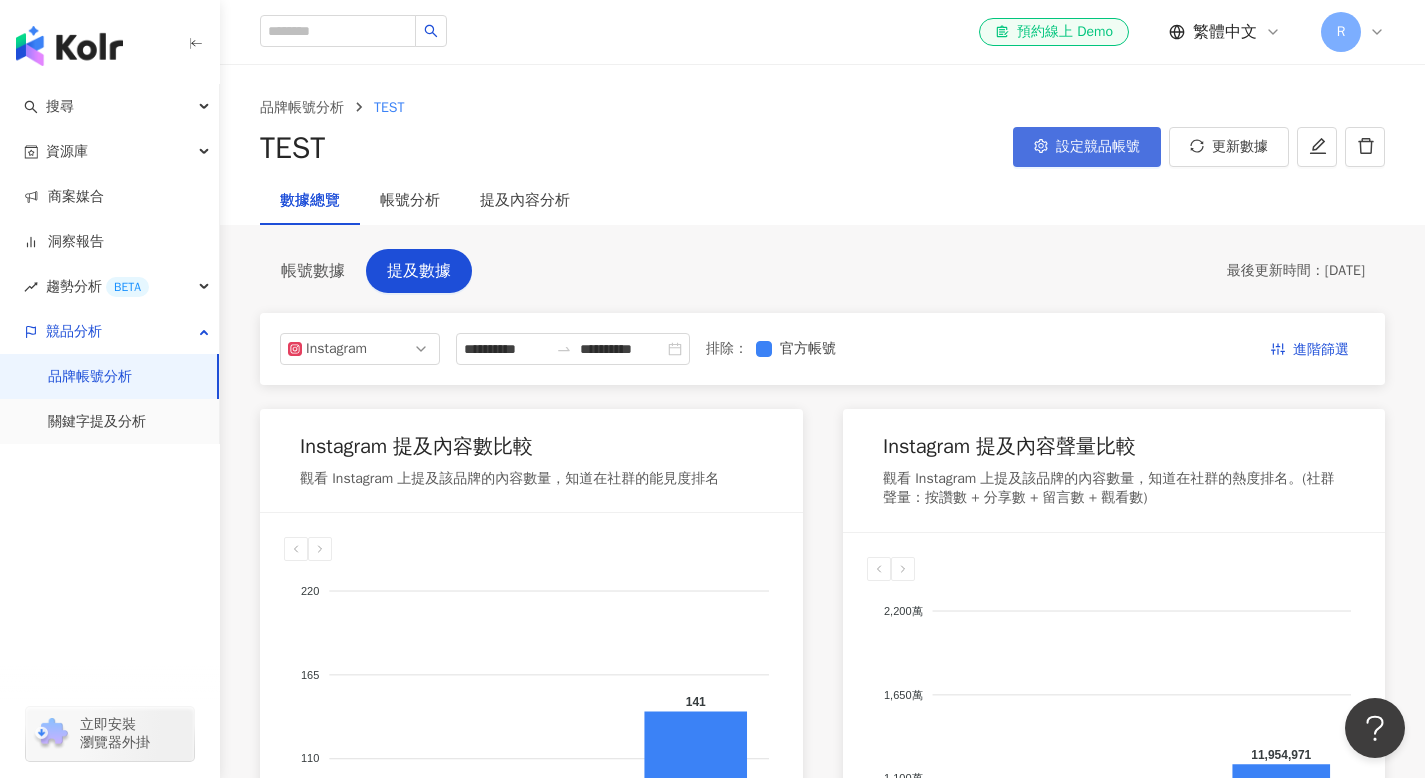 click on "設定競品帳號" at bounding box center (1098, 147) 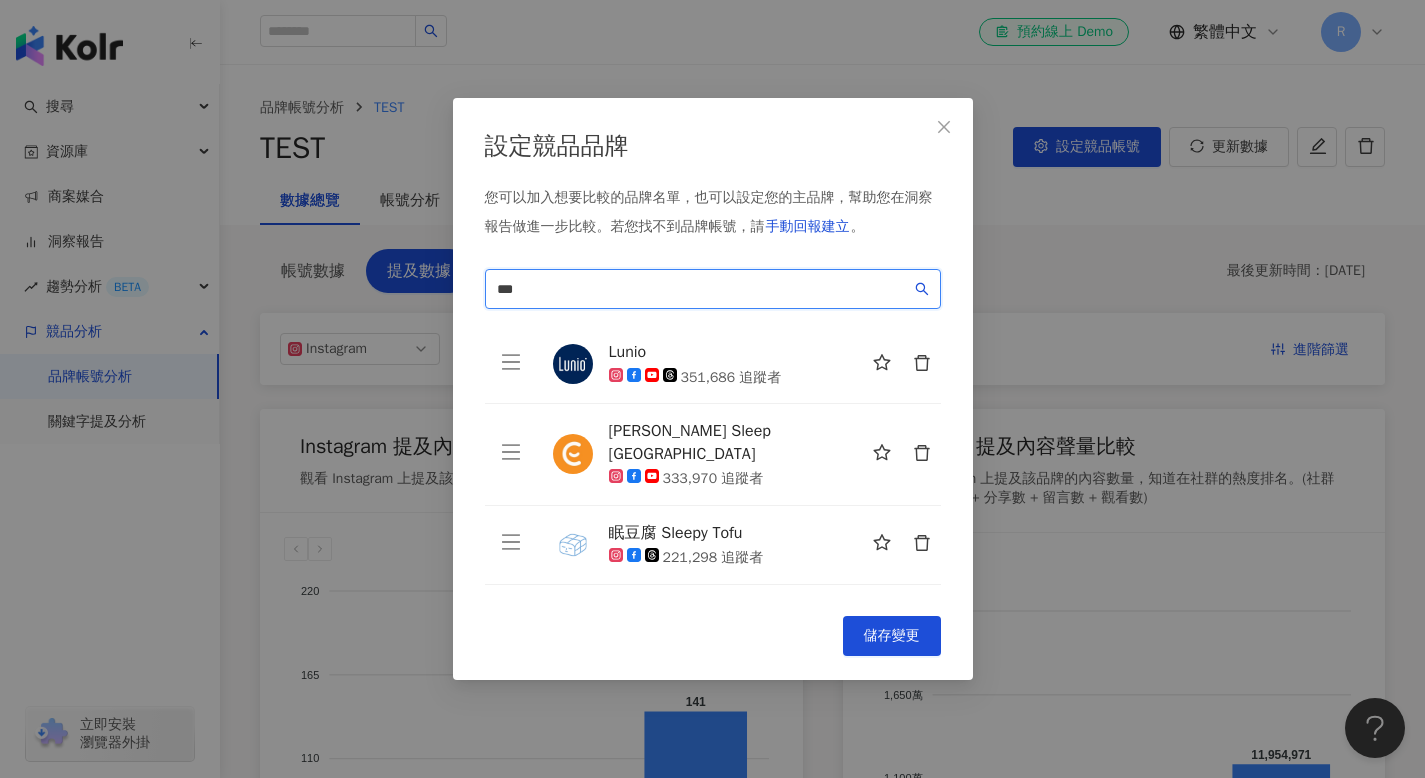 click on "***" at bounding box center [704, 289] 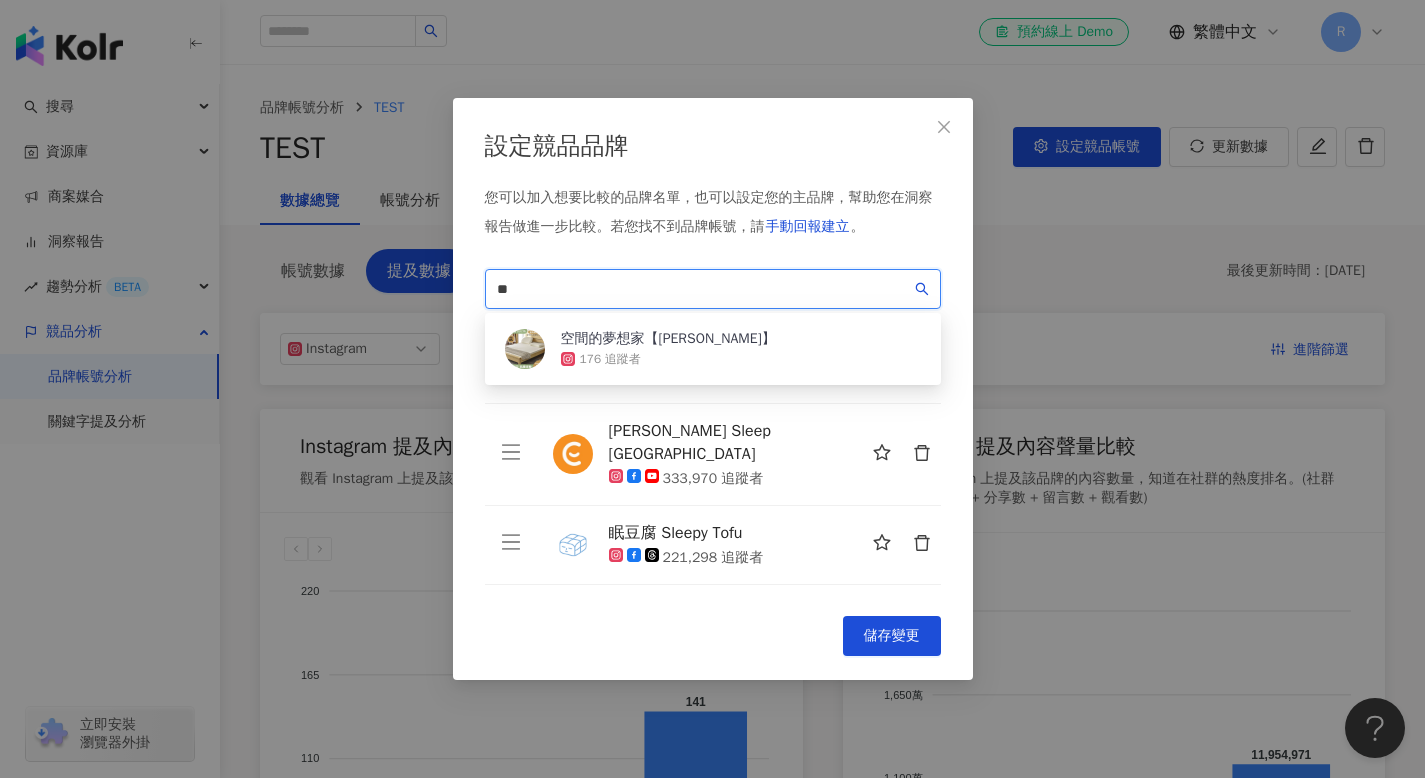 type on "*" 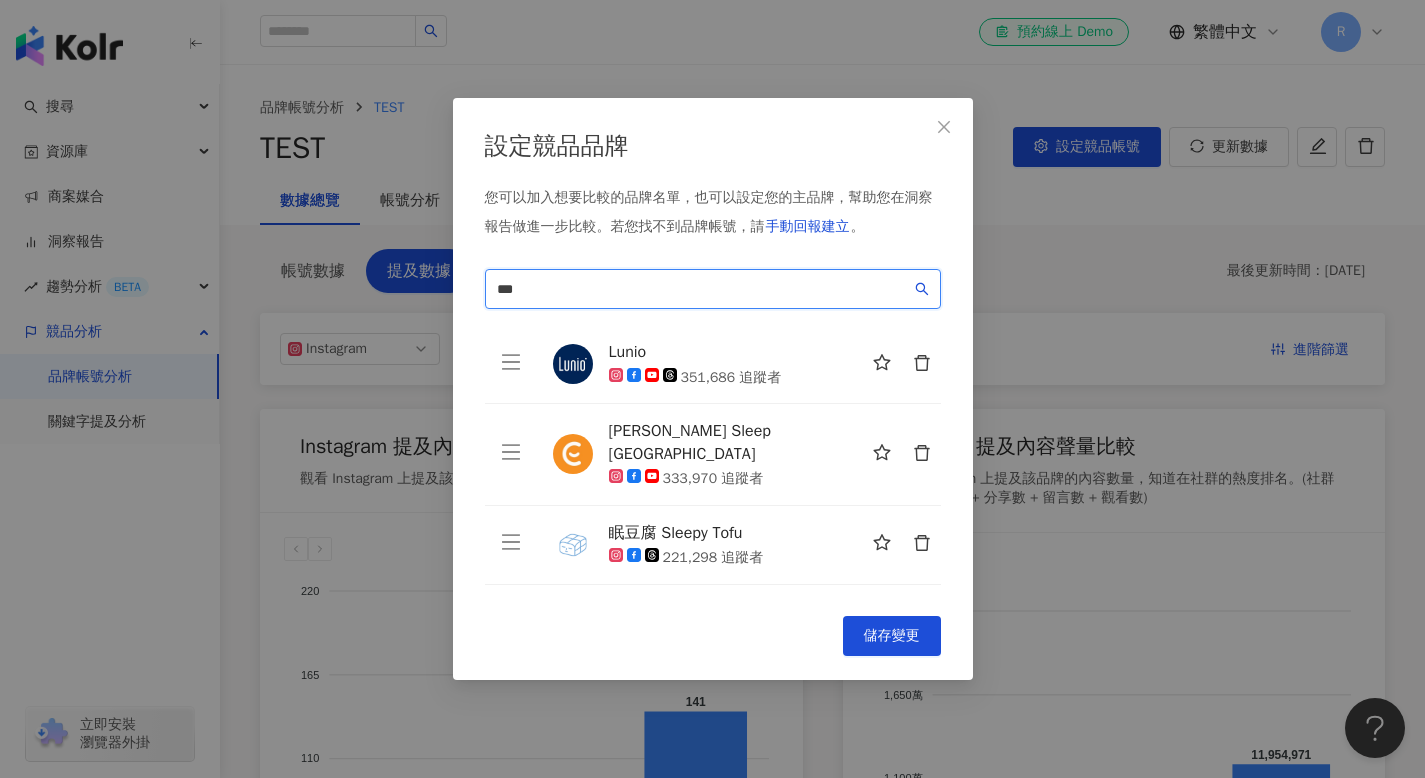 click 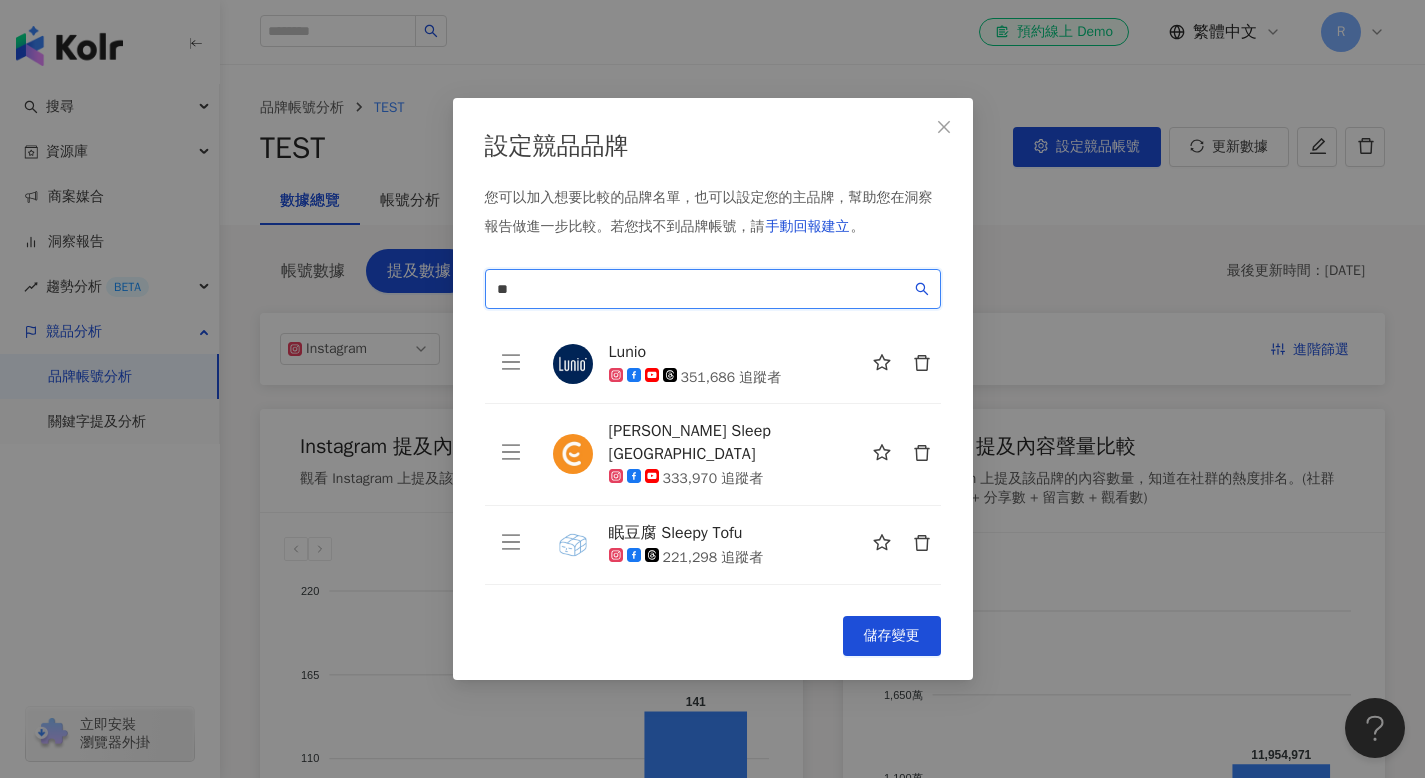 type on "*" 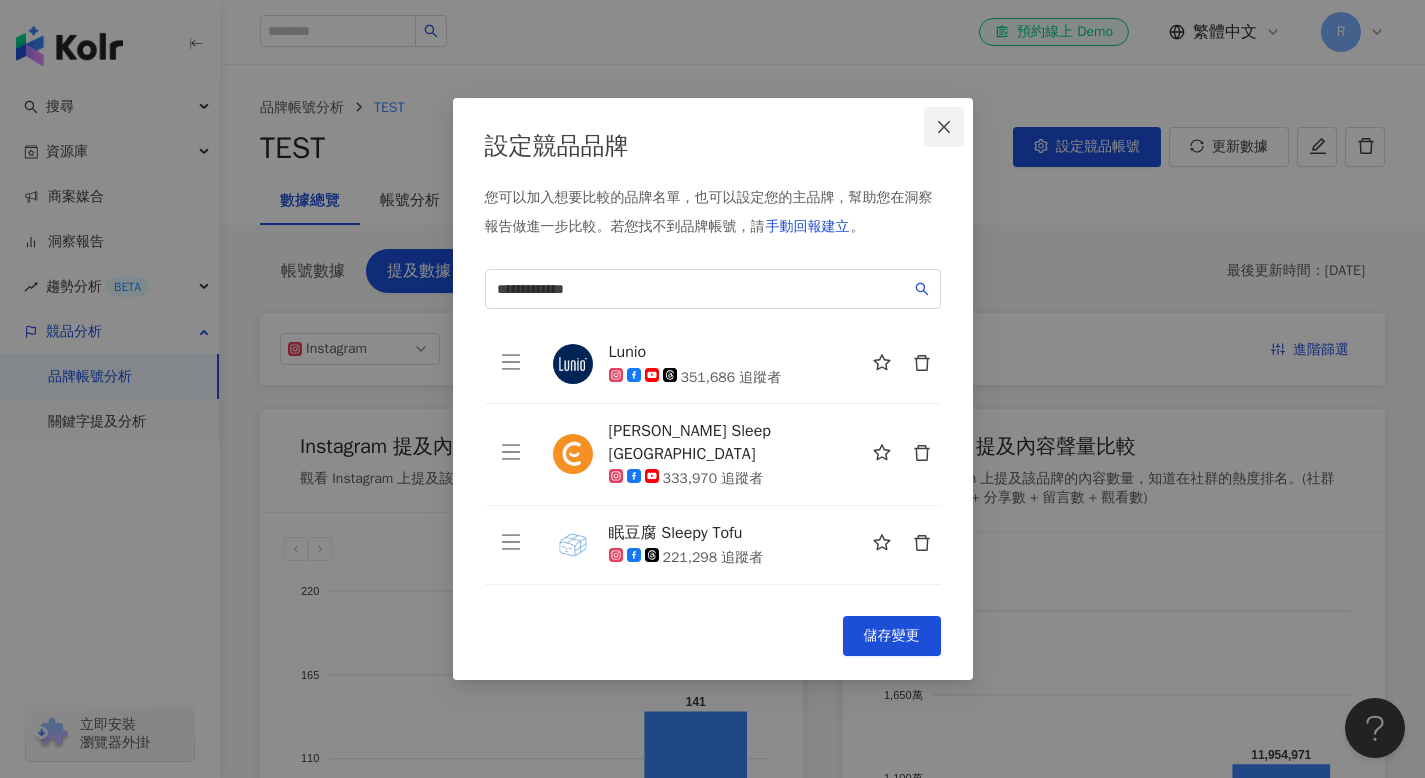 click 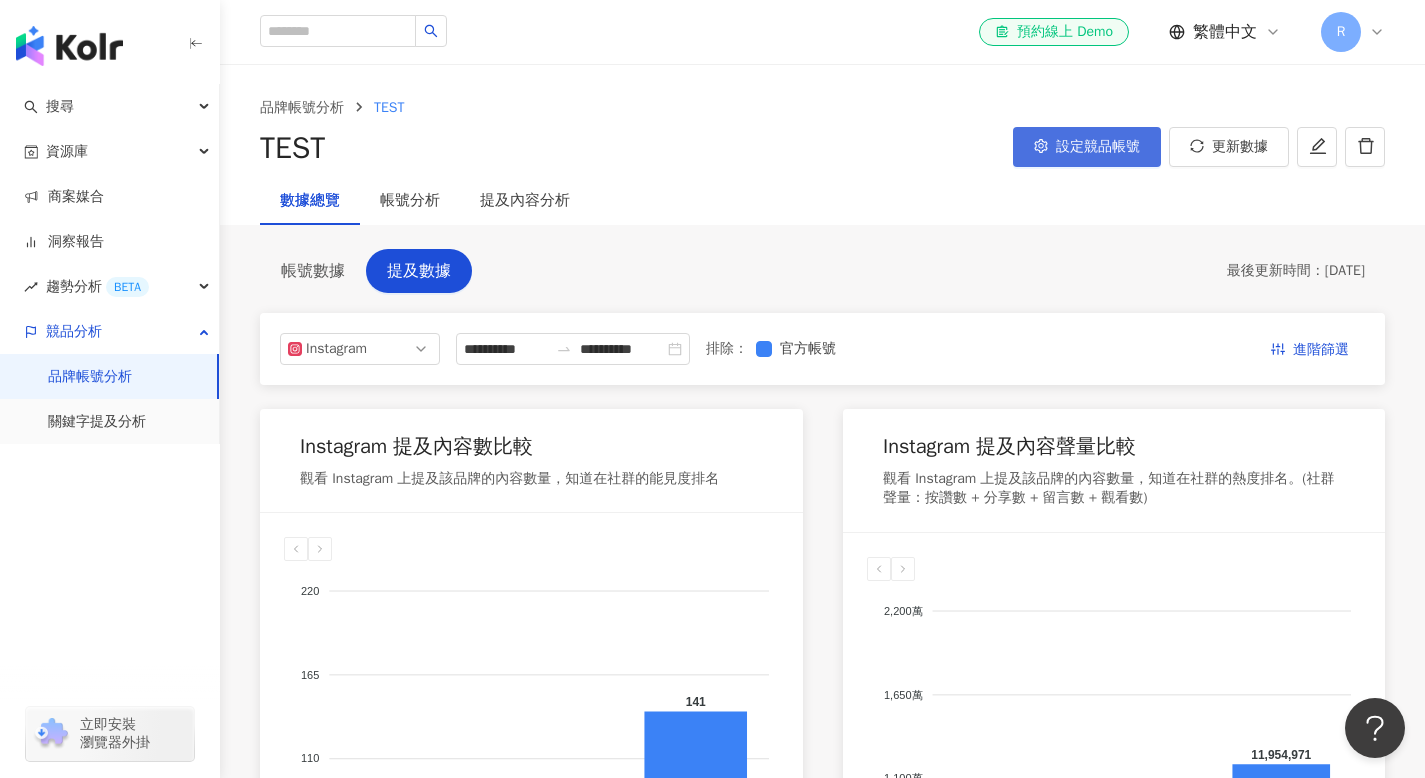 click on "設定競品帳號" at bounding box center [1087, 147] 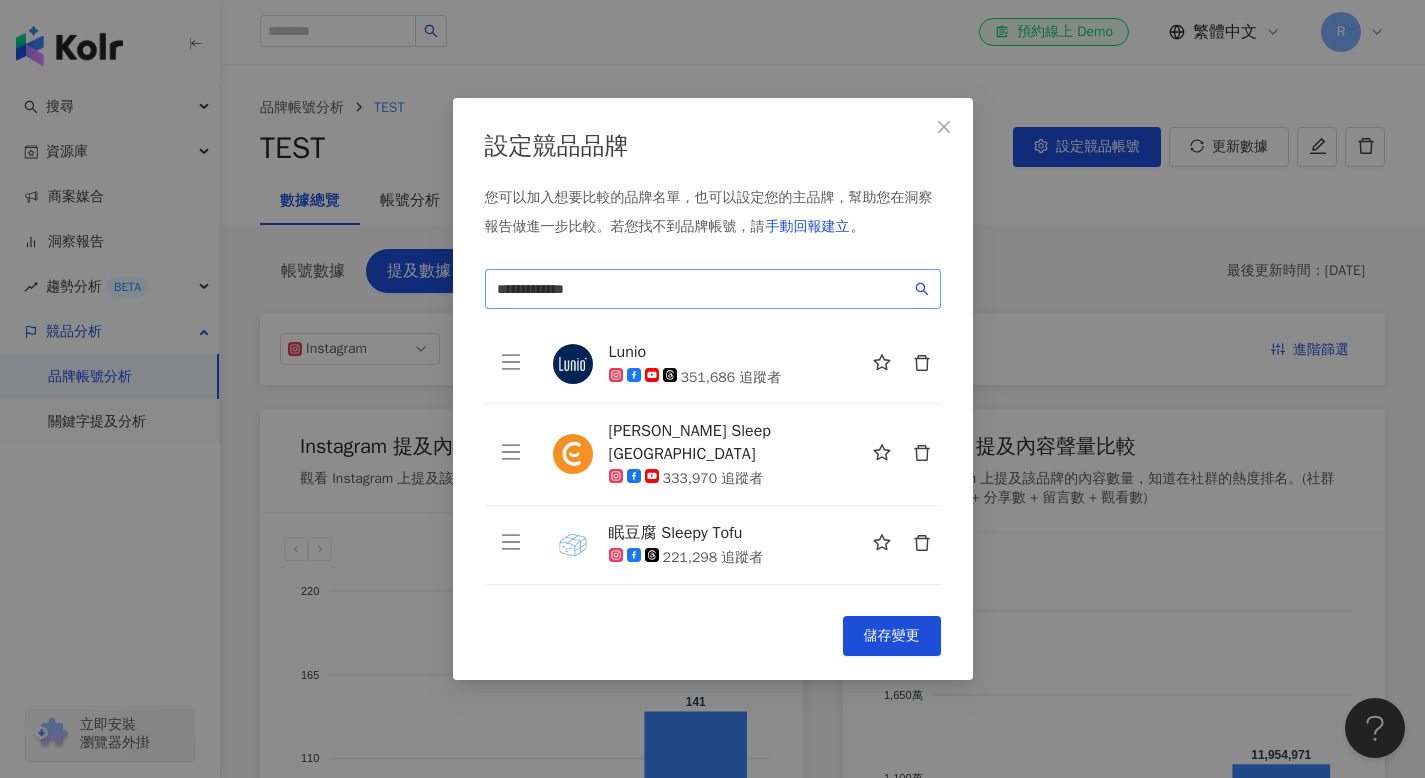 click on "**********" at bounding box center (713, 289) 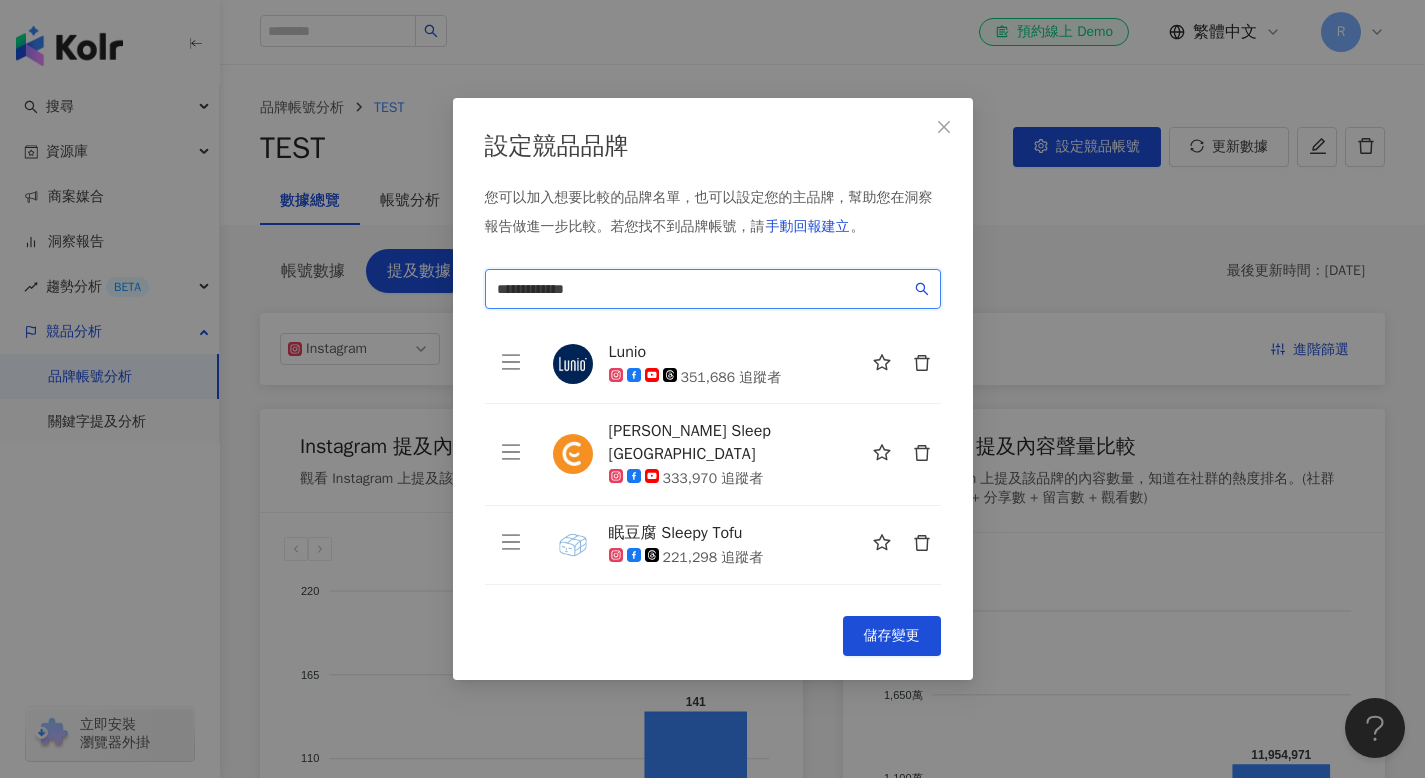 click on "**********" at bounding box center [704, 289] 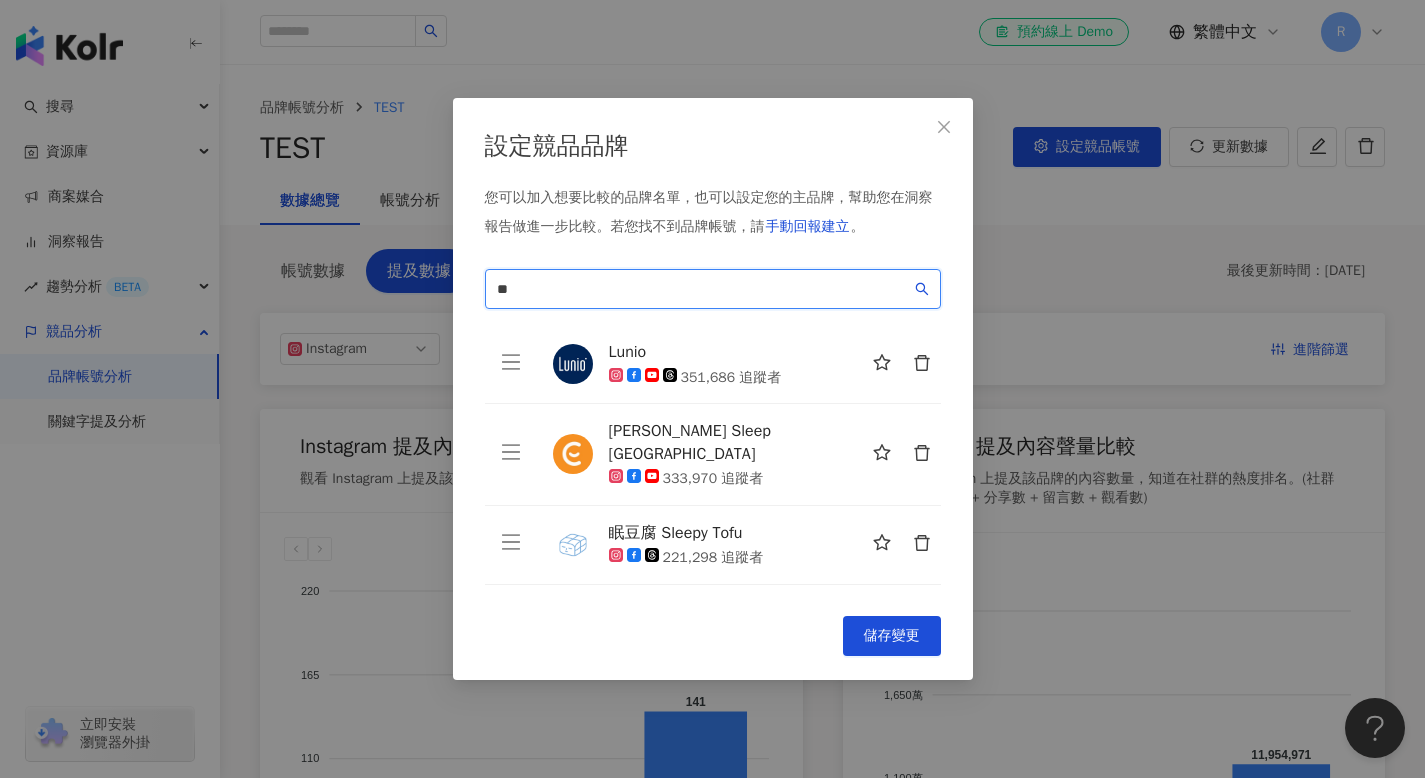 type on "*" 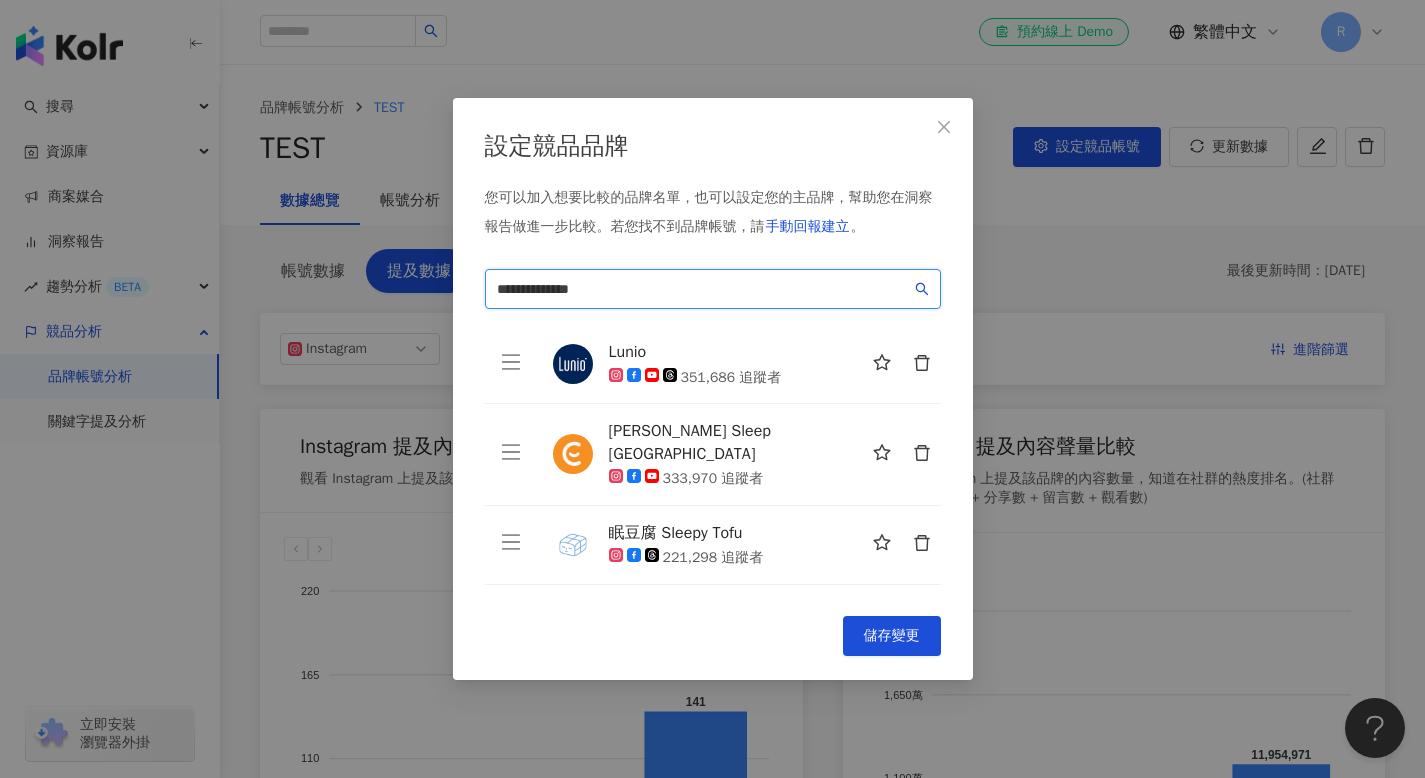 click on "**********" at bounding box center (704, 289) 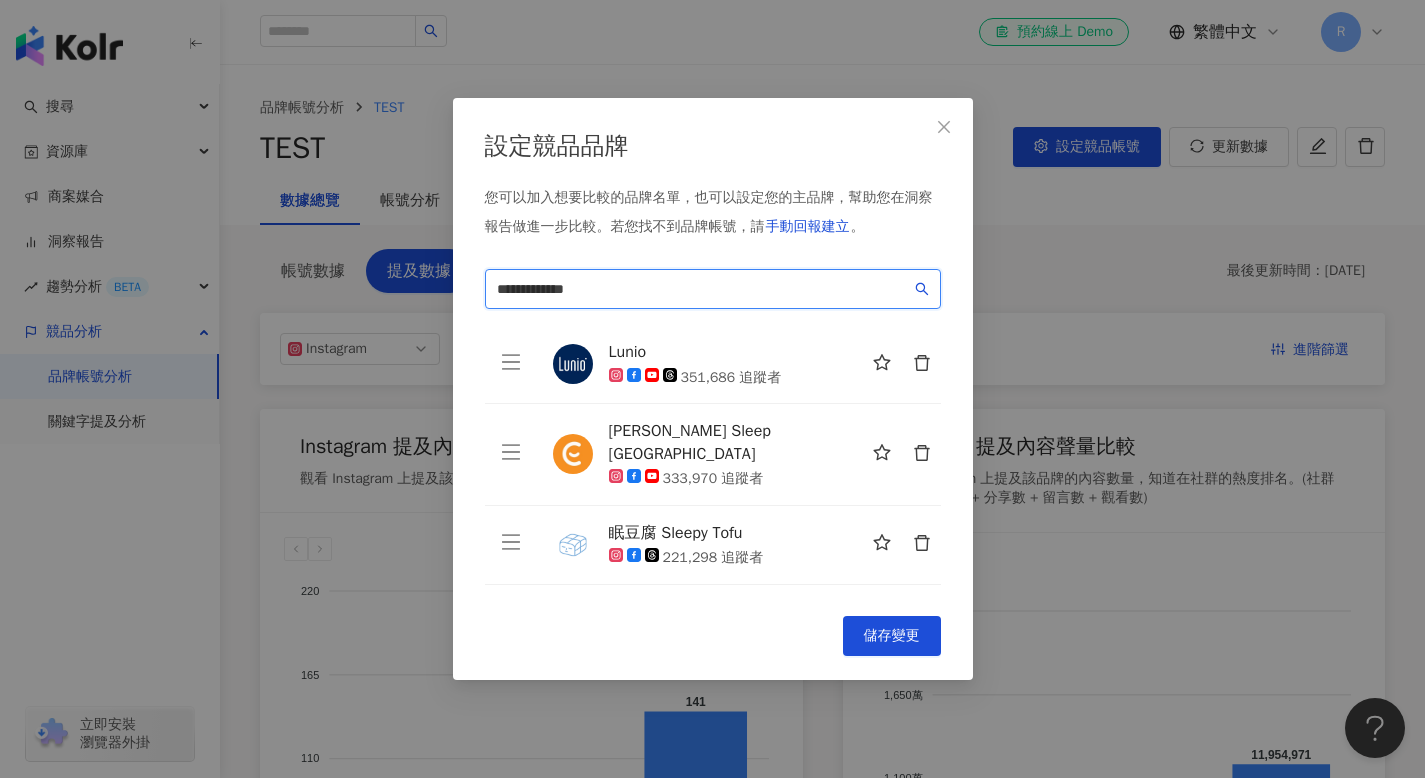 click on "**********" at bounding box center (704, 289) 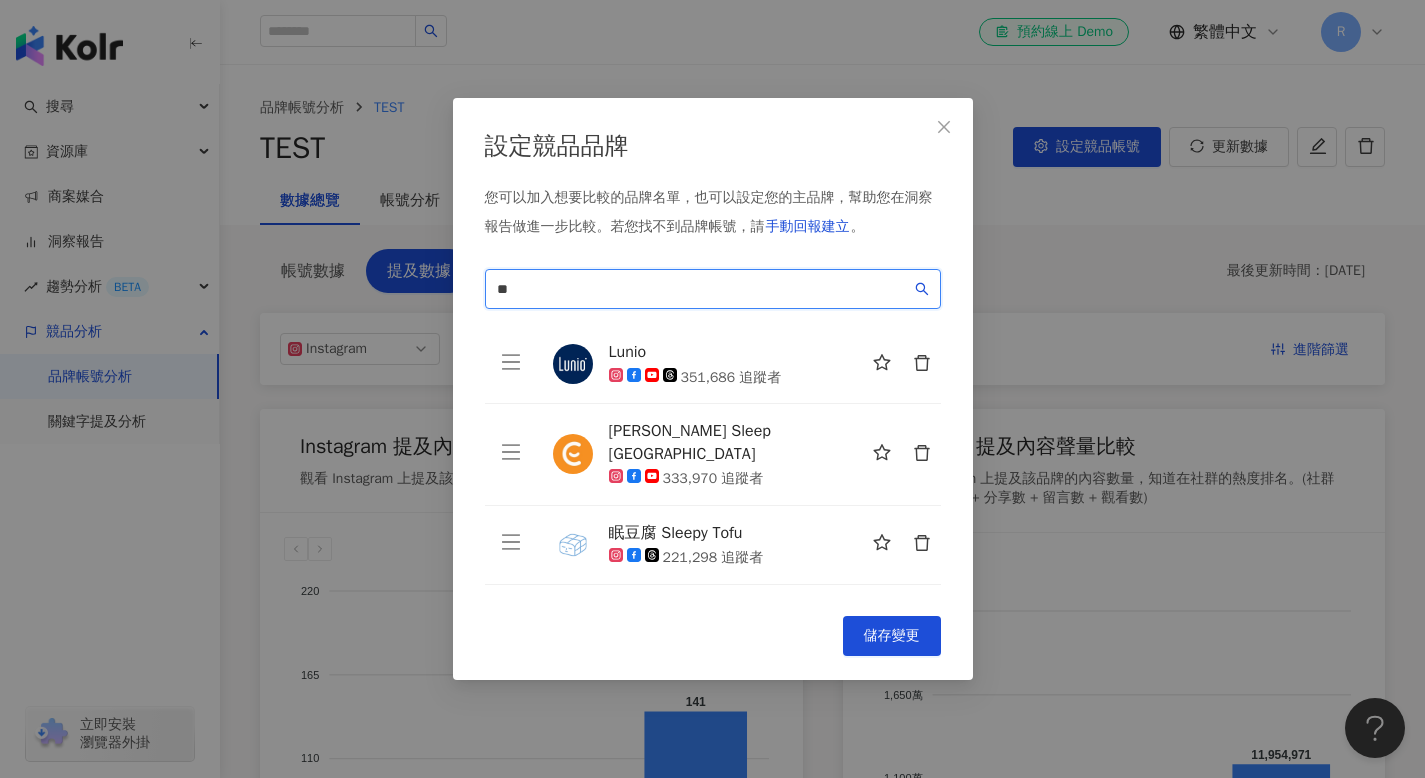 type on "*" 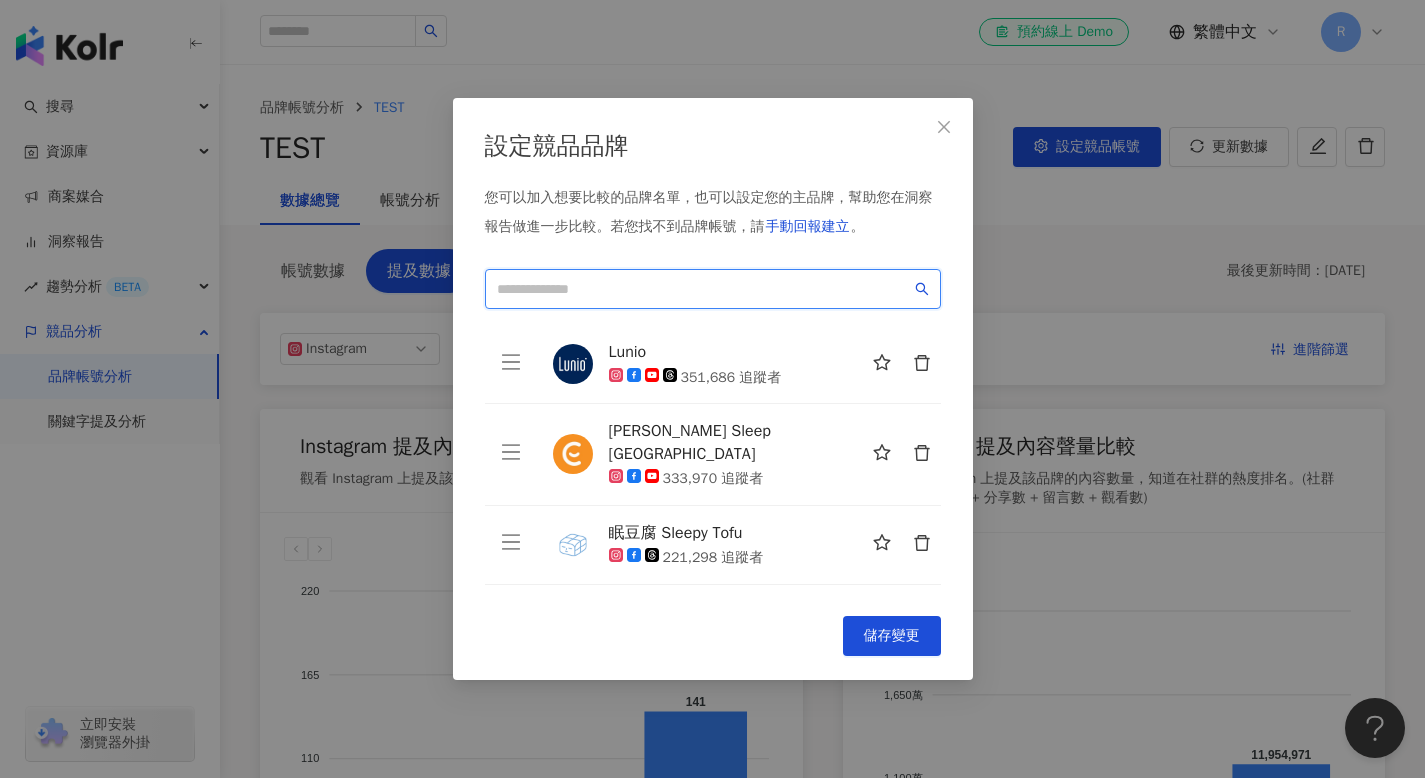 paste on "**********" 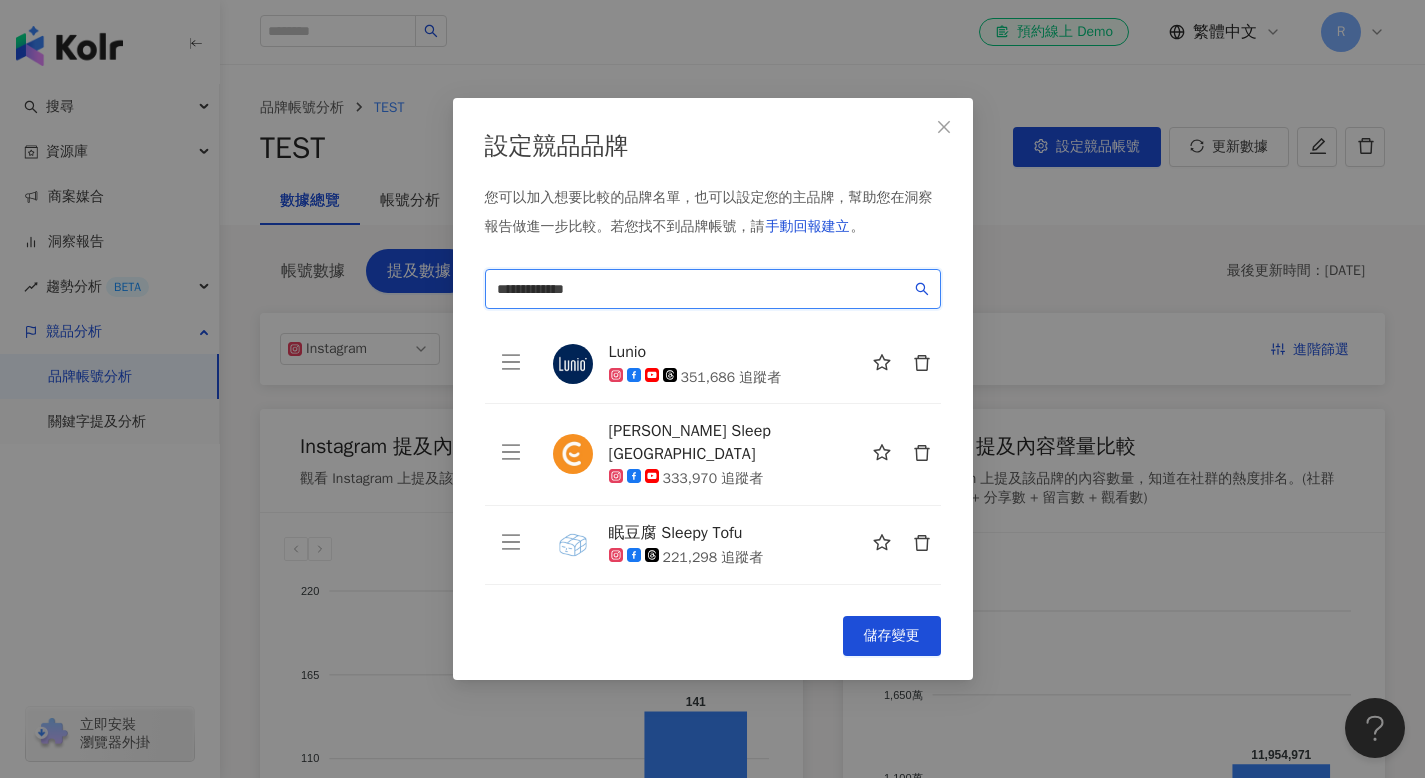 click 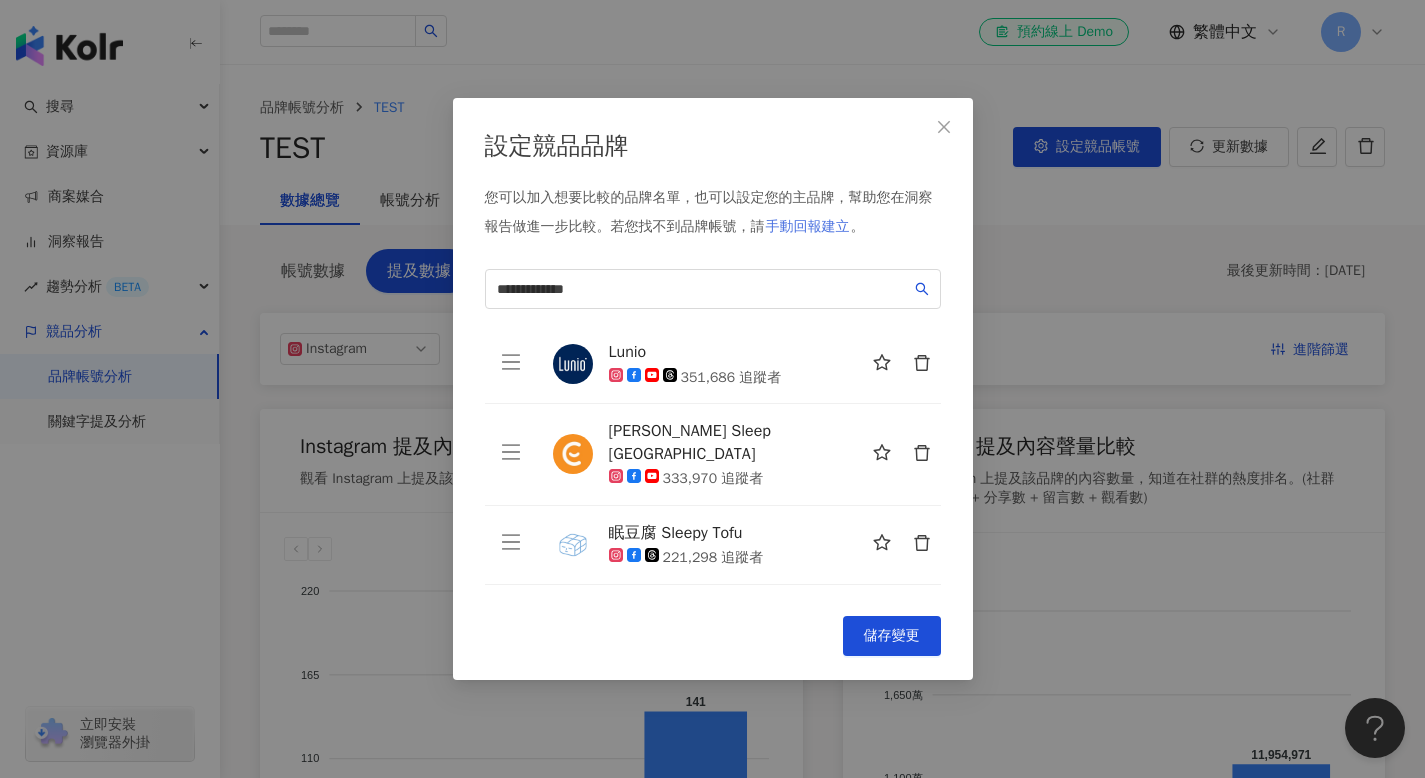 click on "手動回報建立" at bounding box center (808, 227) 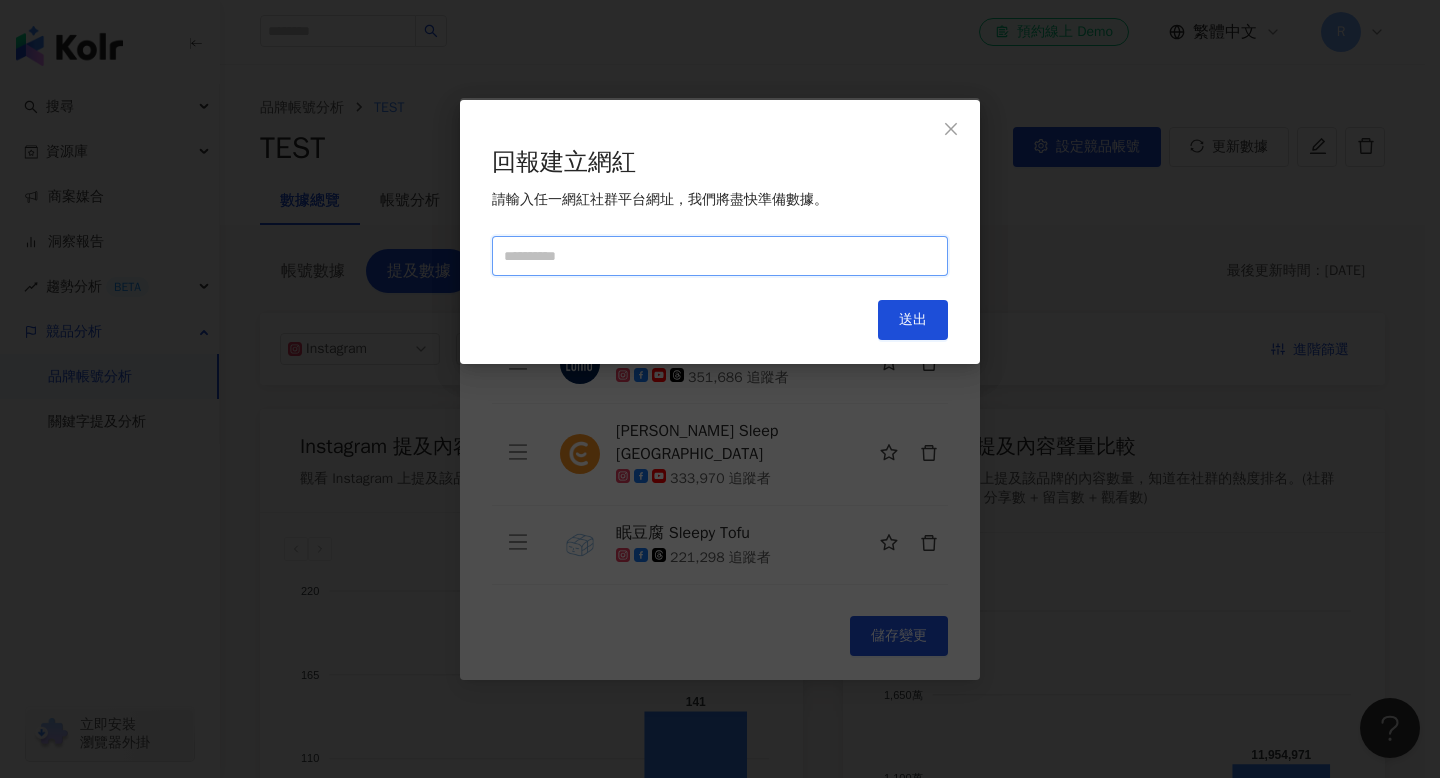 click at bounding box center (720, 256) 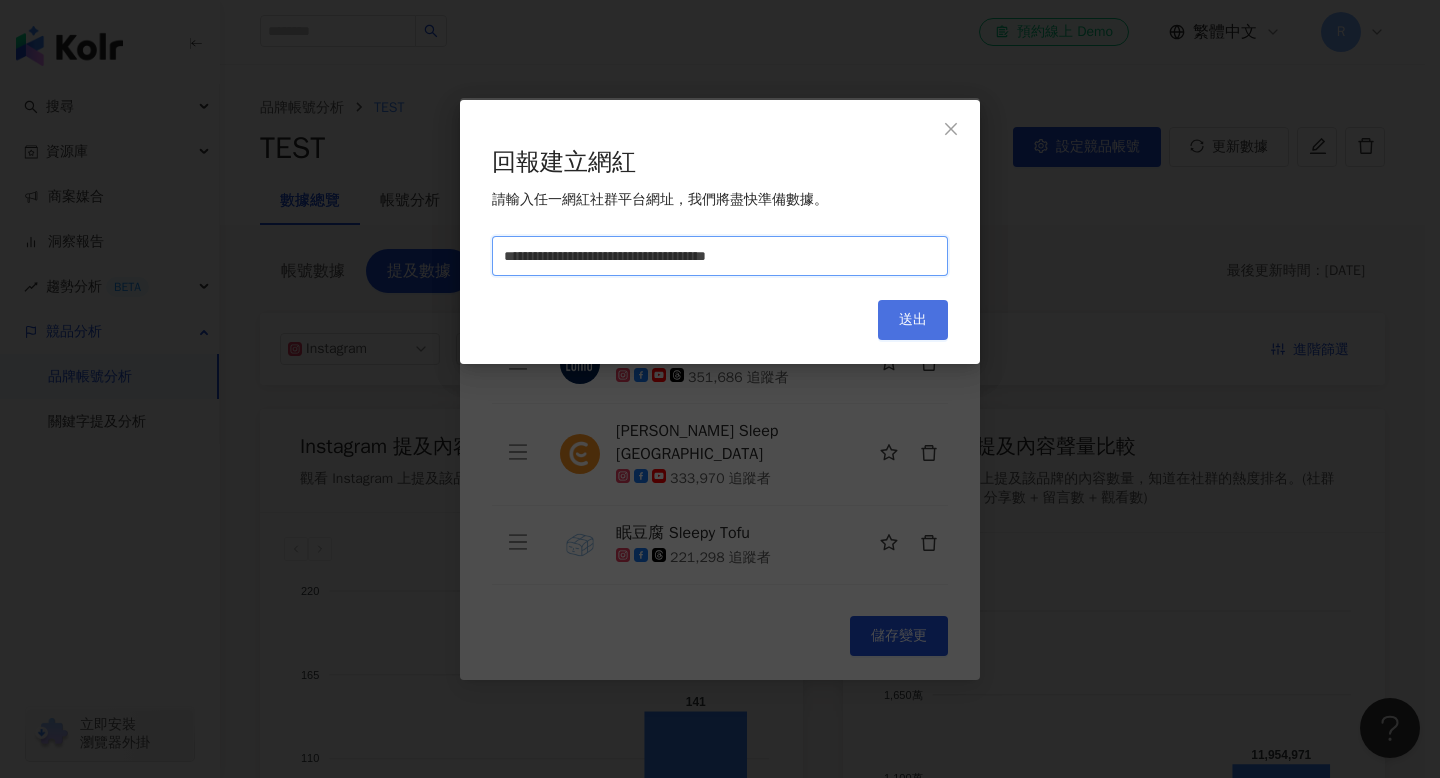 type on "**********" 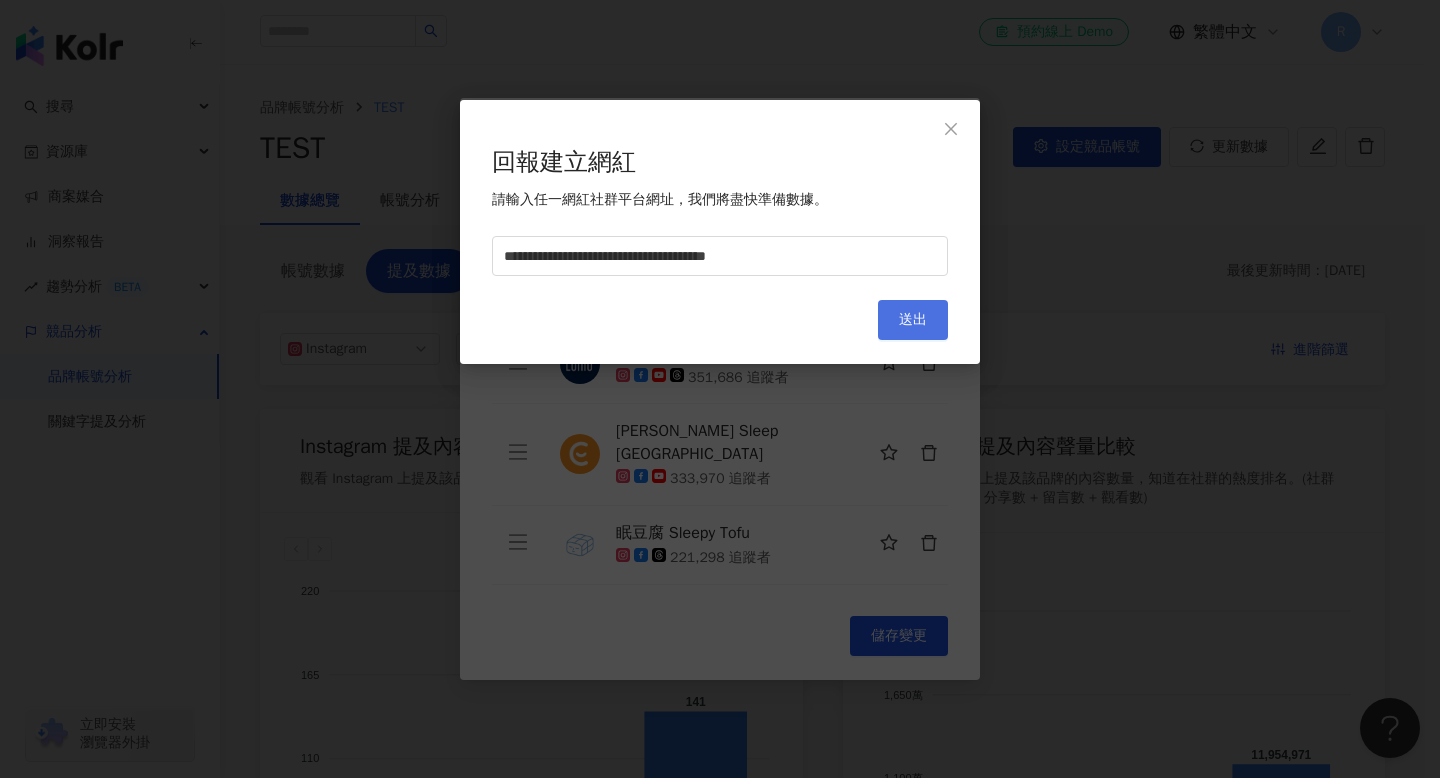 click on "送出" at bounding box center [913, 320] 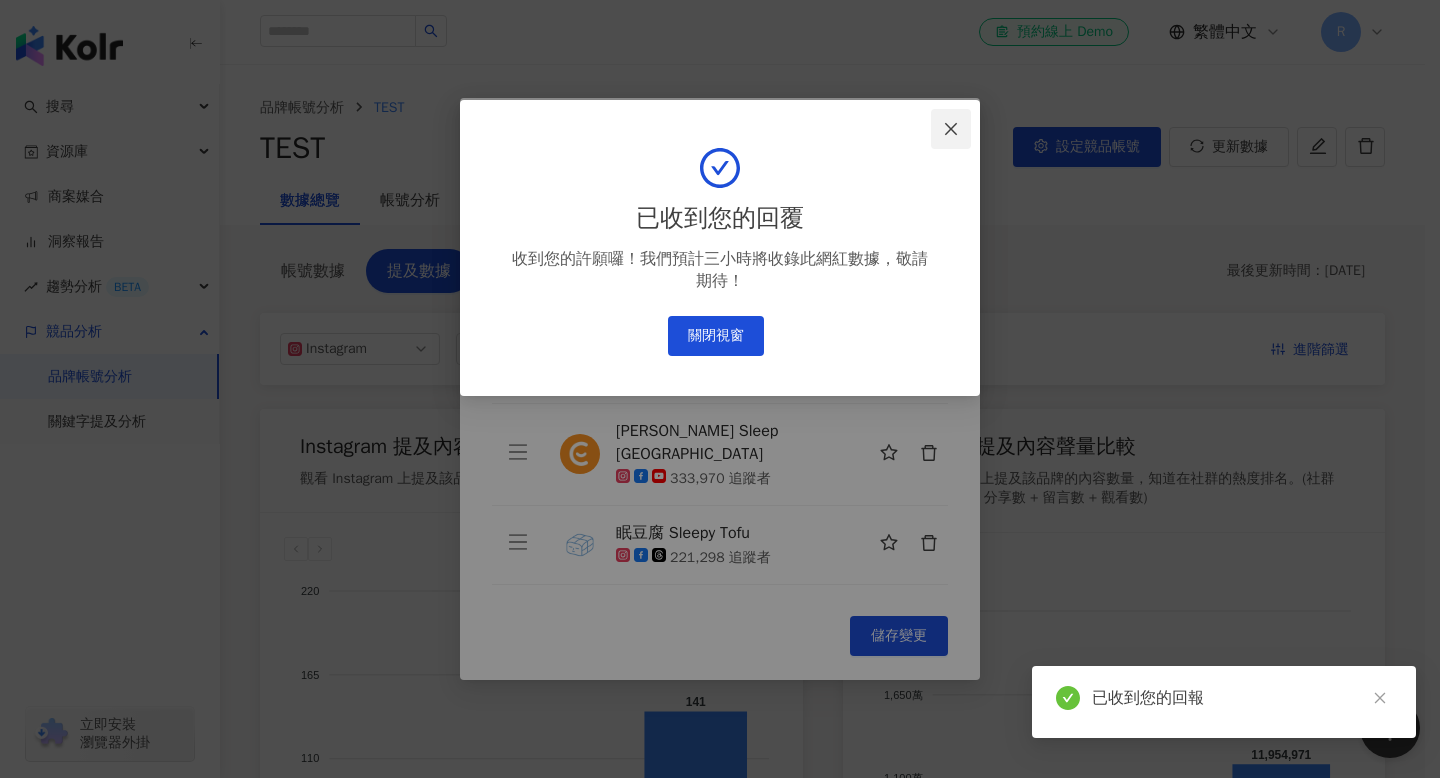 click 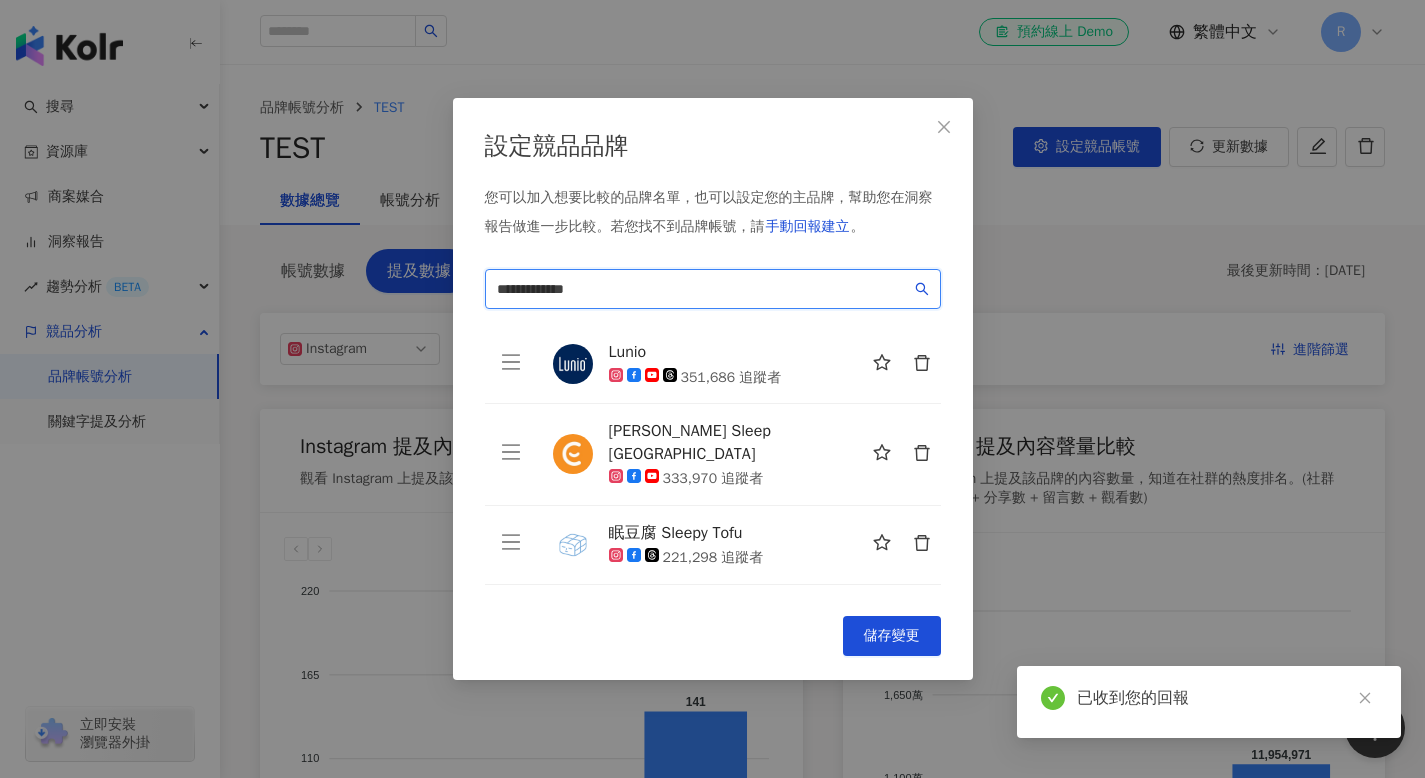 click on "**********" at bounding box center (704, 289) 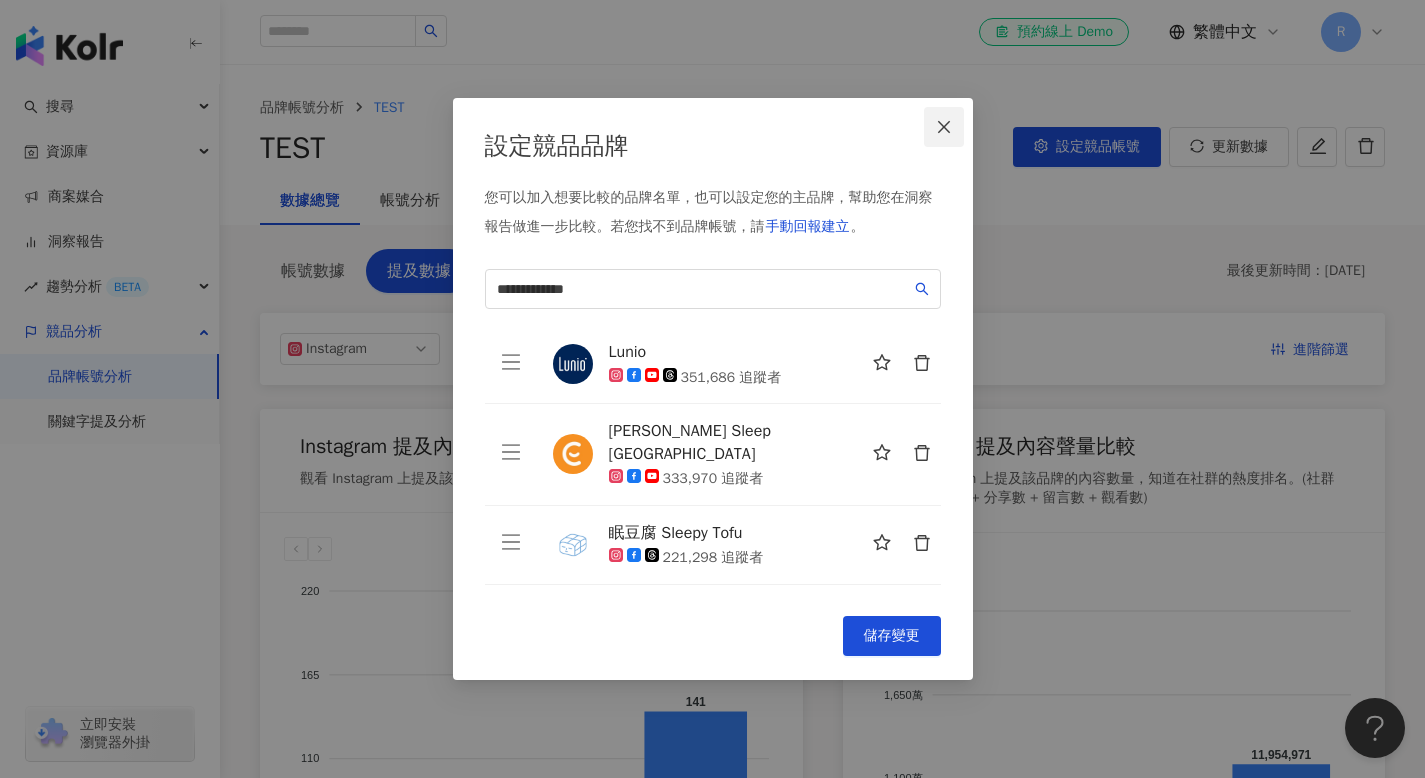 click 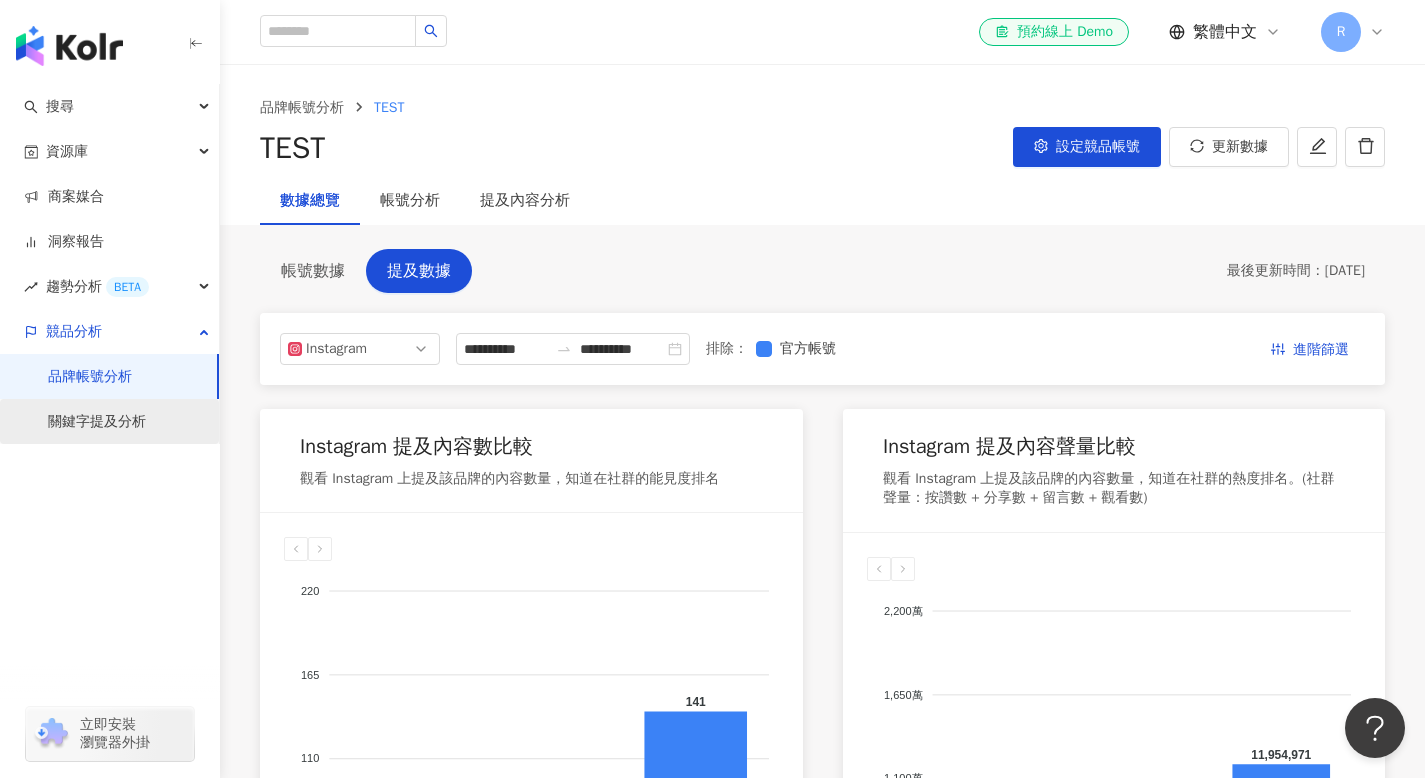 click on "關鍵字提及分析" at bounding box center (97, 422) 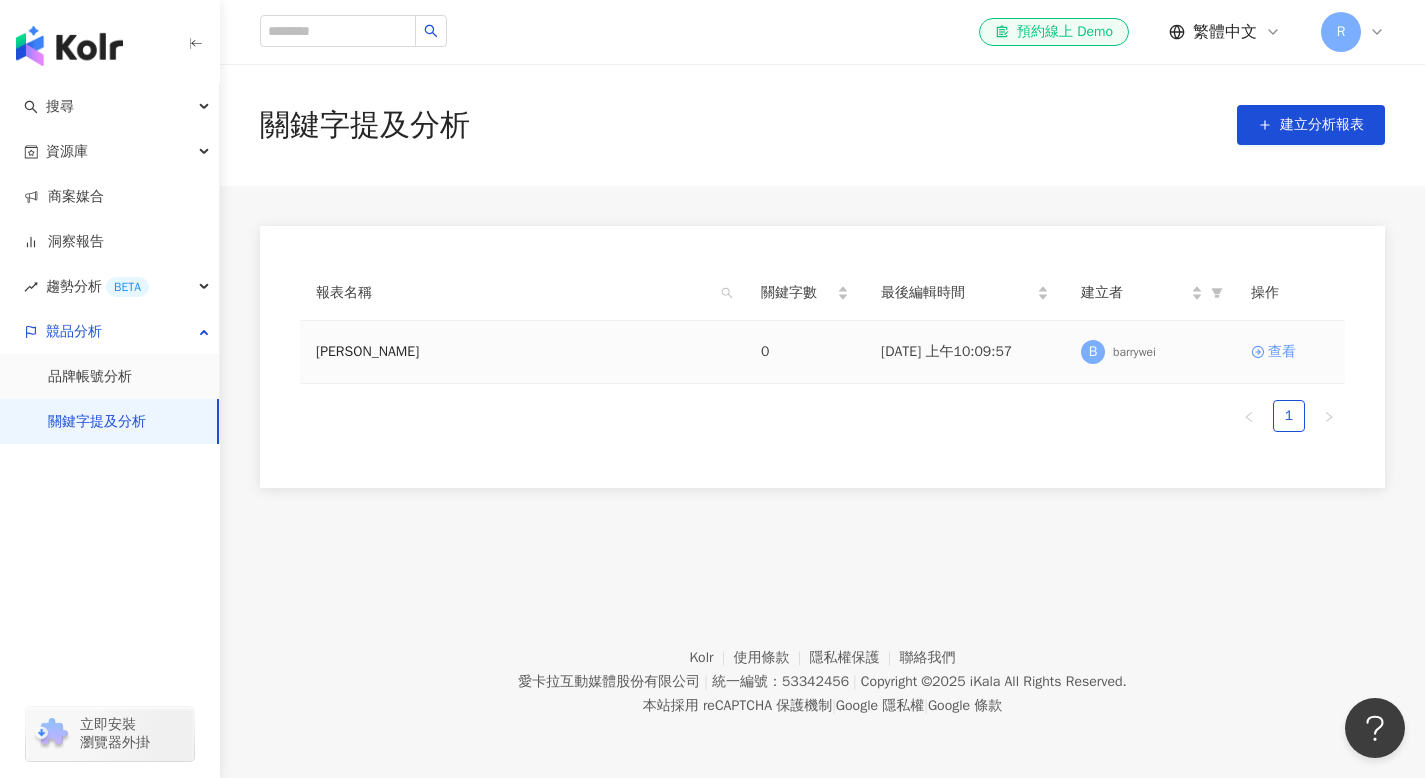 click 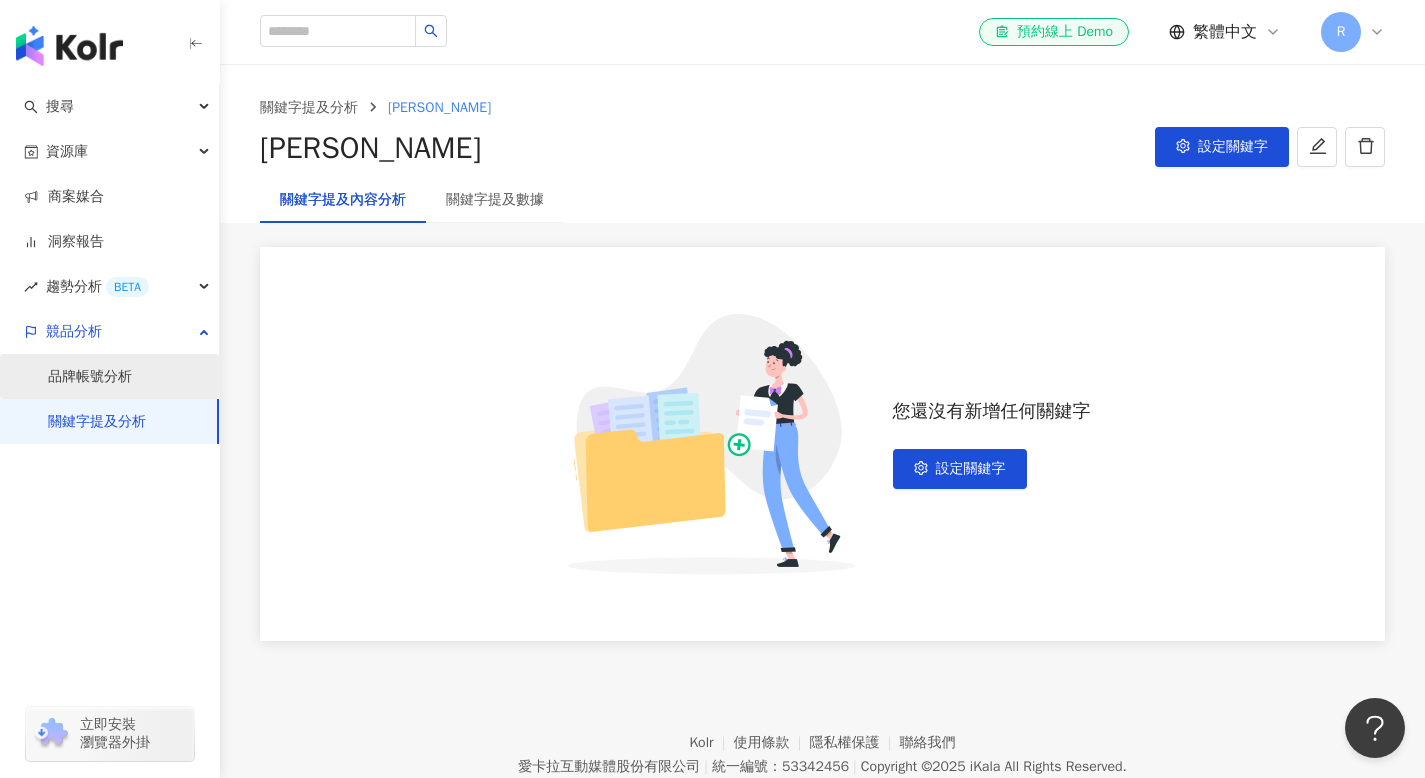 click on "品牌帳號分析" at bounding box center [90, 377] 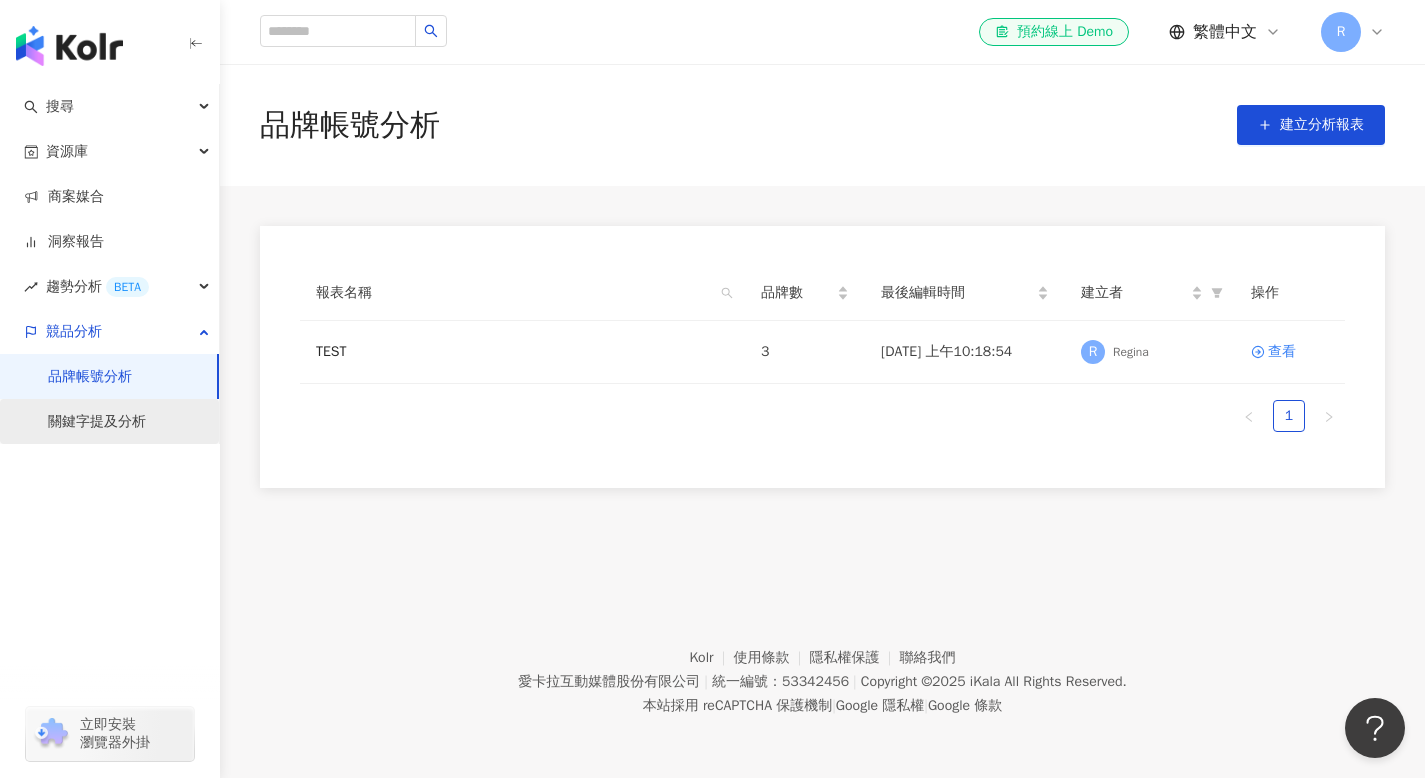 click on "關鍵字提及分析" at bounding box center (97, 422) 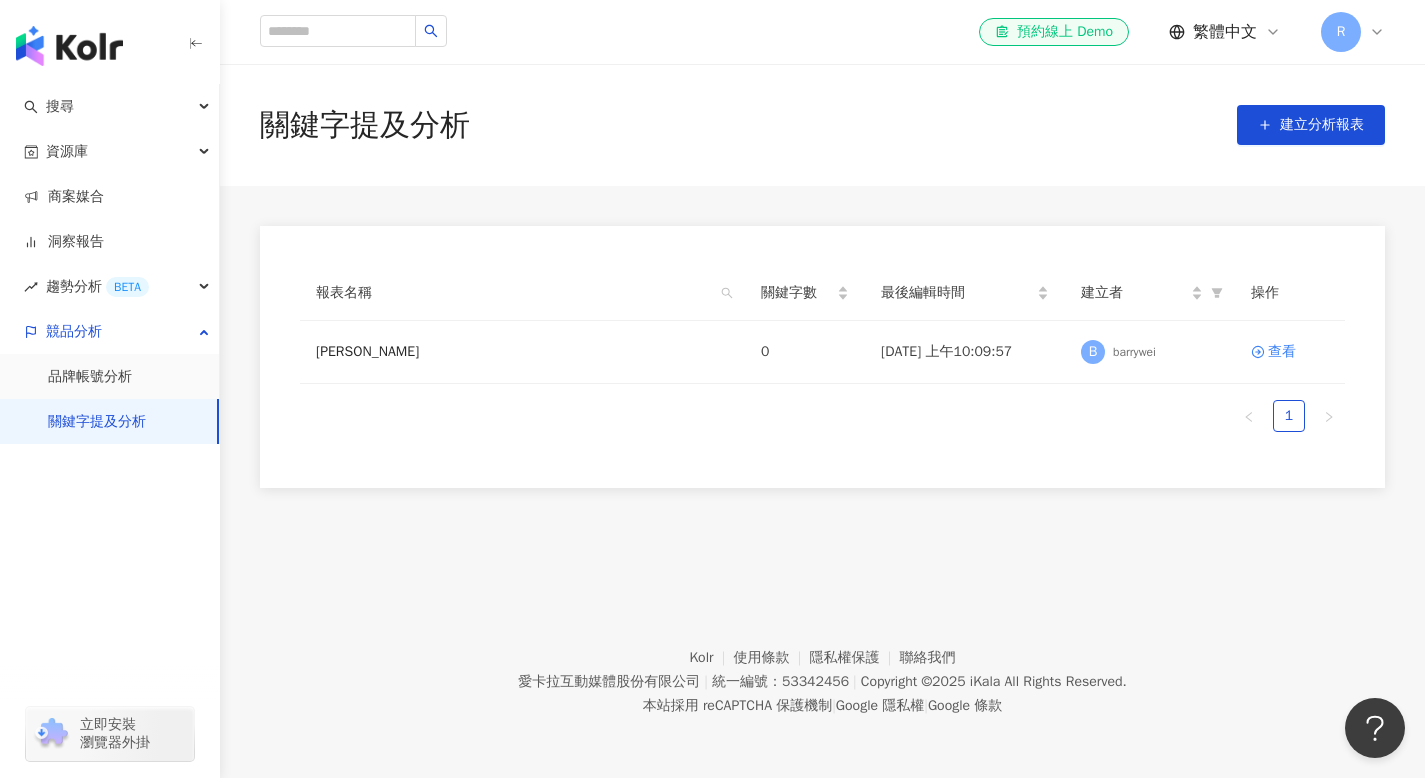click on "關鍵字提及分析" at bounding box center [97, 422] 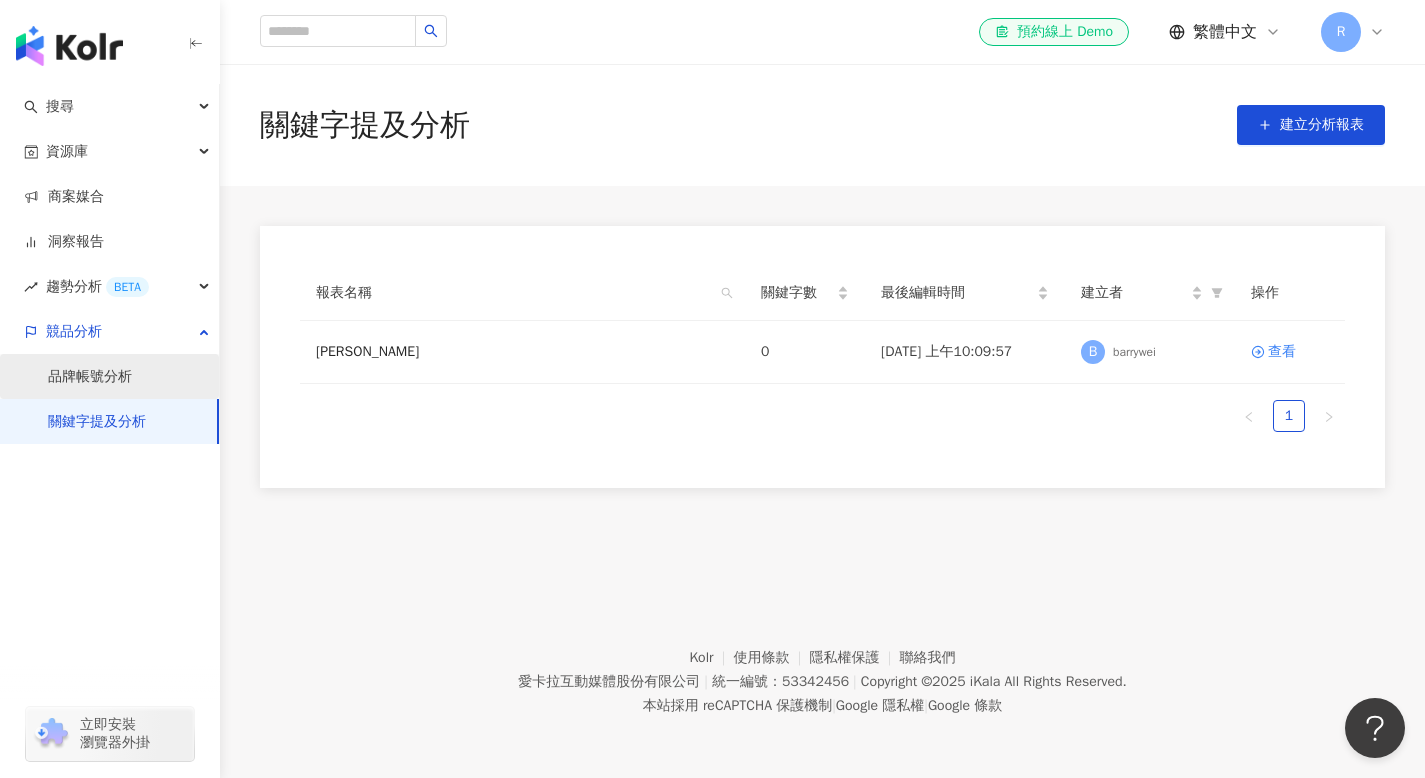 click on "品牌帳號分析" at bounding box center [90, 377] 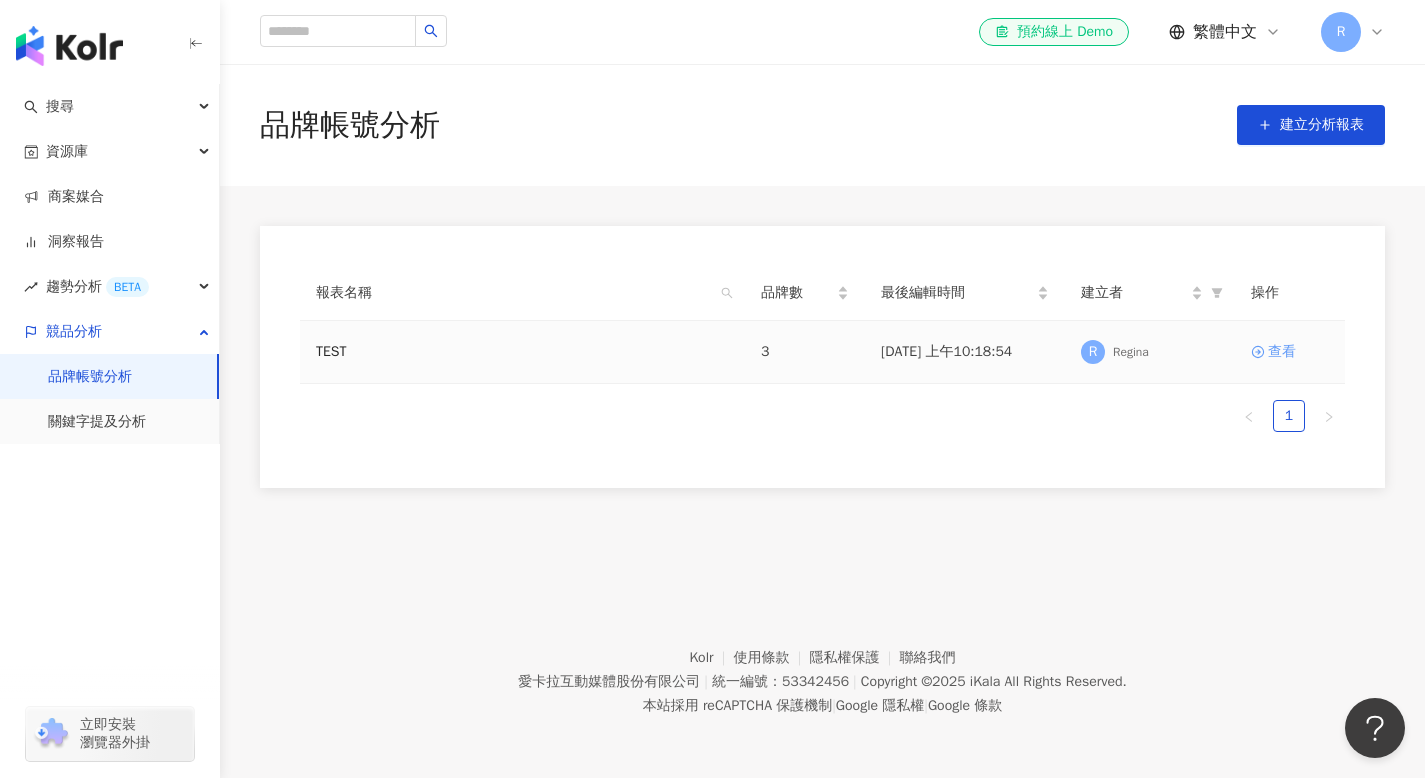 click 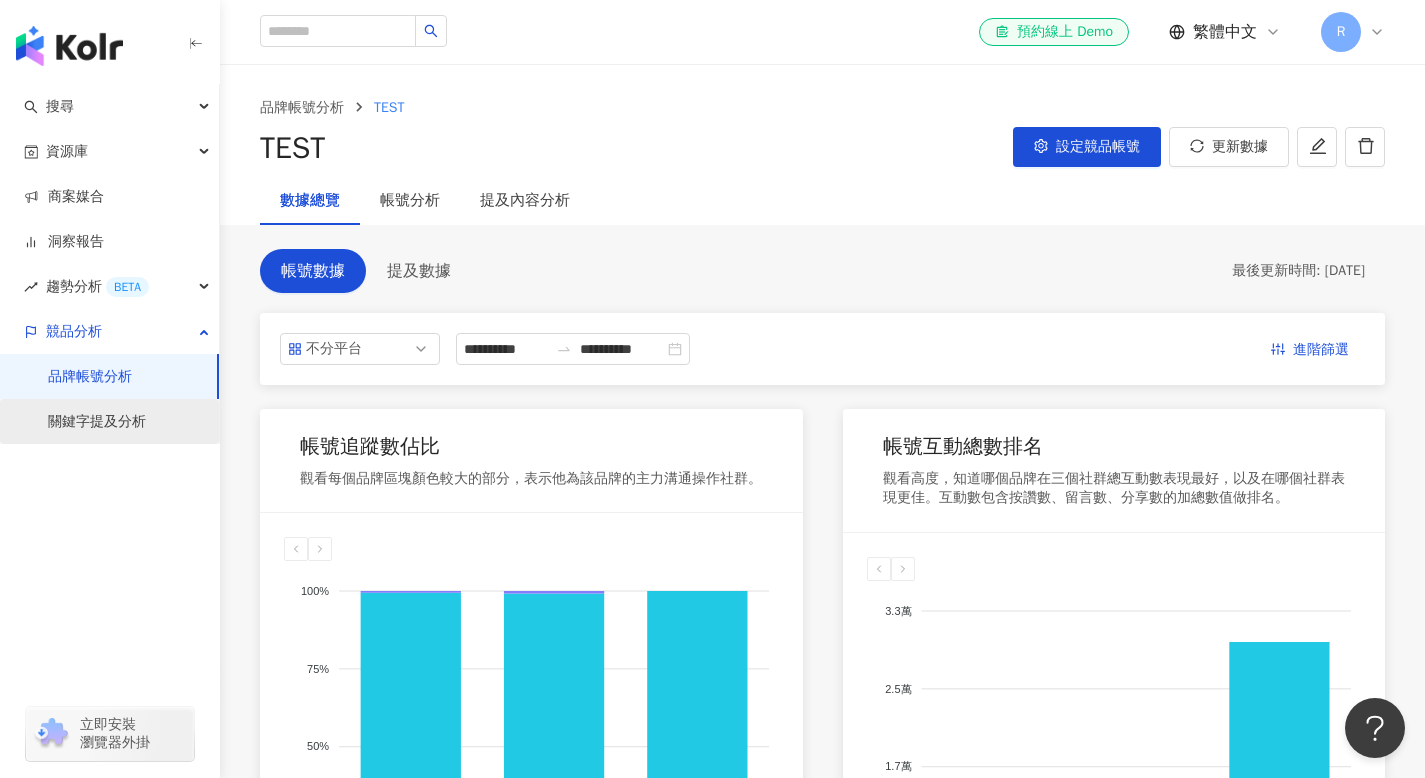 click on "關鍵字提及分析" at bounding box center (97, 422) 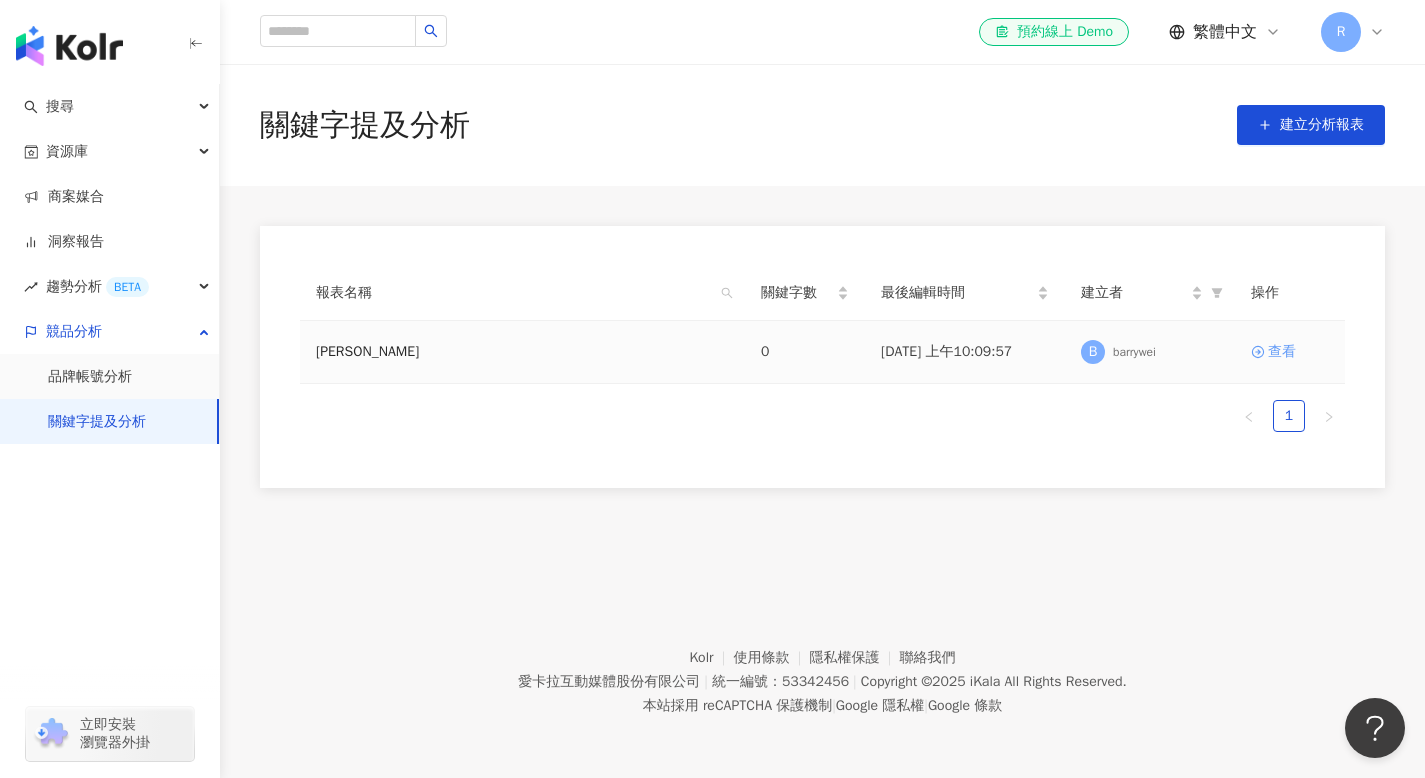 click 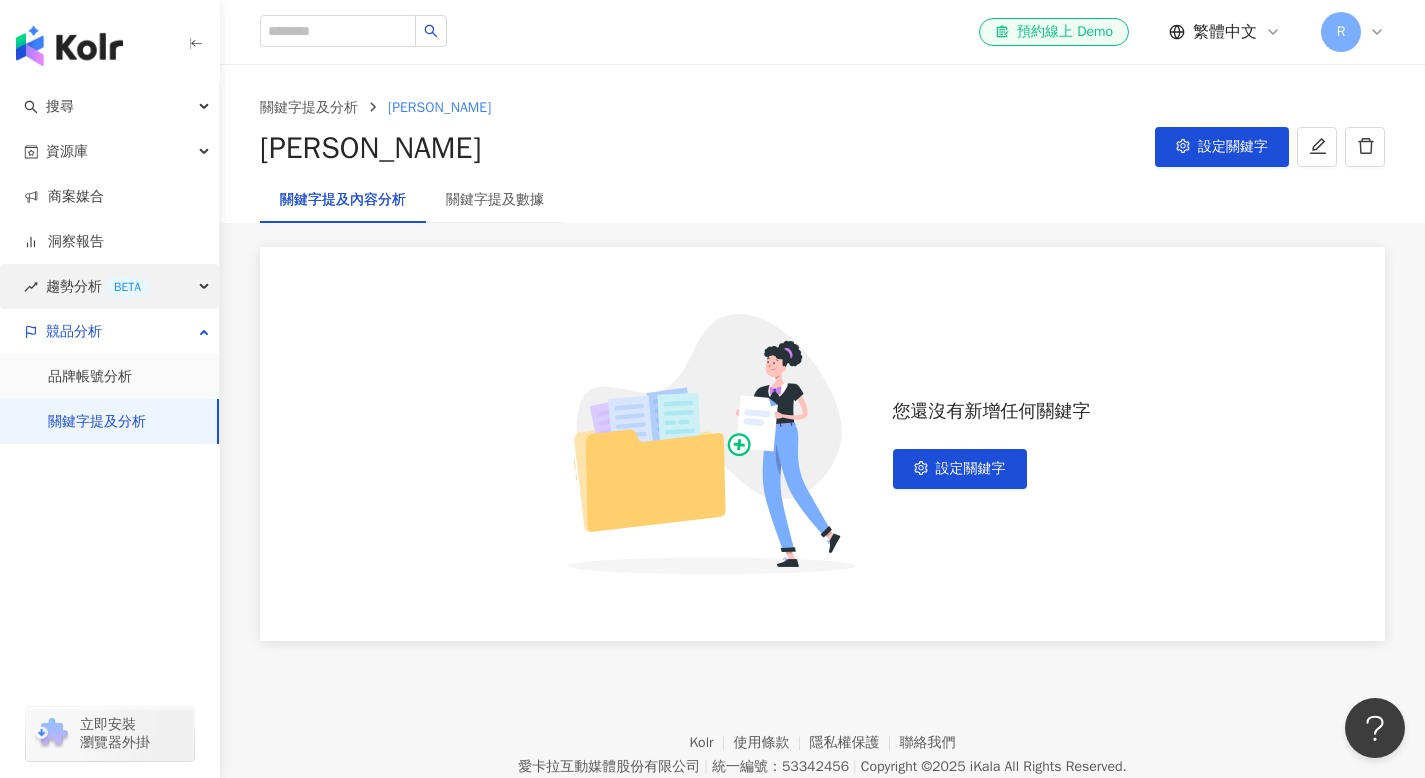 click on "趨勢分析 BETA" at bounding box center (97, 286) 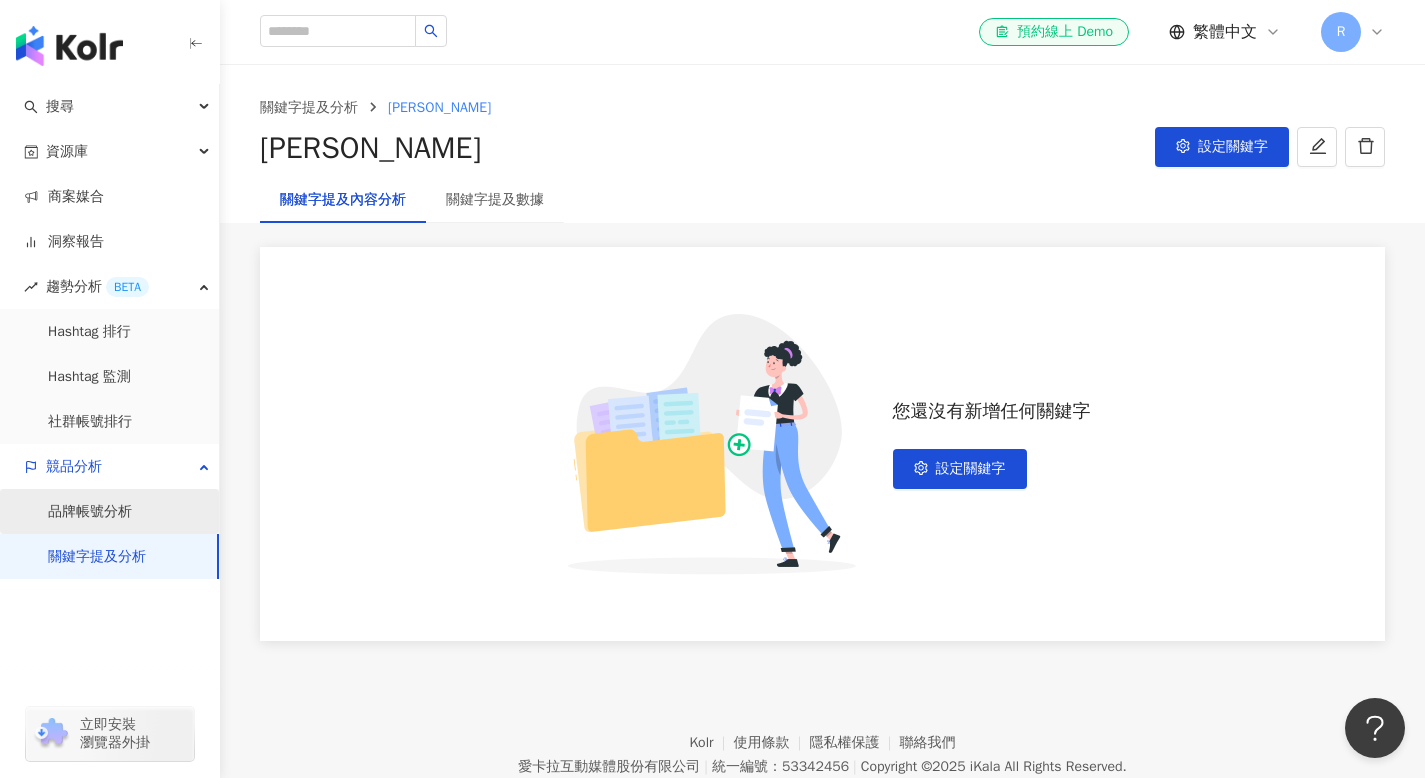 click on "品牌帳號分析" at bounding box center [90, 512] 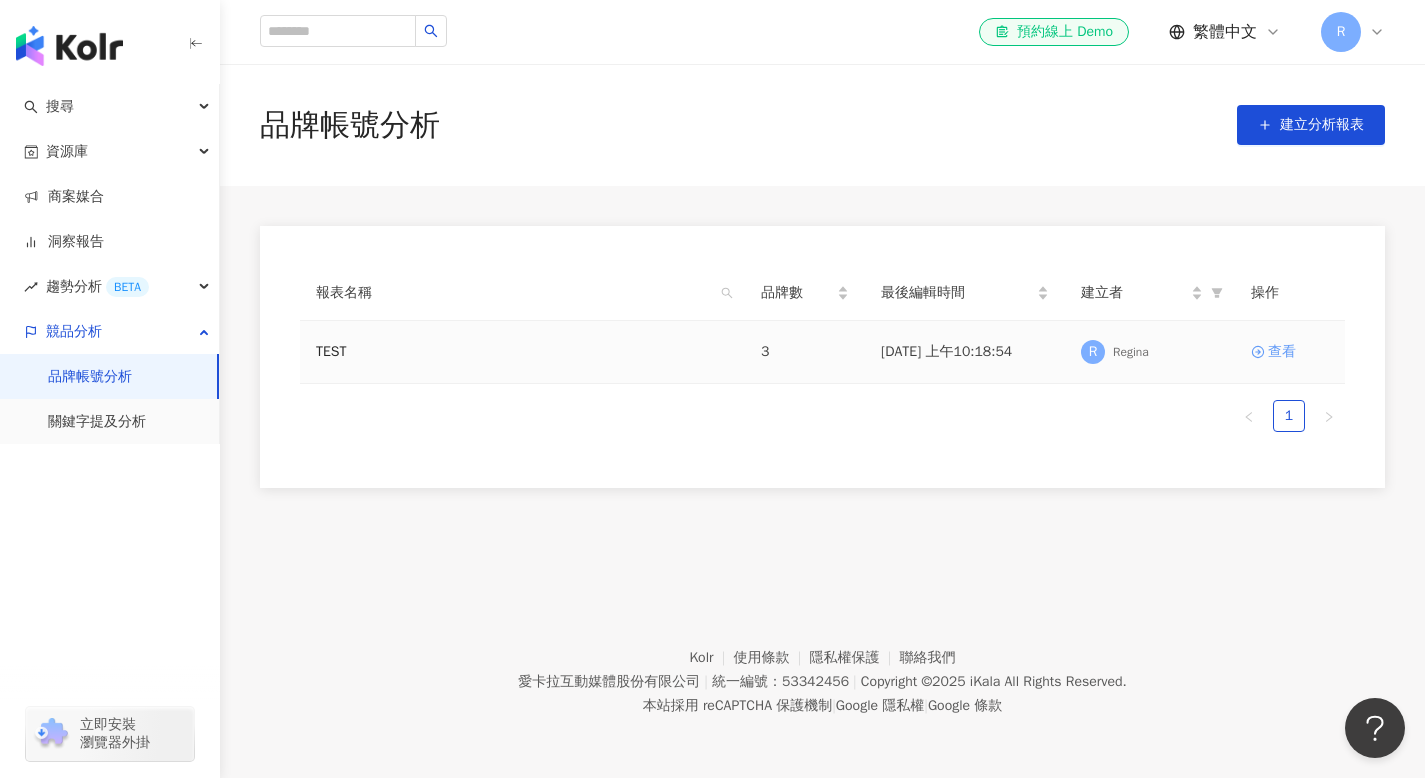 click 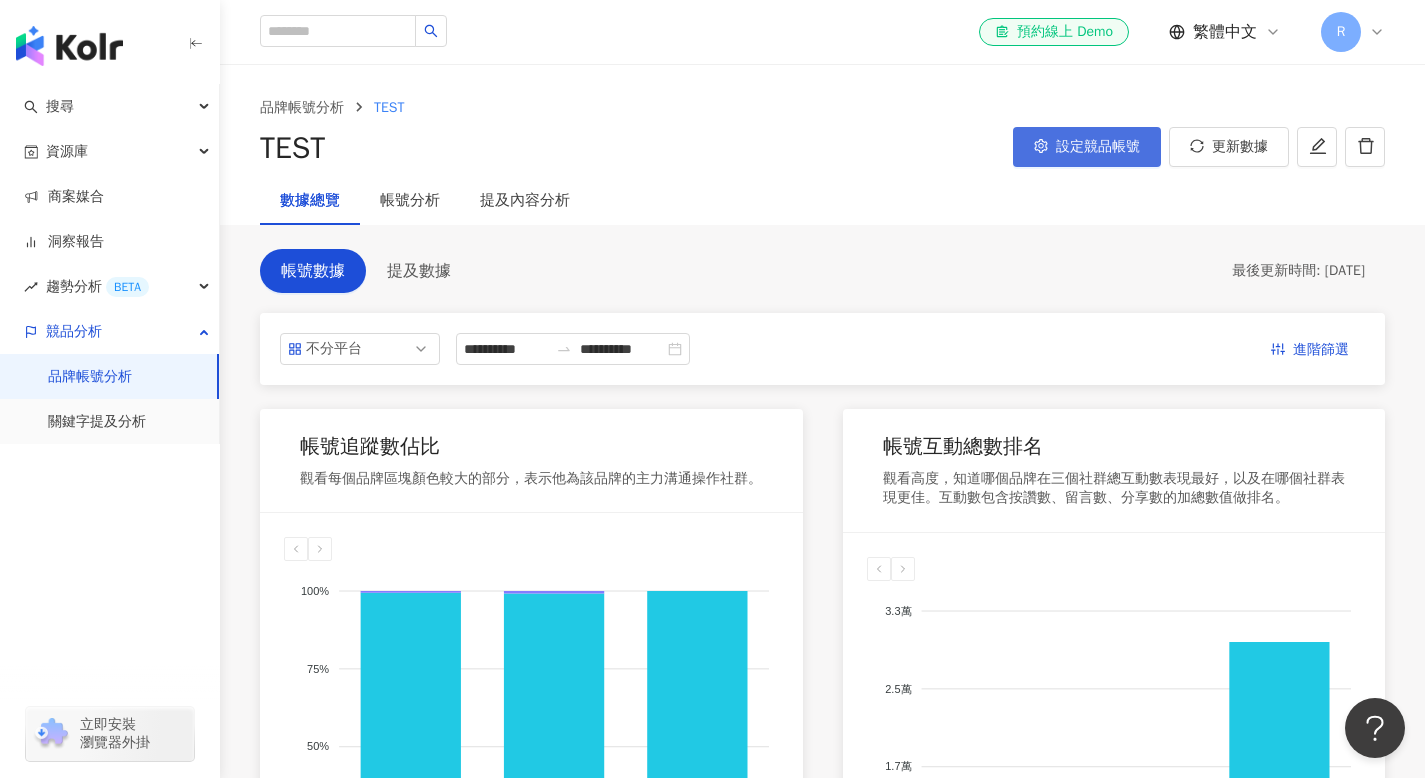 click on "設定競品帳號" at bounding box center (1098, 147) 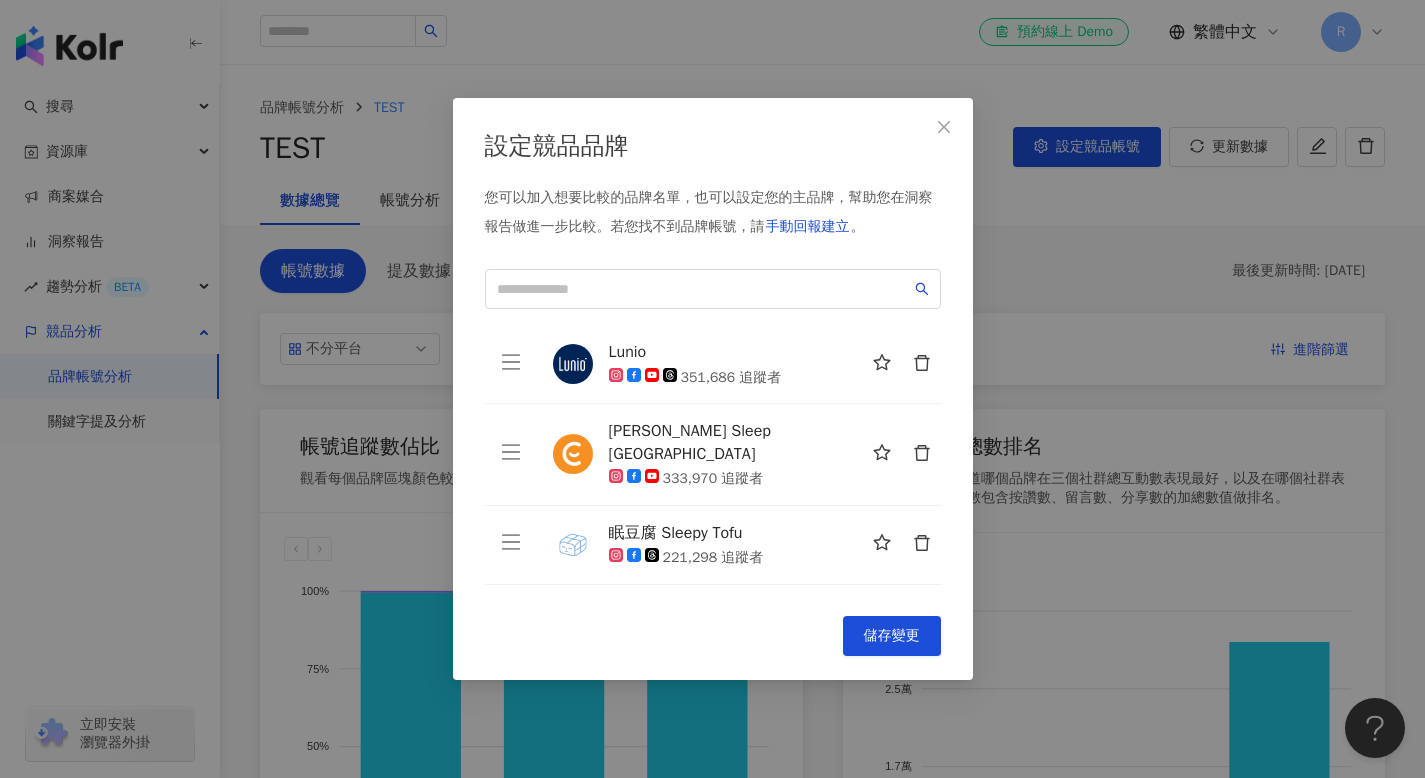 click on "Lunio 351,686 追蹤者" at bounding box center [739, 364] 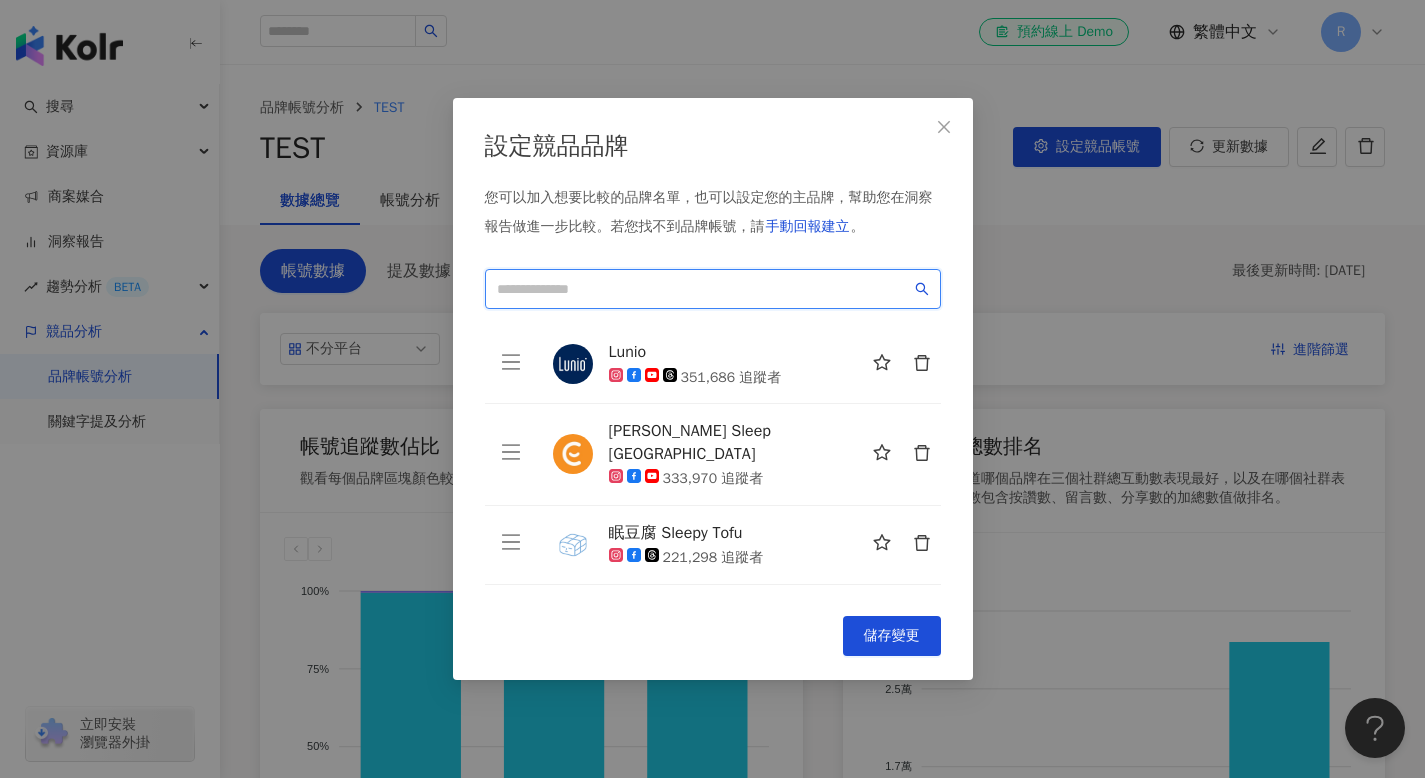 click at bounding box center (704, 289) 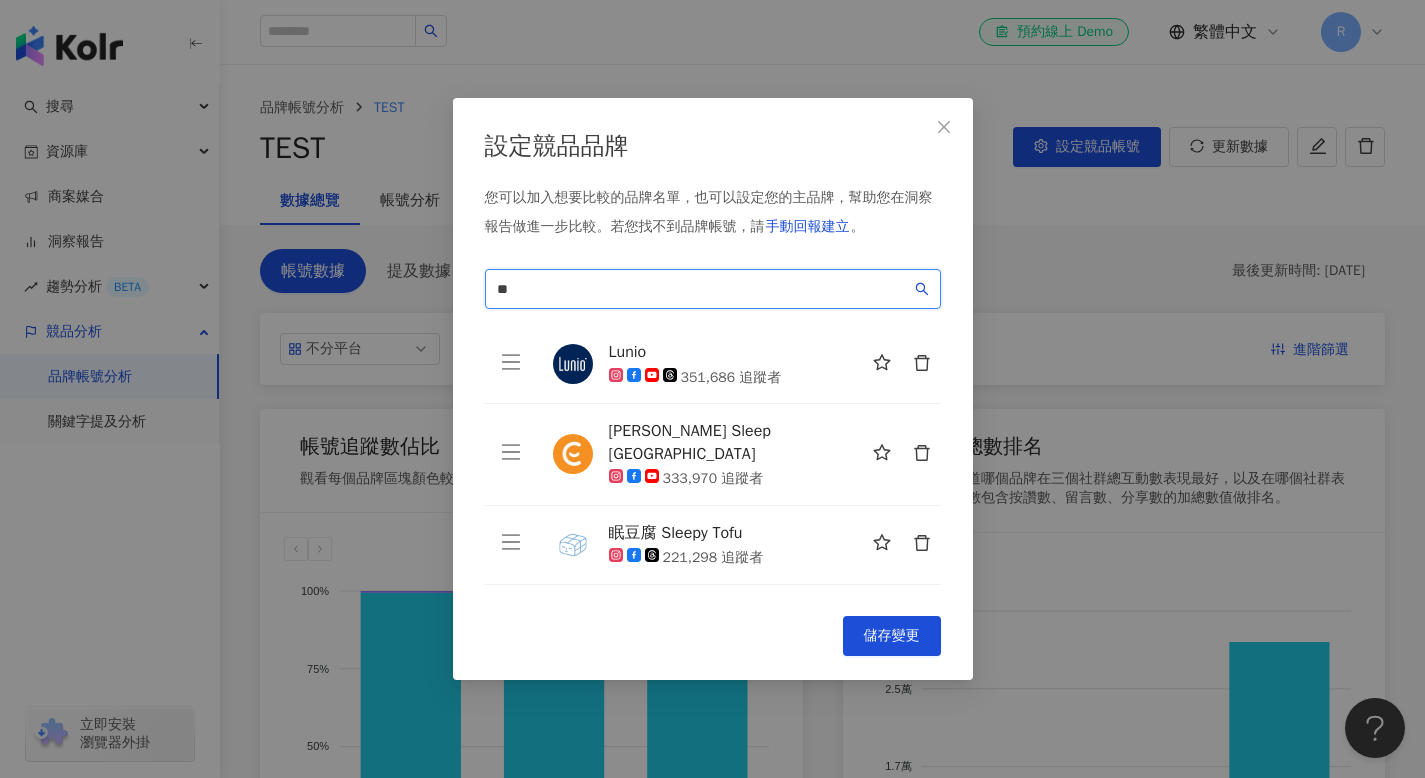 type on "*" 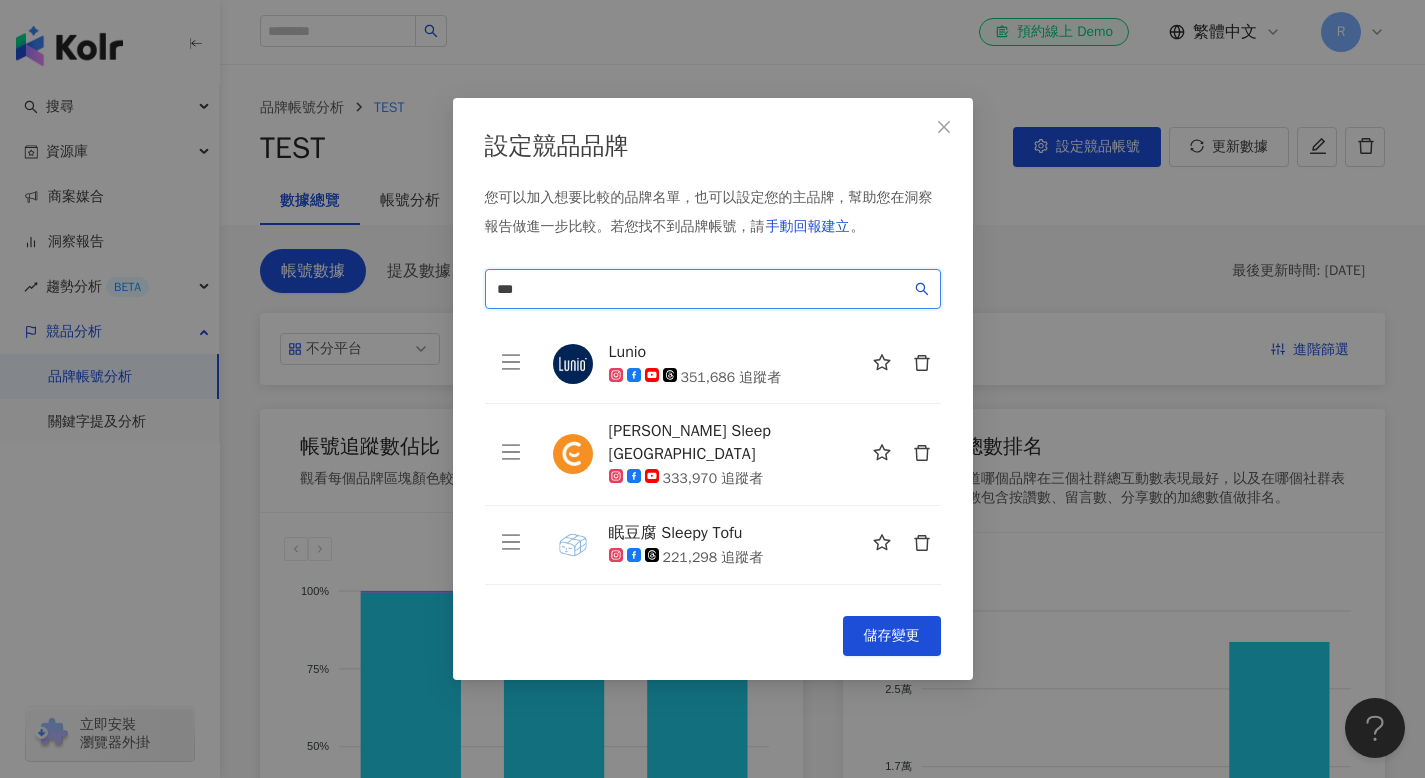 type on "*" 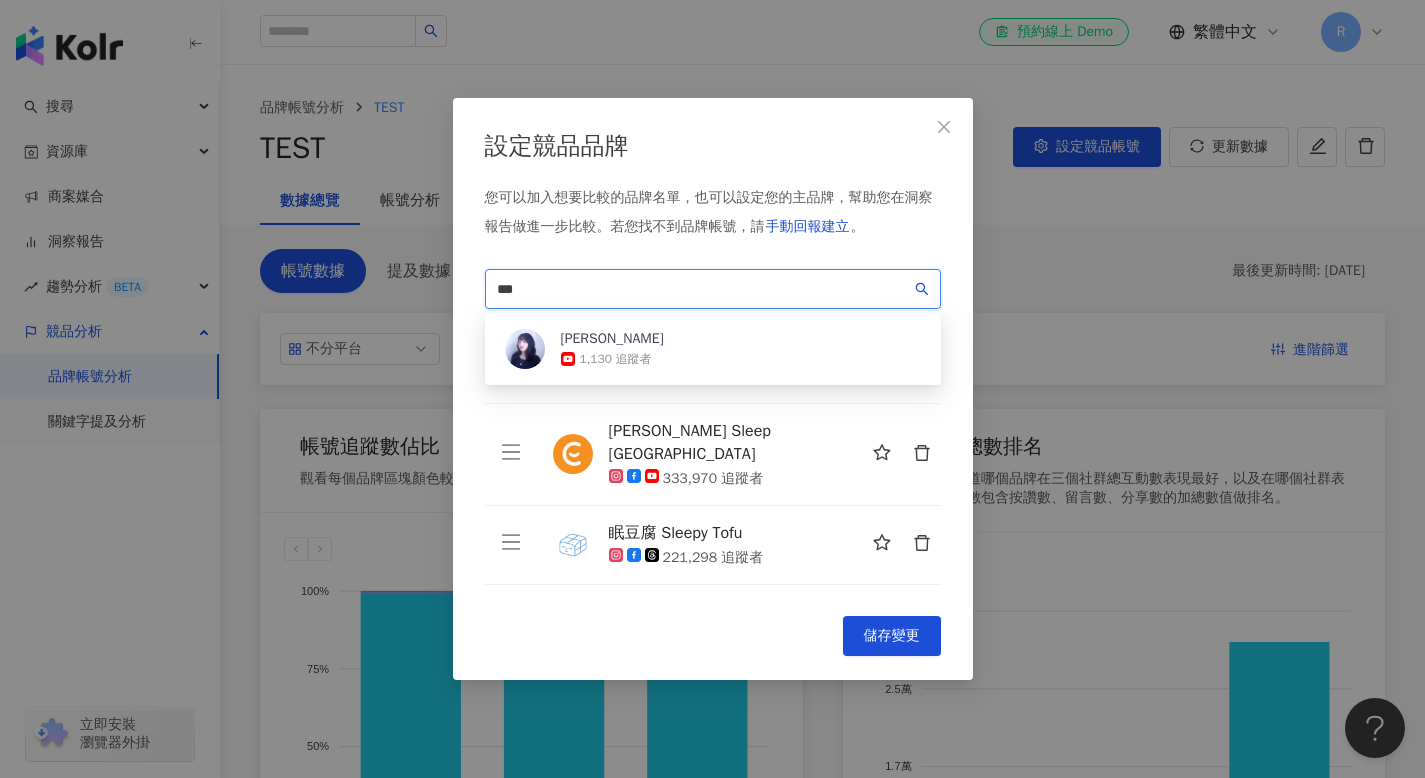 type on "*" 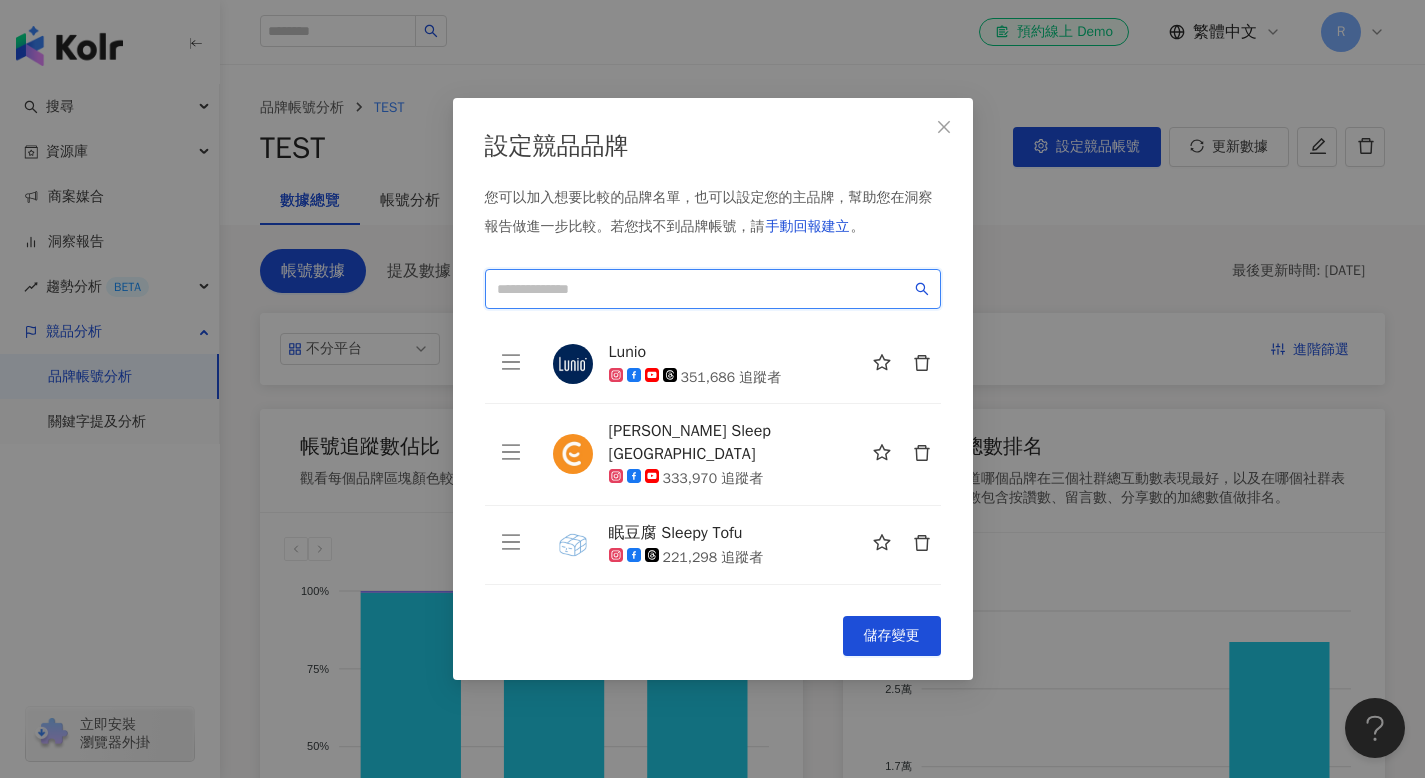 paste on "**********" 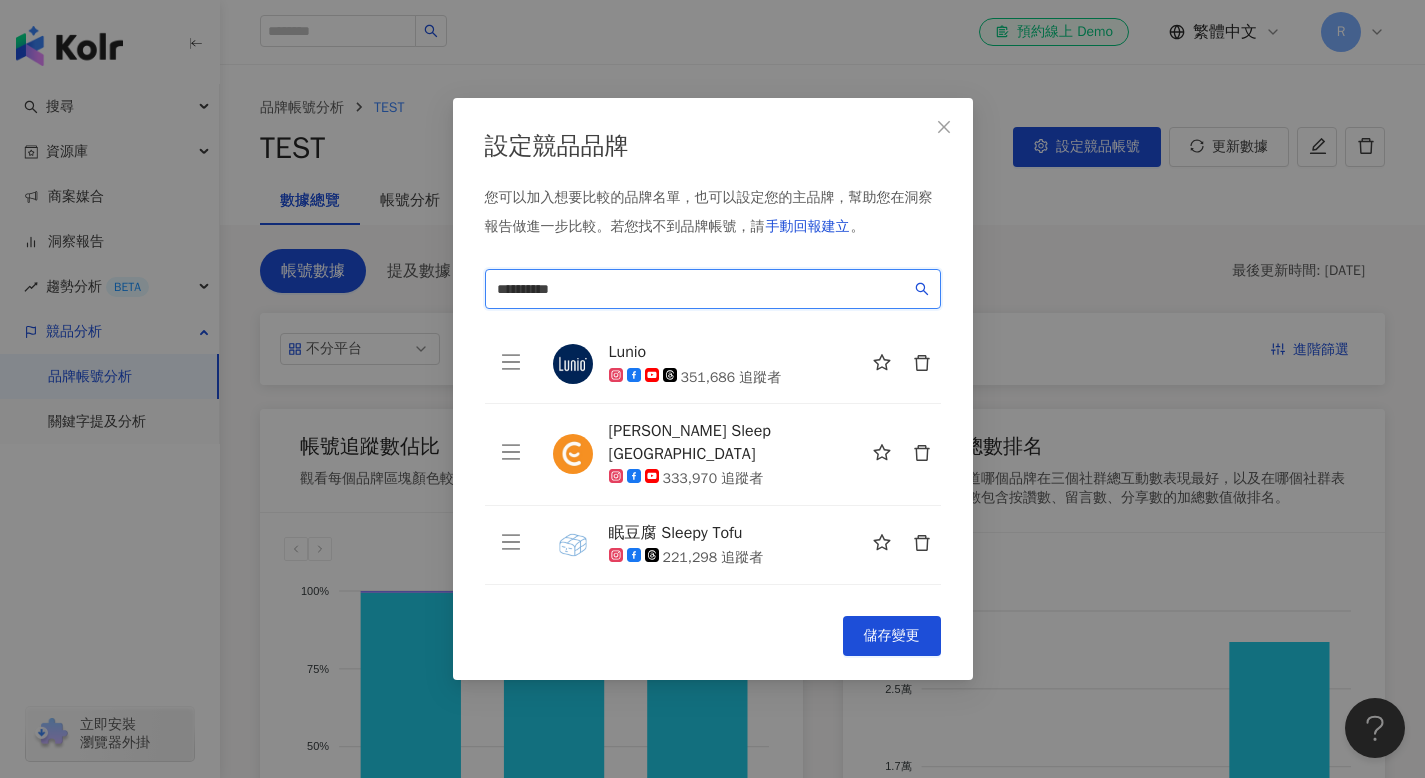 click on "**********" at bounding box center (704, 289) 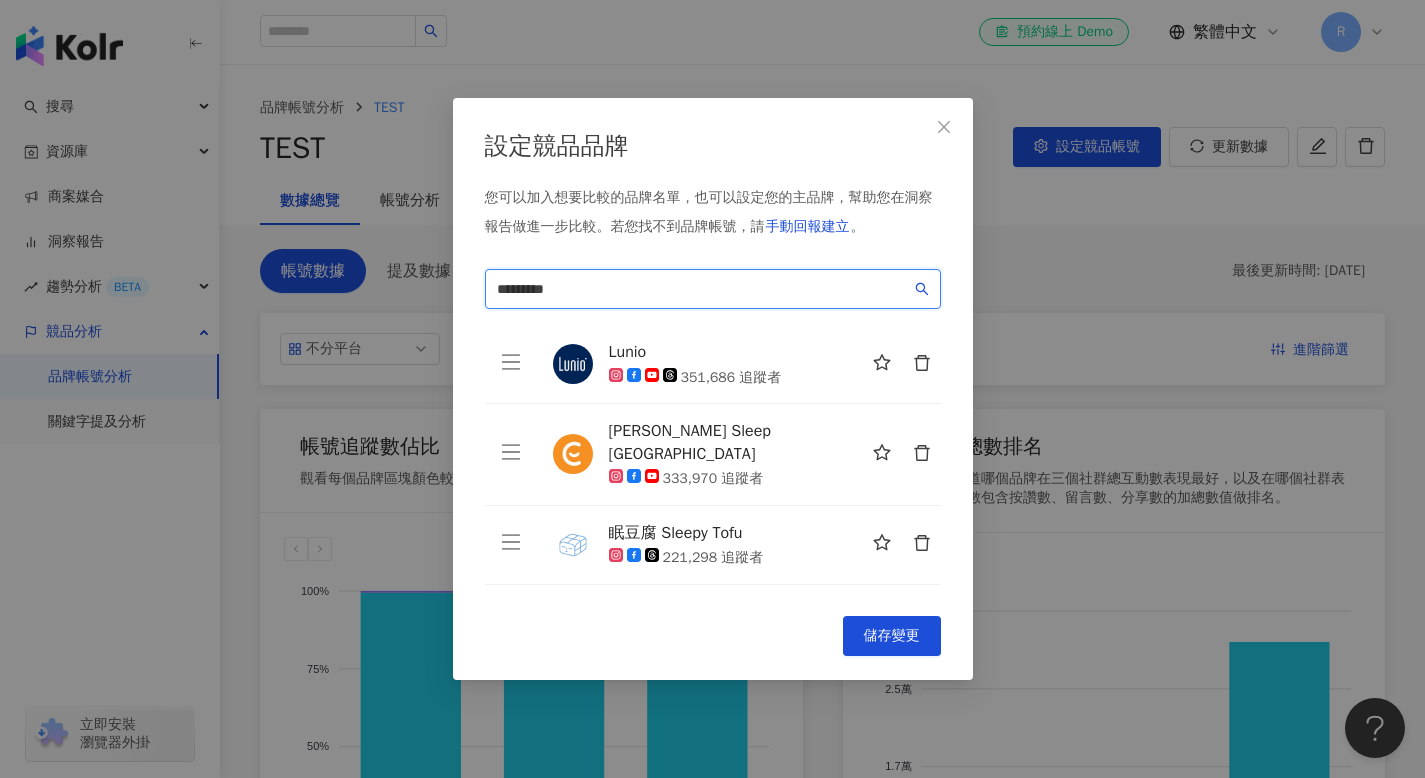 click on "*********" at bounding box center [704, 289] 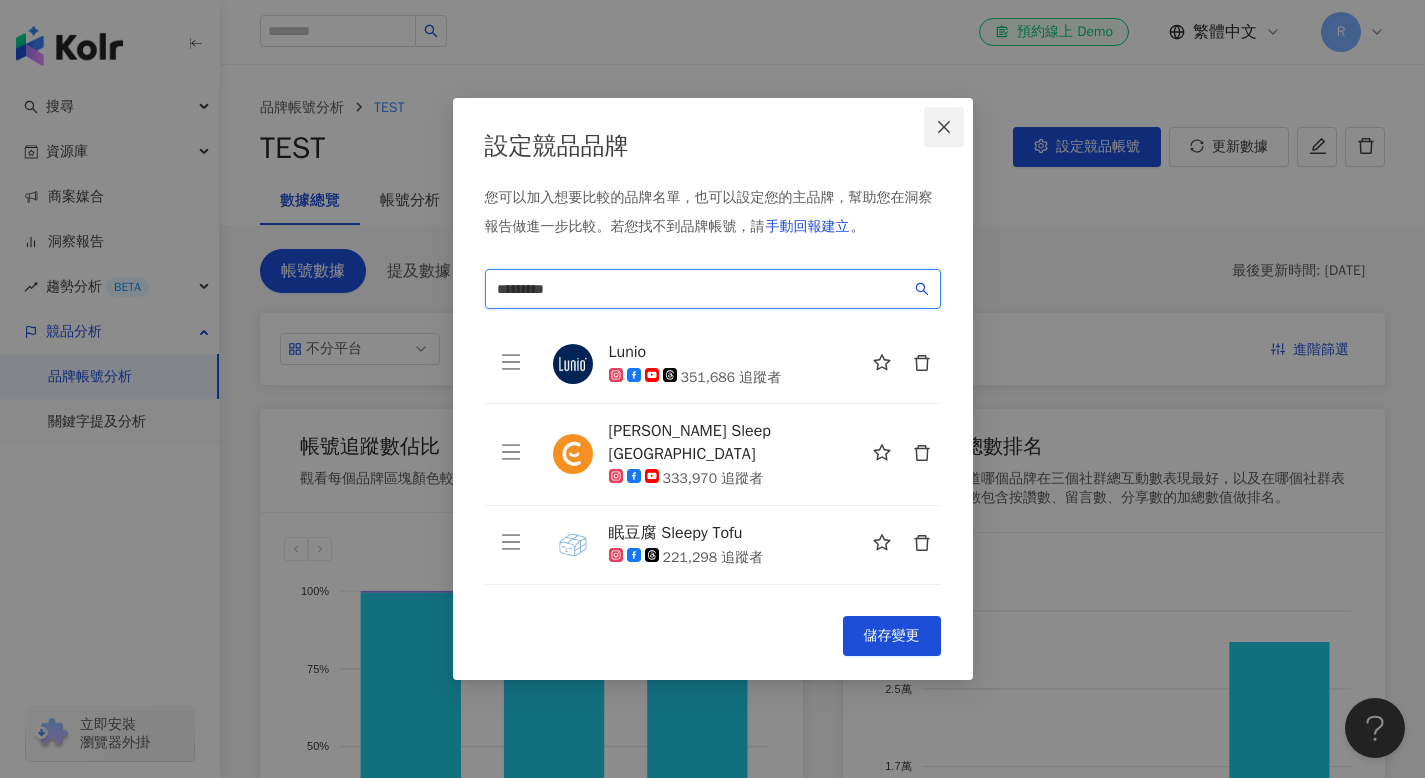 type on "*********" 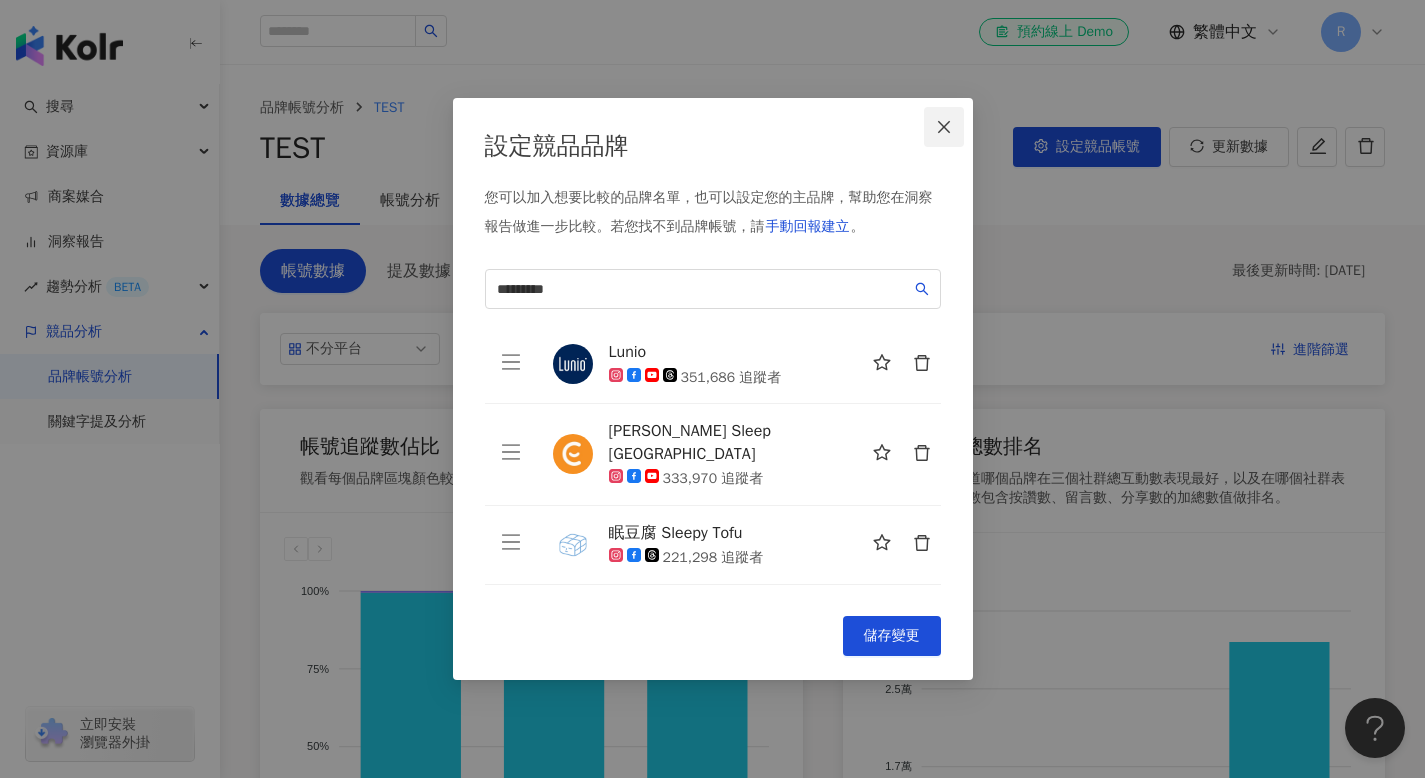 click 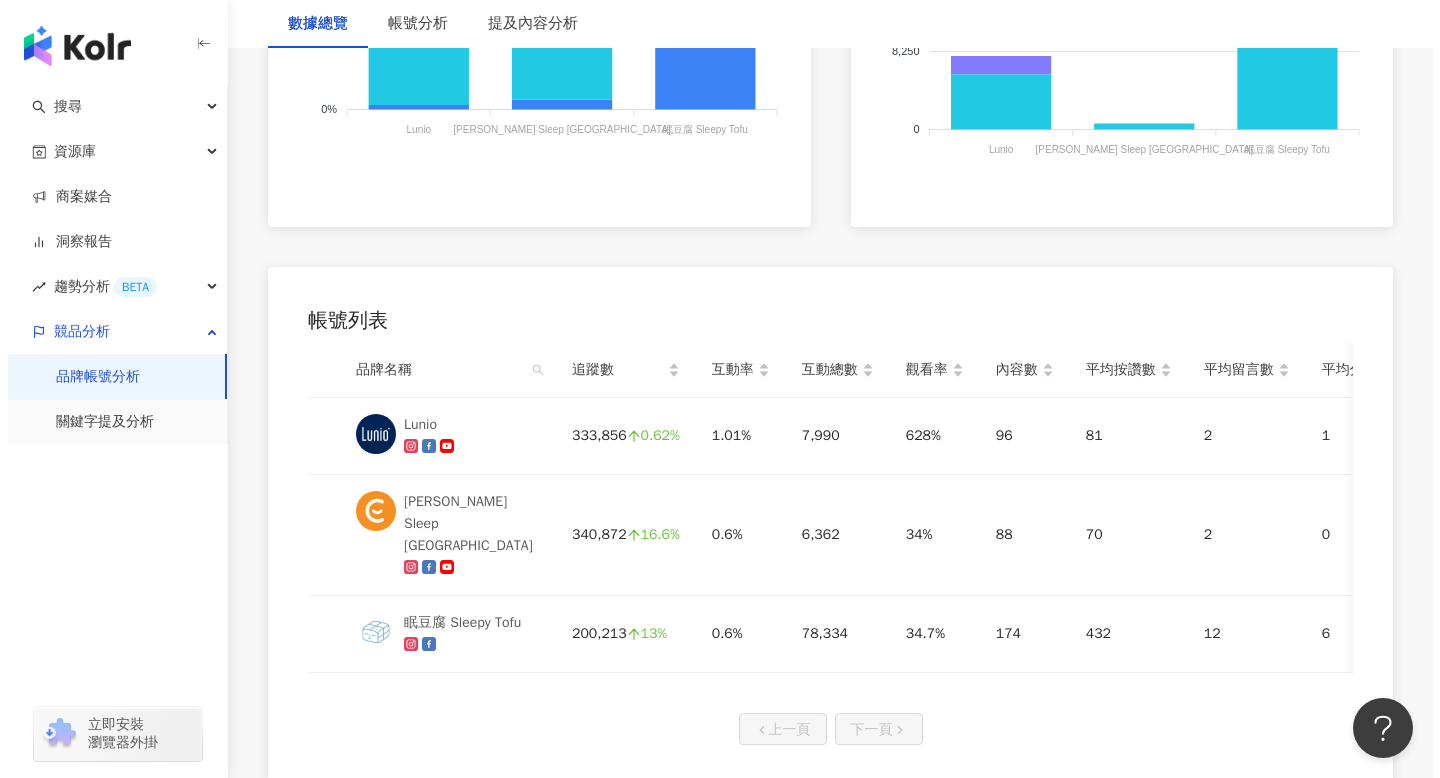 scroll, scrollTop: 959, scrollLeft: 0, axis: vertical 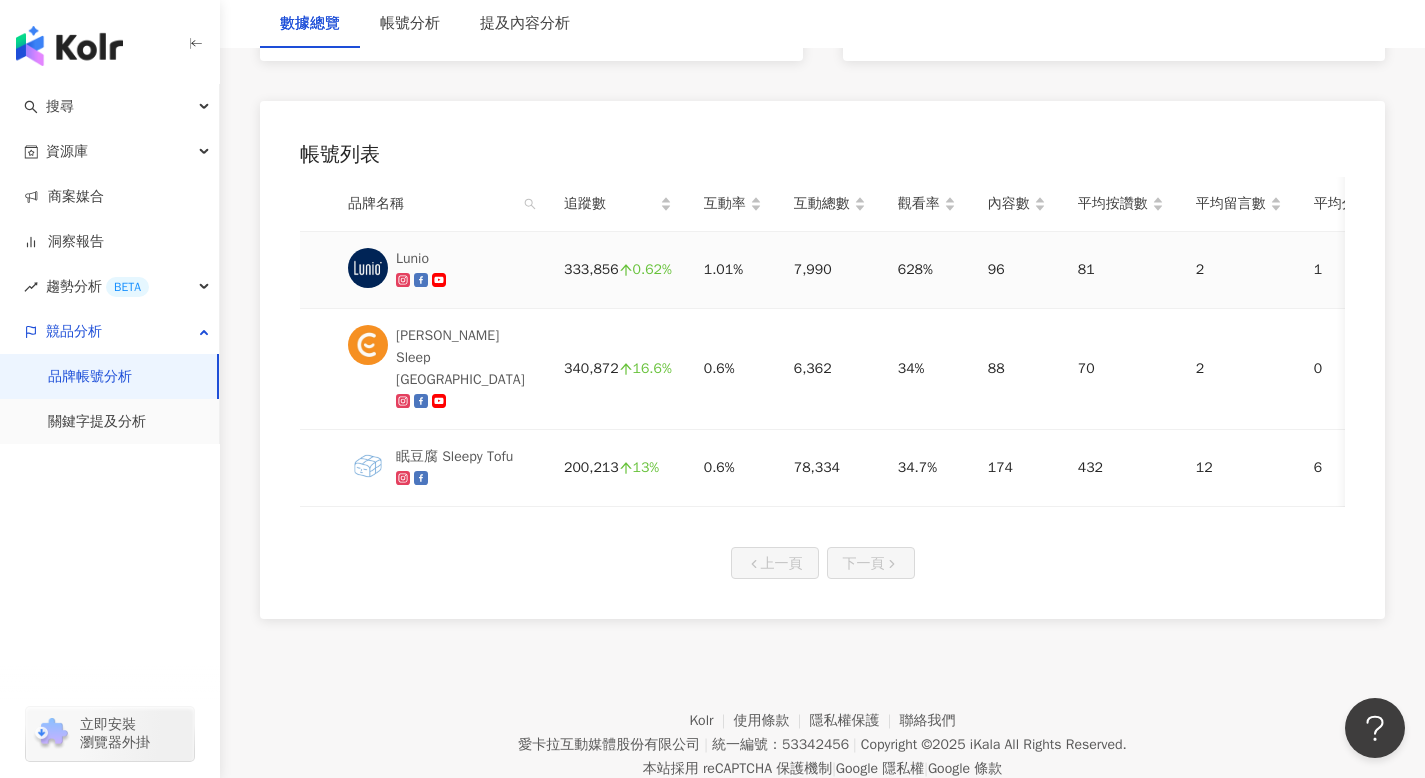 click at bounding box center [368, 268] 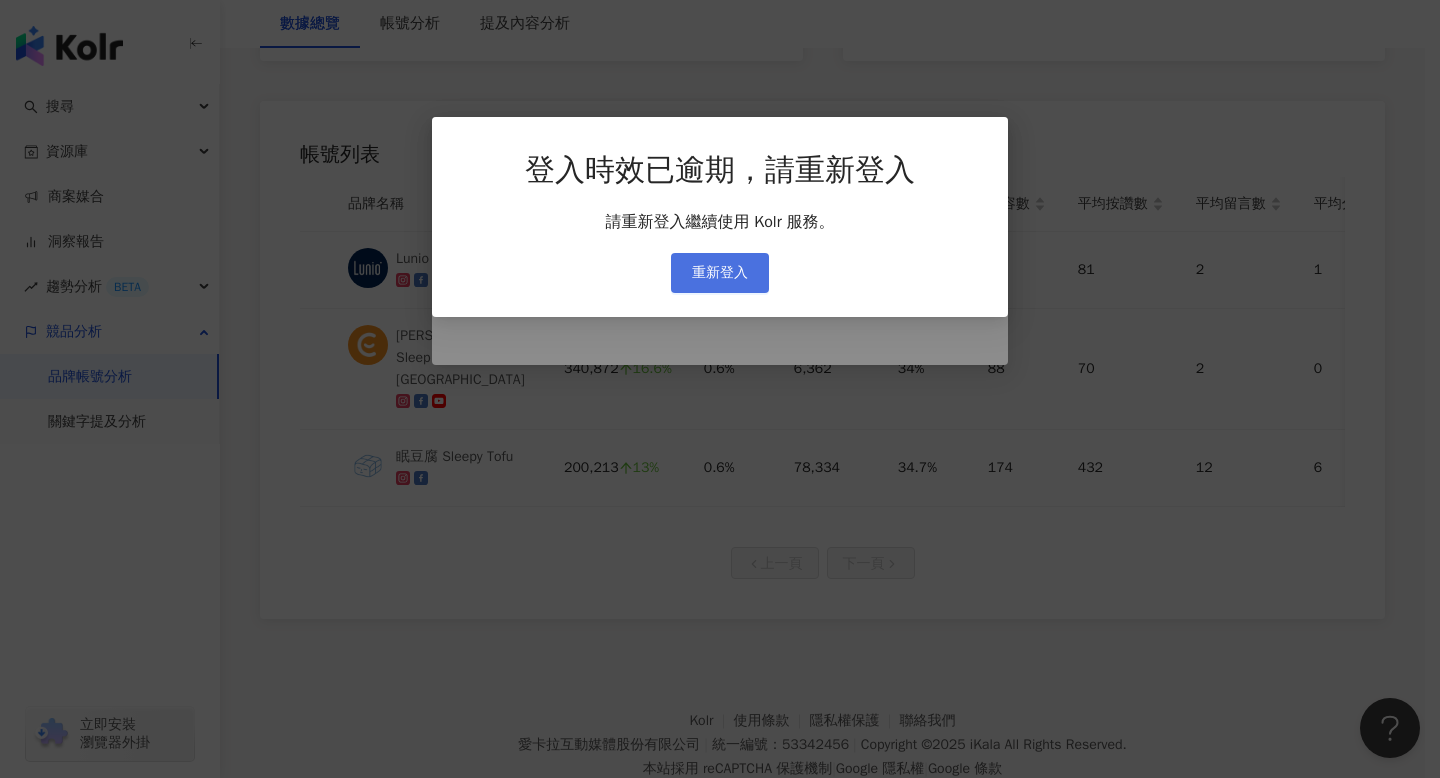 click on "重新登入" at bounding box center (720, 273) 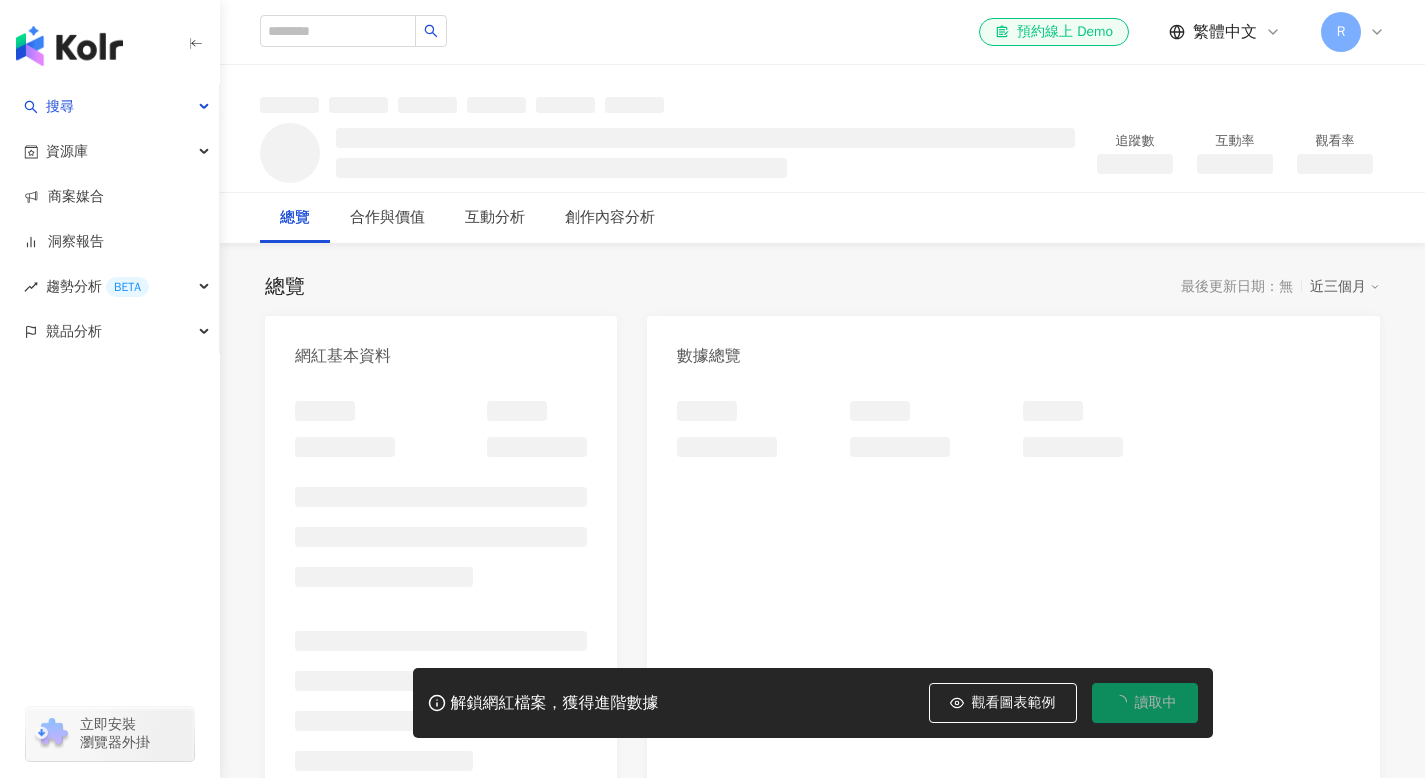 scroll, scrollTop: 0, scrollLeft: 0, axis: both 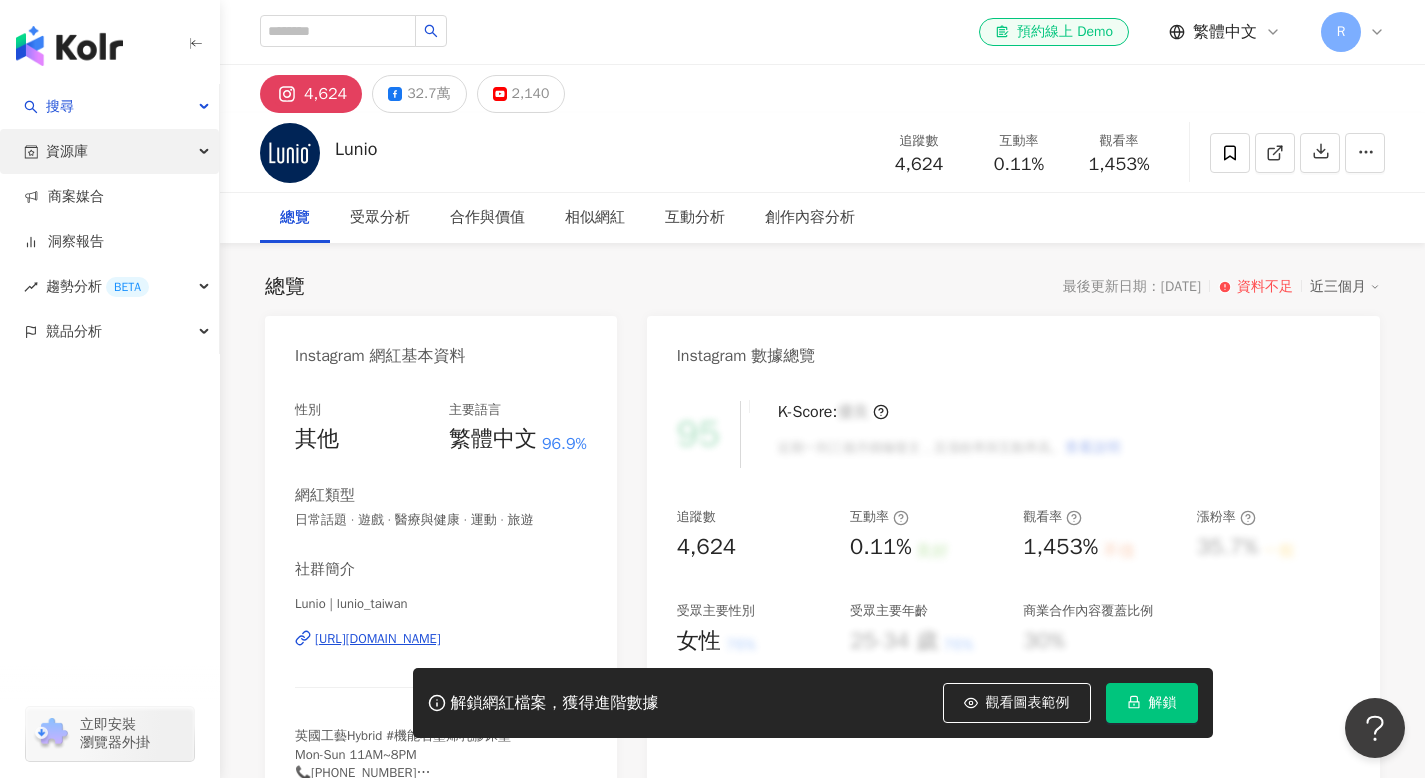 click on "資源庫" at bounding box center [109, 151] 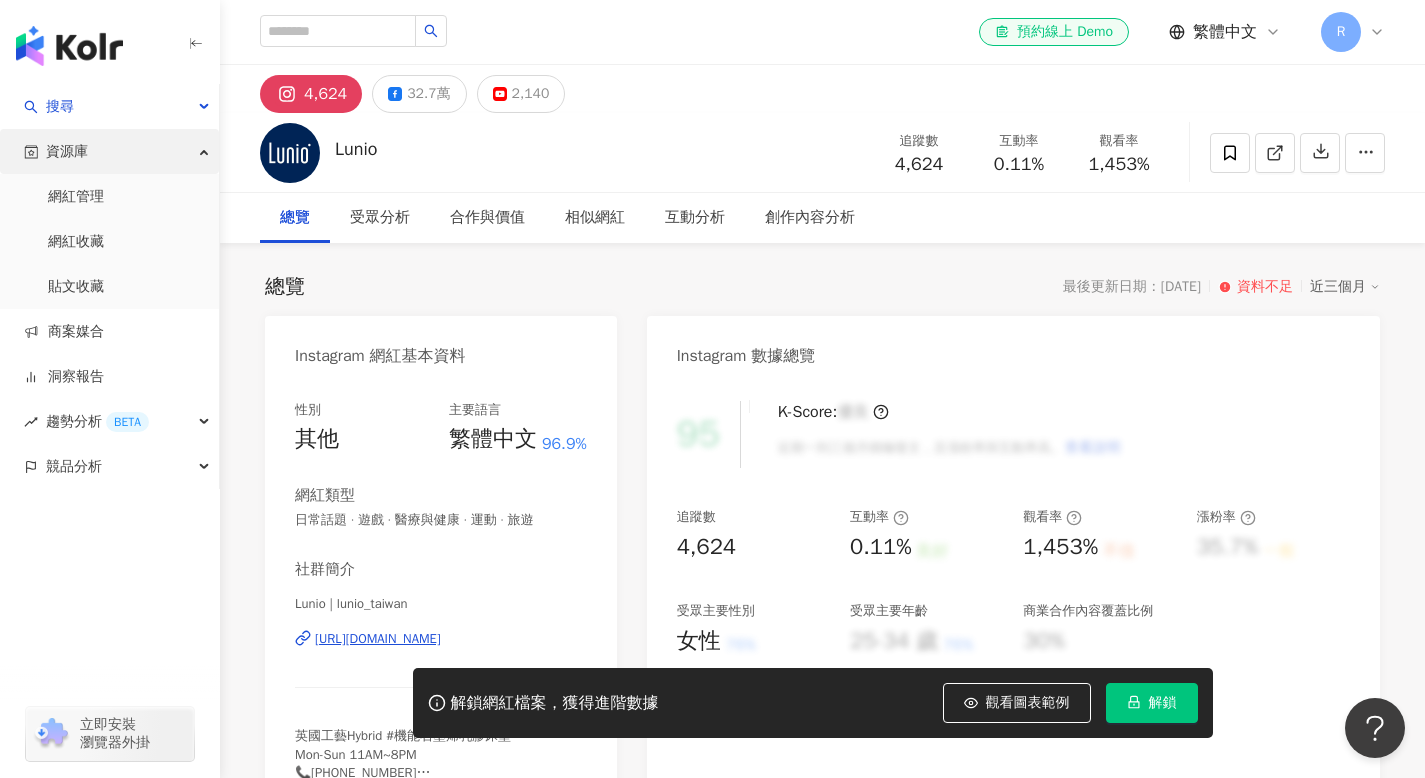 click at bounding box center [206, 150] 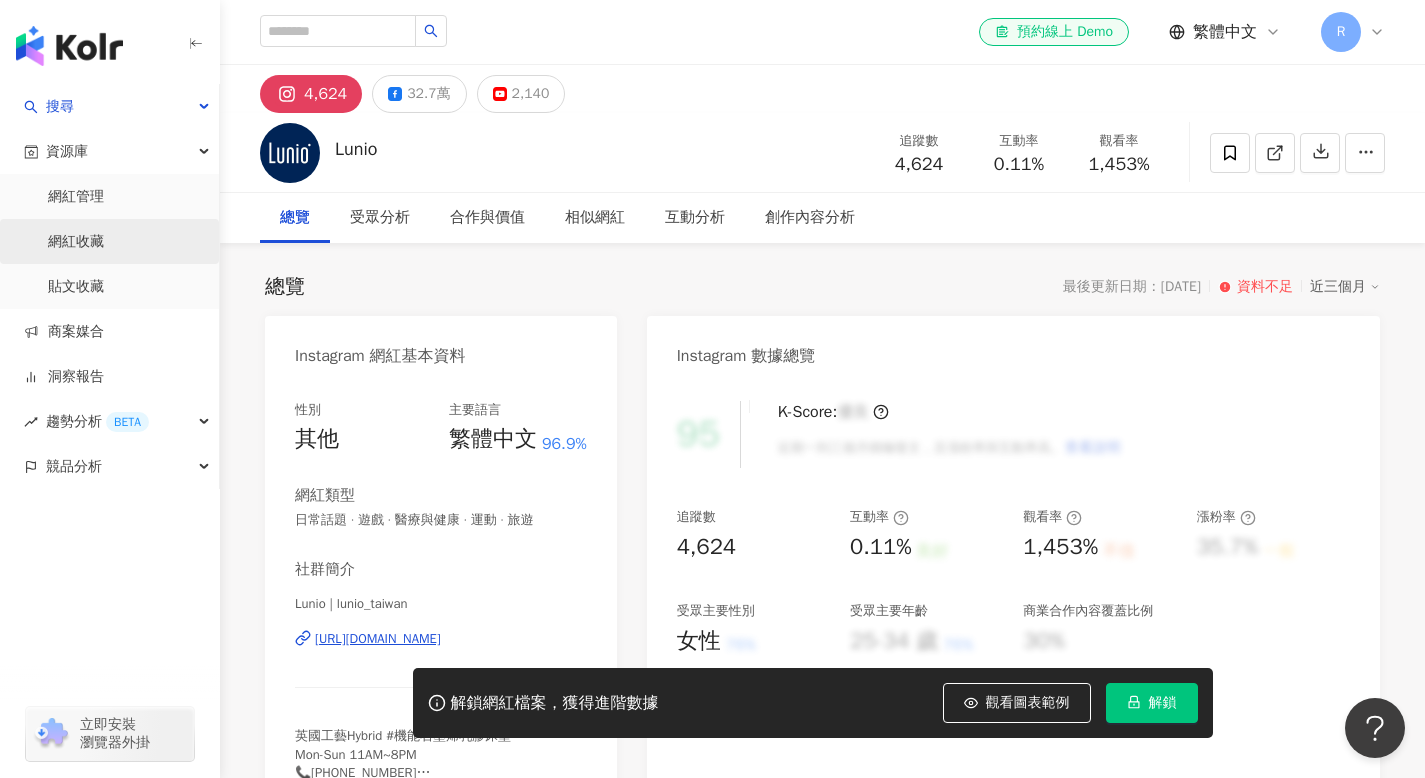 click on "網紅收藏" at bounding box center [76, 242] 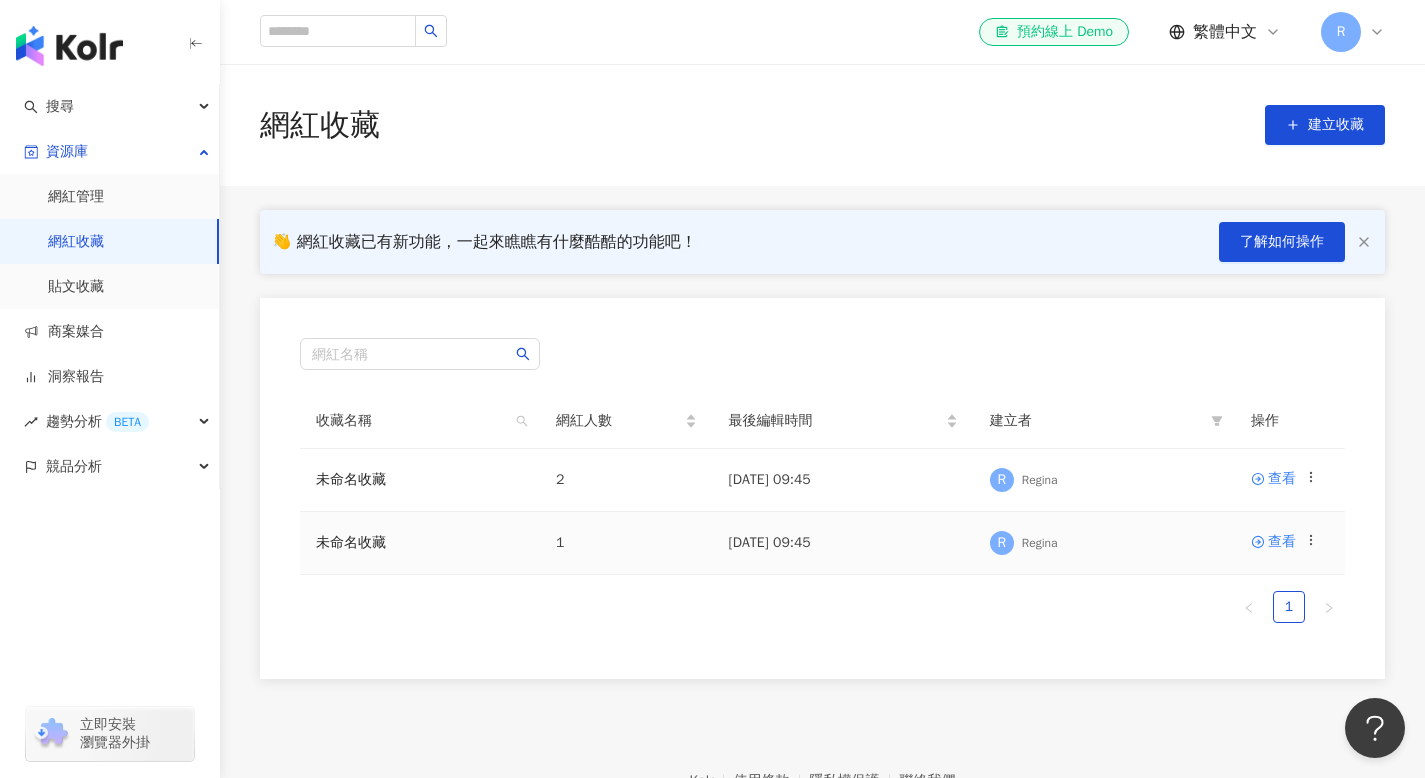 click at bounding box center [1311, 542] 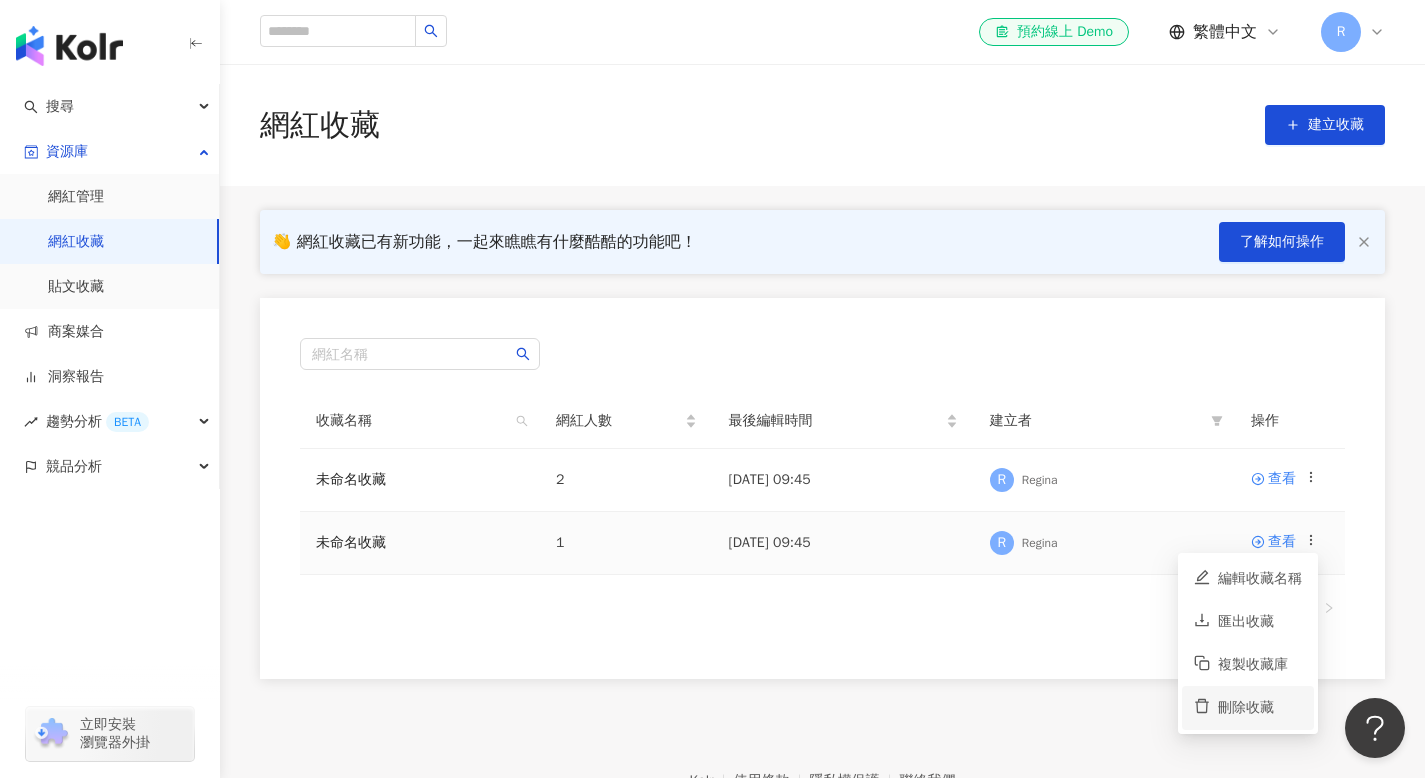 click on "刪除收藏" at bounding box center [1248, 707] 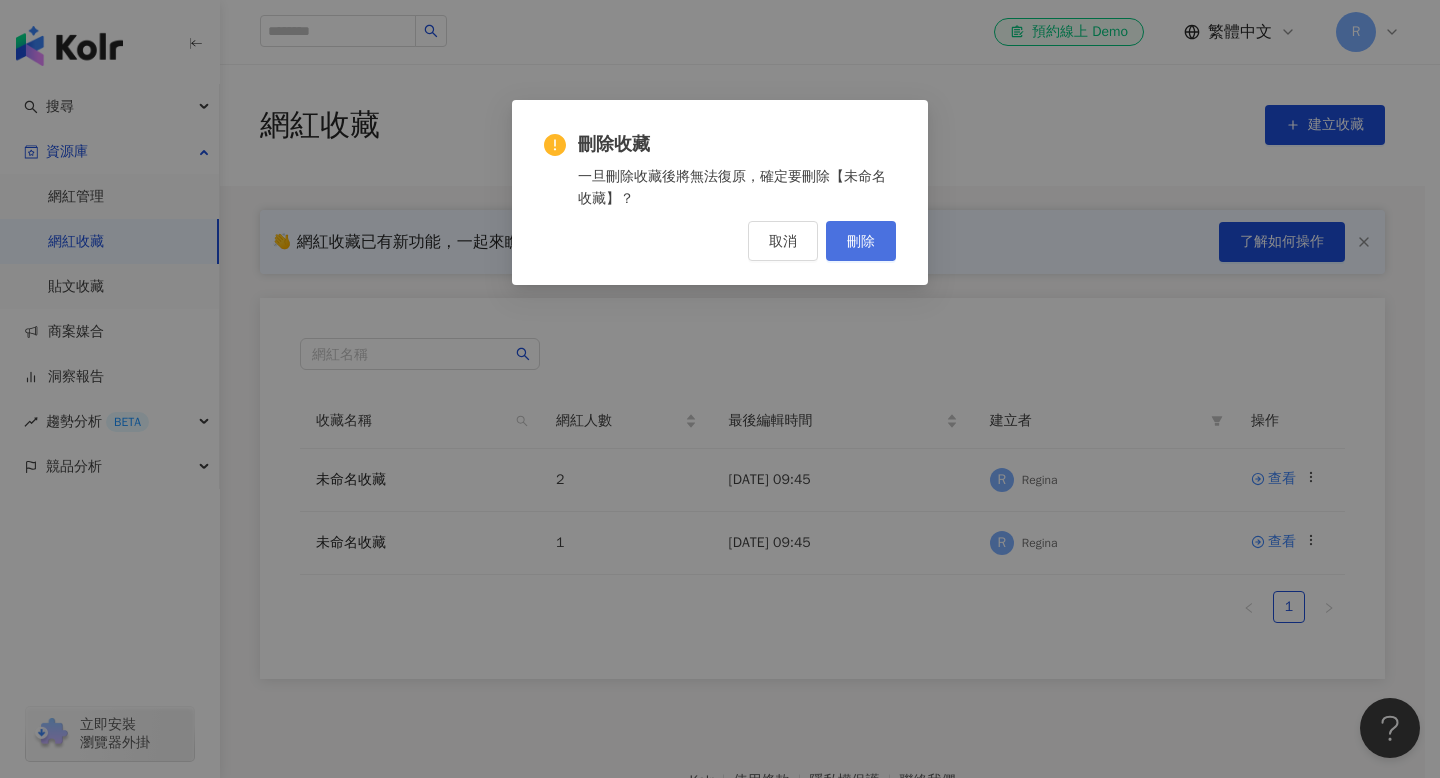 click on "刪除" at bounding box center (861, 241) 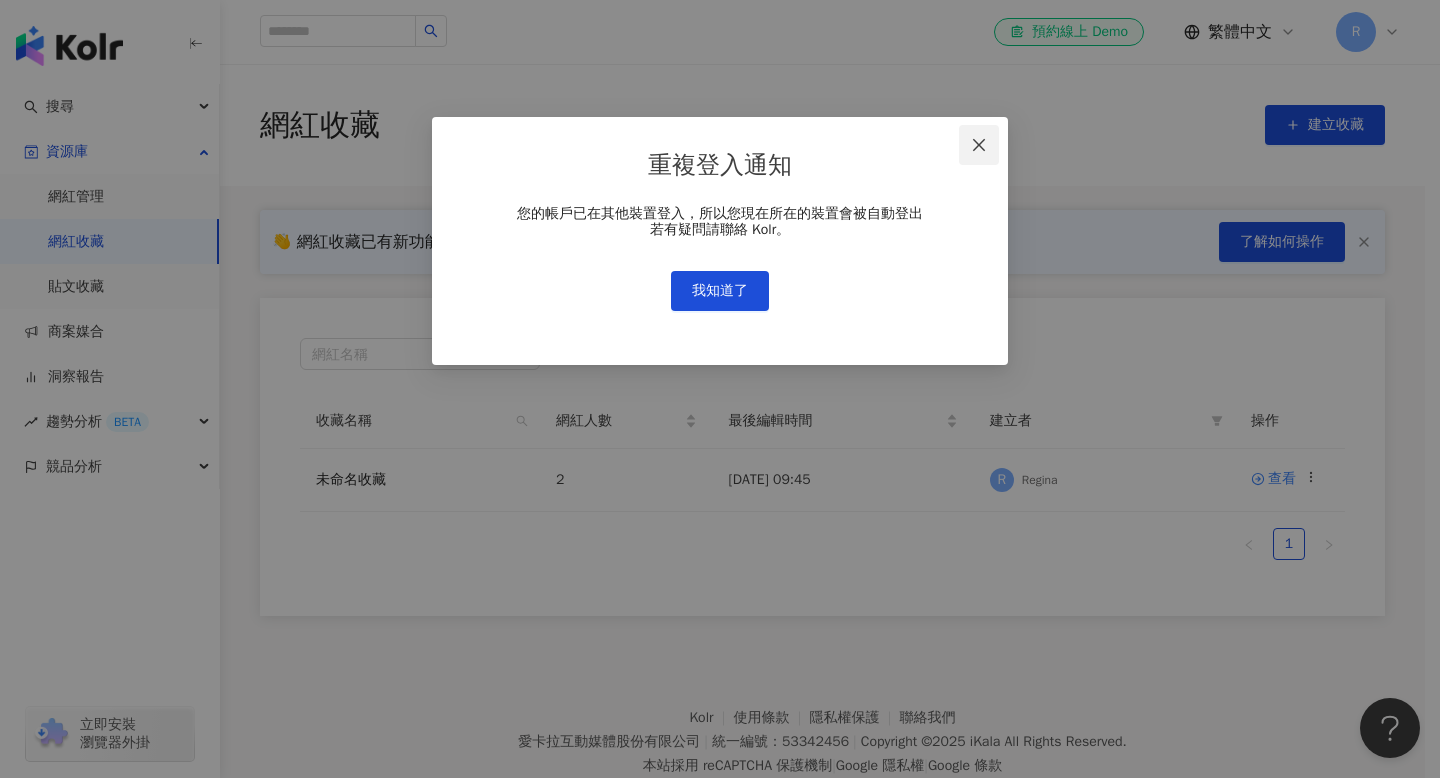 click at bounding box center [979, 145] 